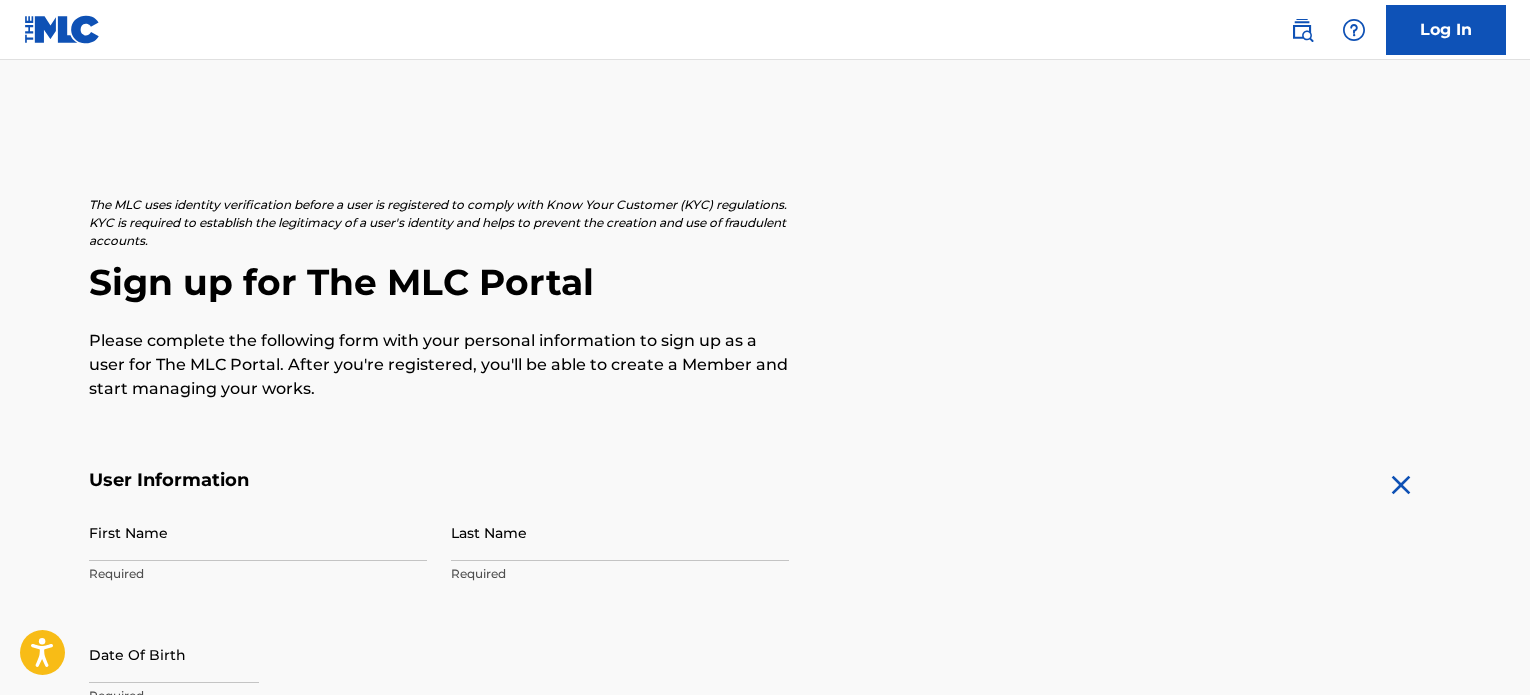scroll, scrollTop: 0, scrollLeft: 0, axis: both 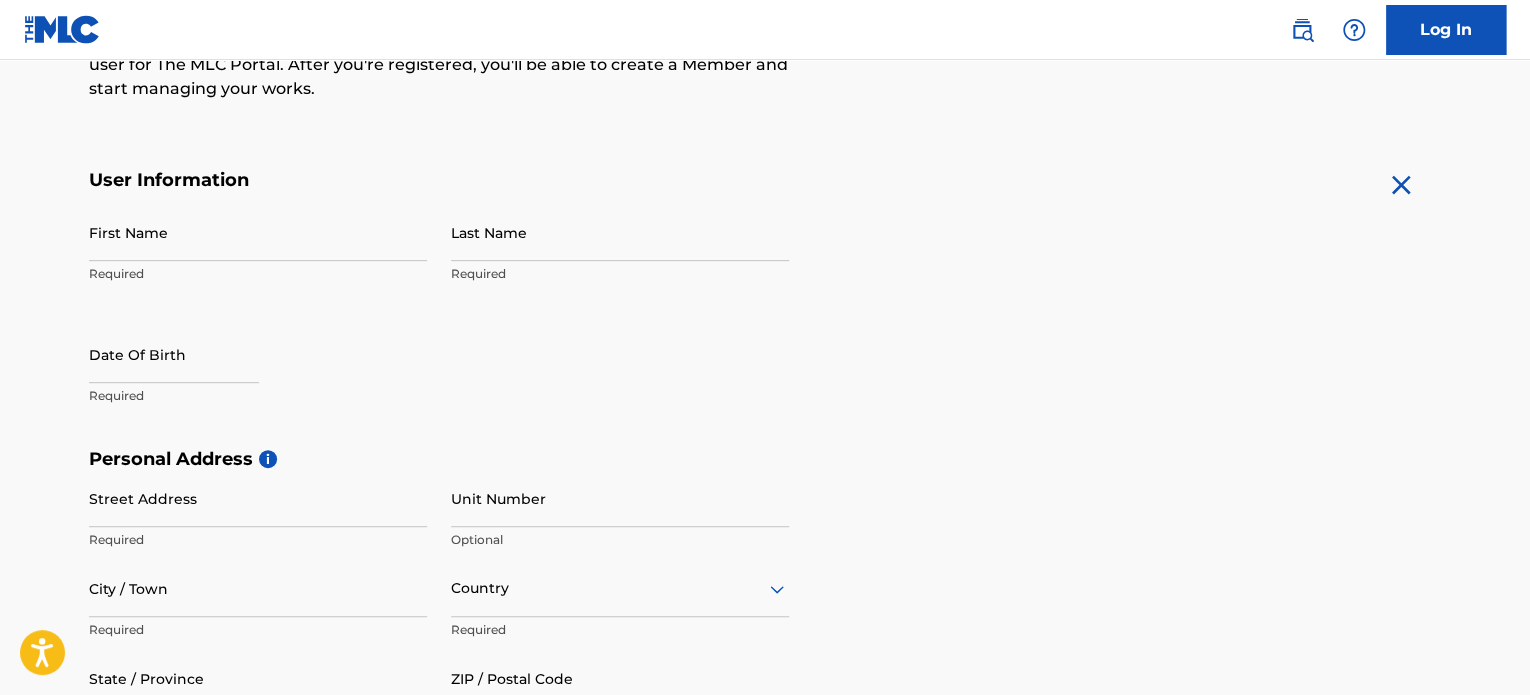 click on "First Name" at bounding box center (258, 232) 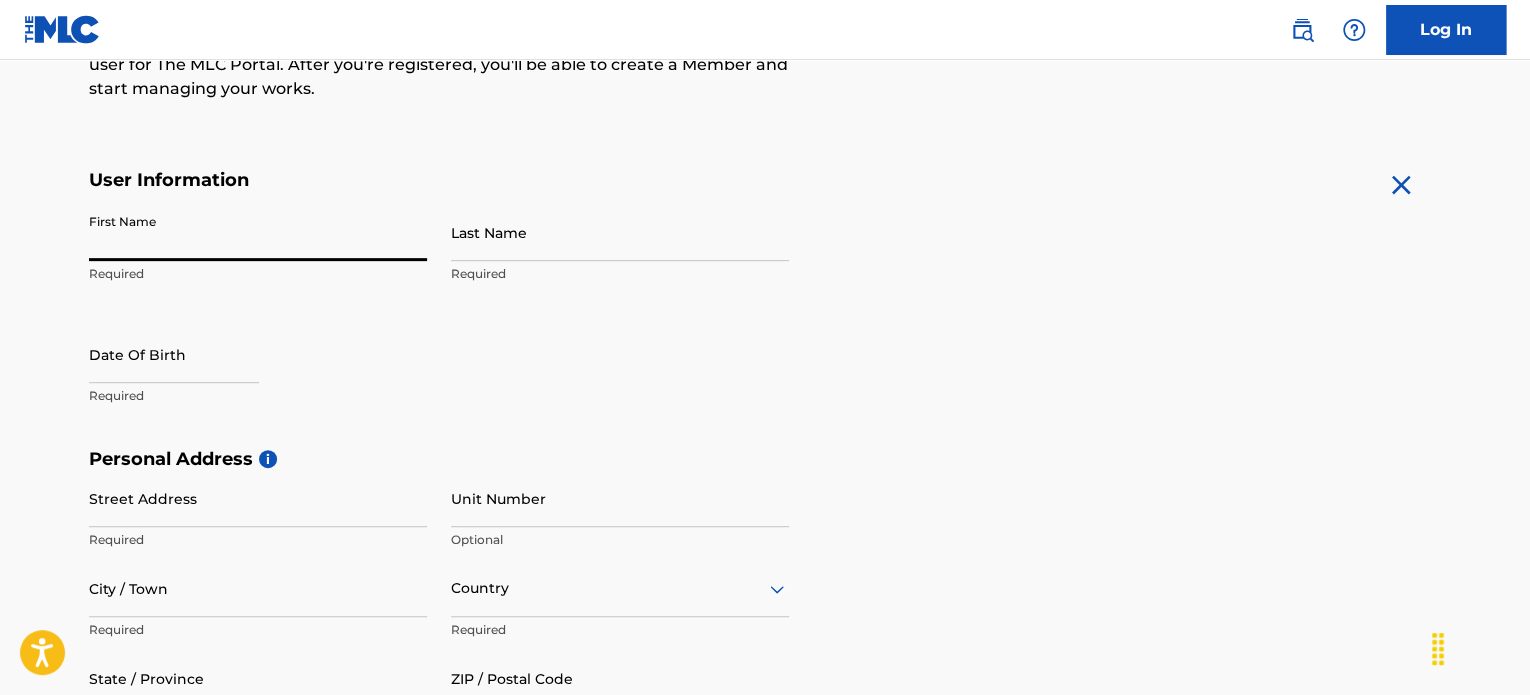 type on "Lazabia" 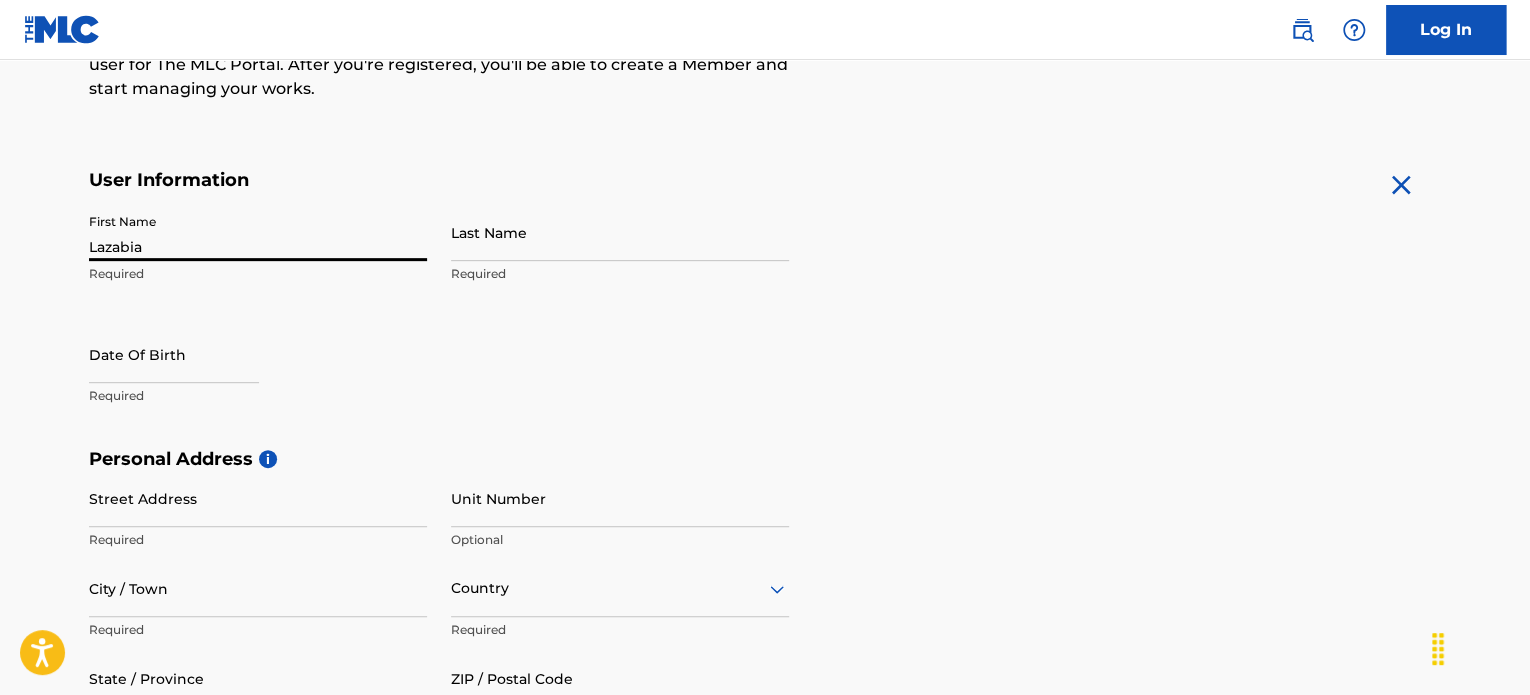 type on "Jackson" 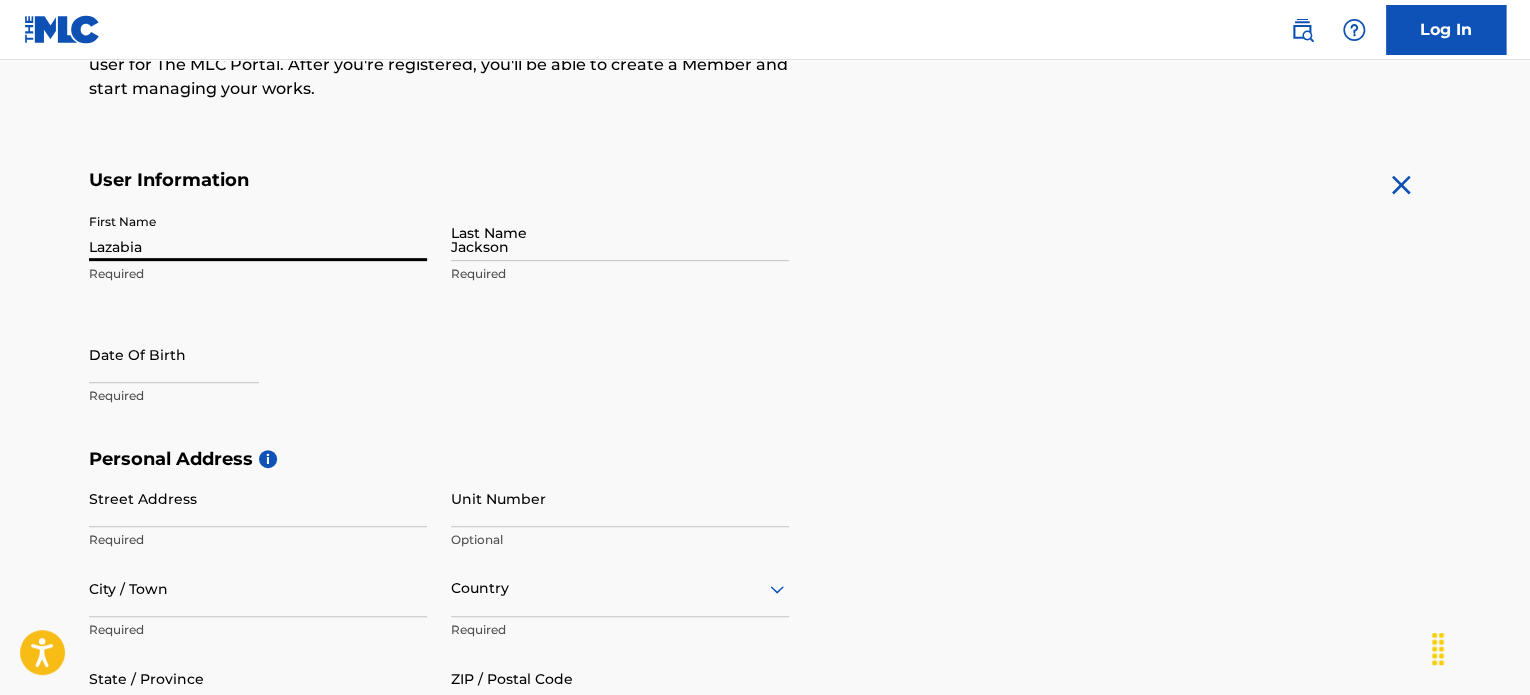 type on "[NUMBER] [STREET] [DIRECTION] [DIRECTION]" 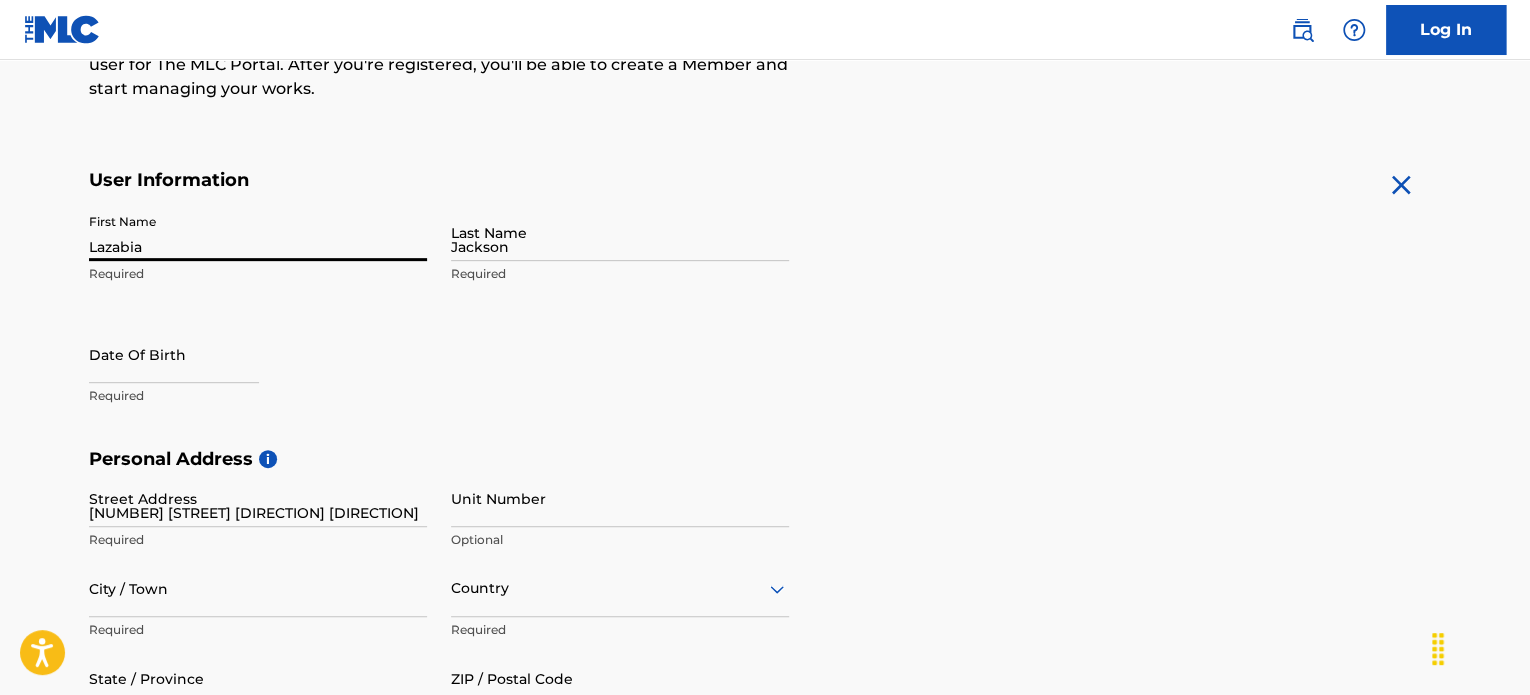 type on "Atlanta" 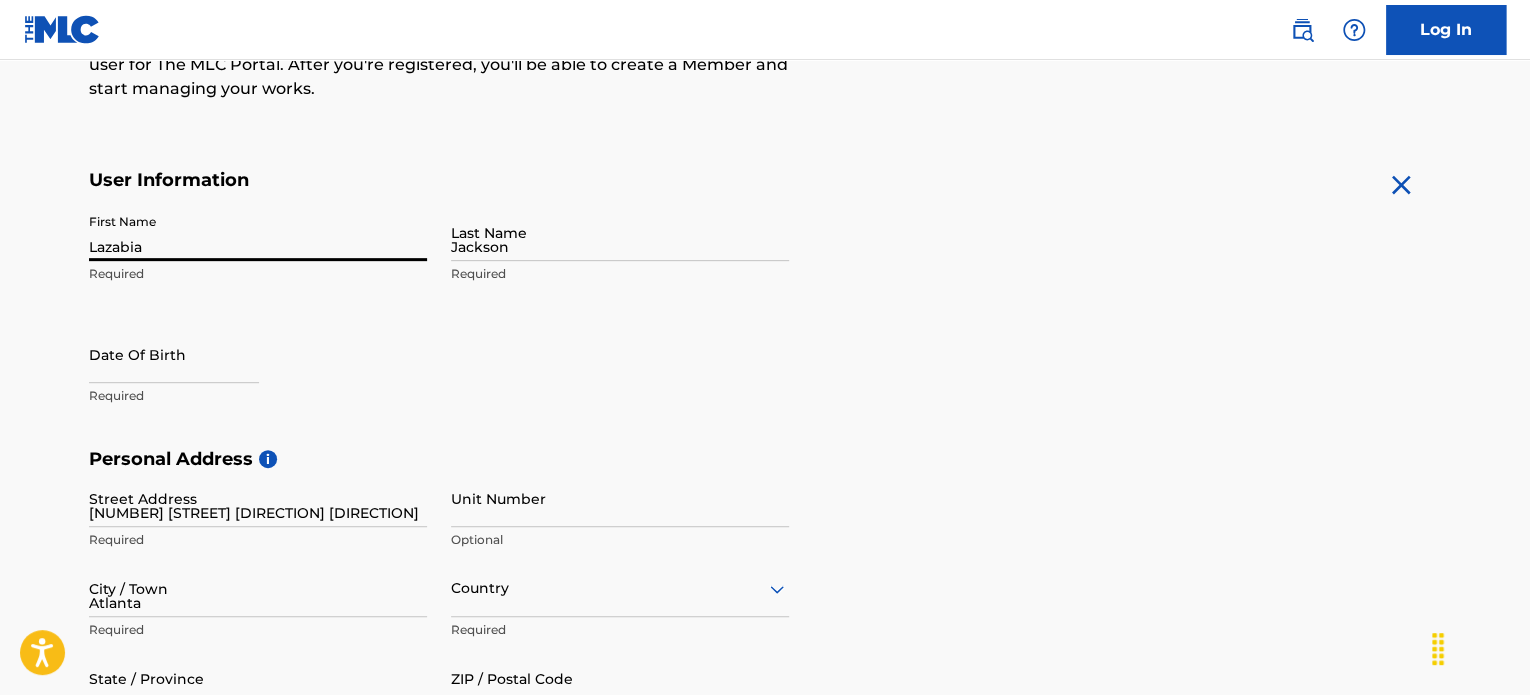 type on "United States" 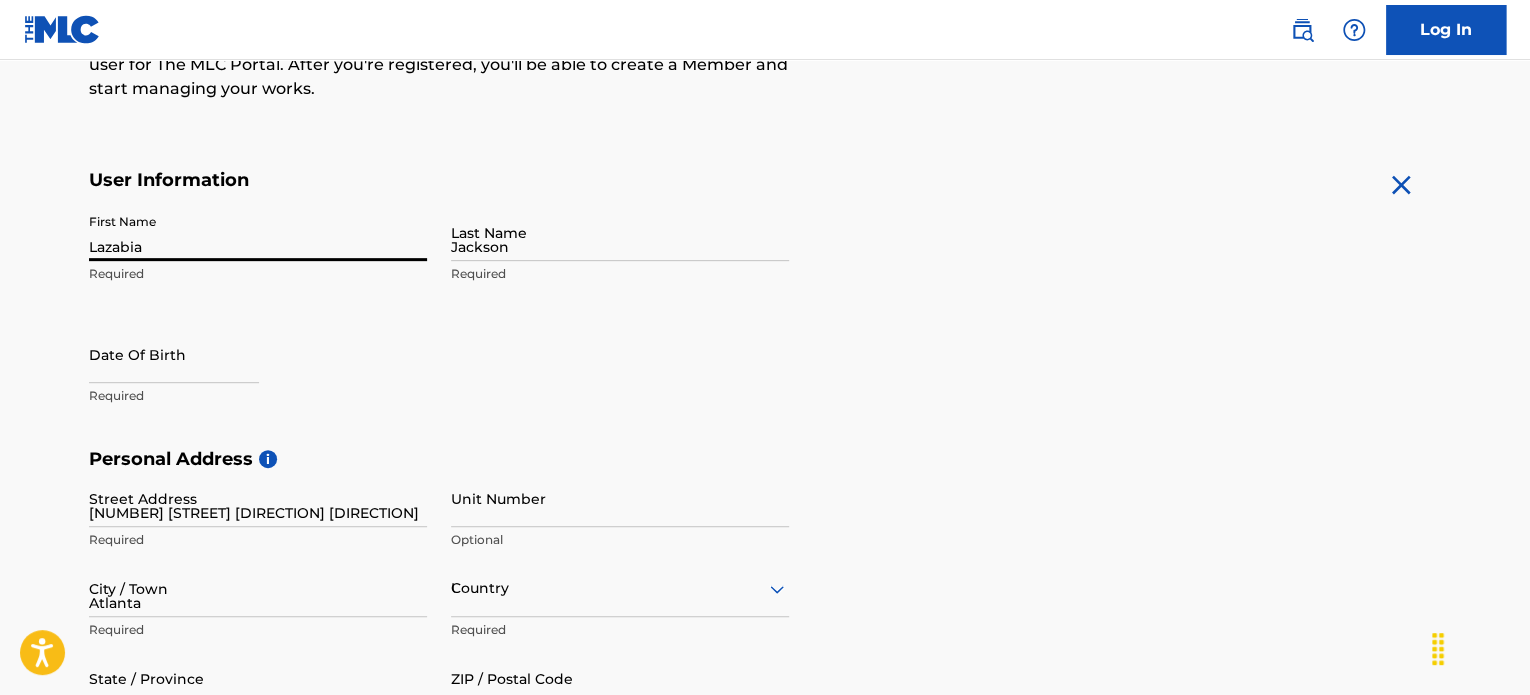 type on "GA" 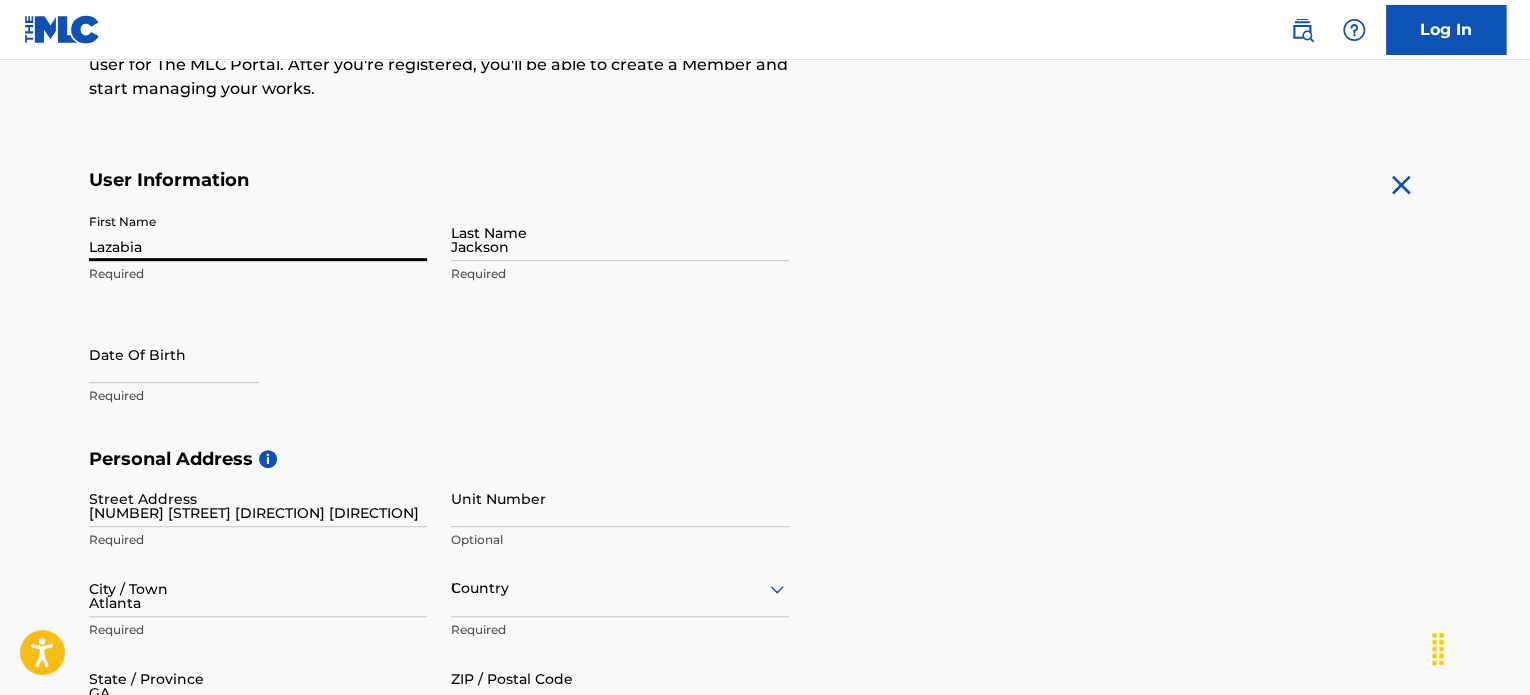type on "30354" 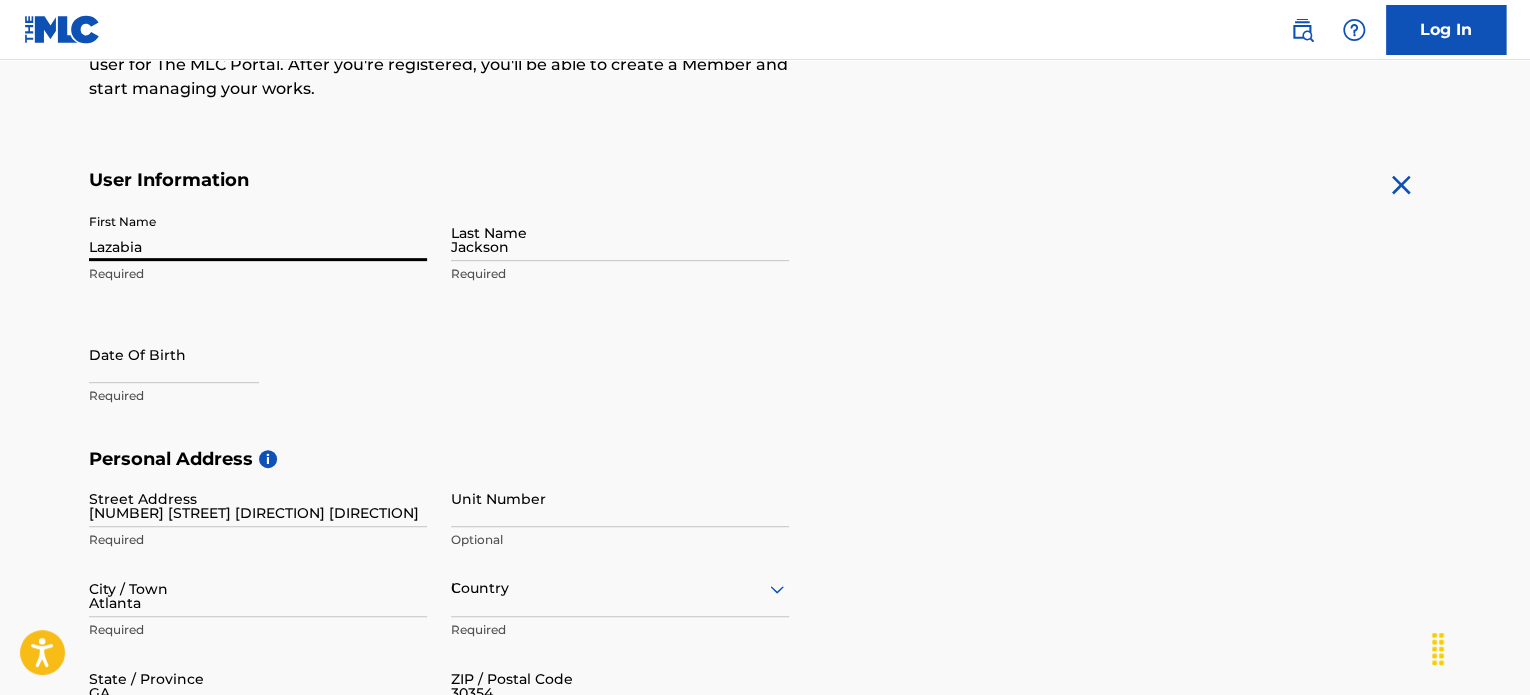 type on "1" 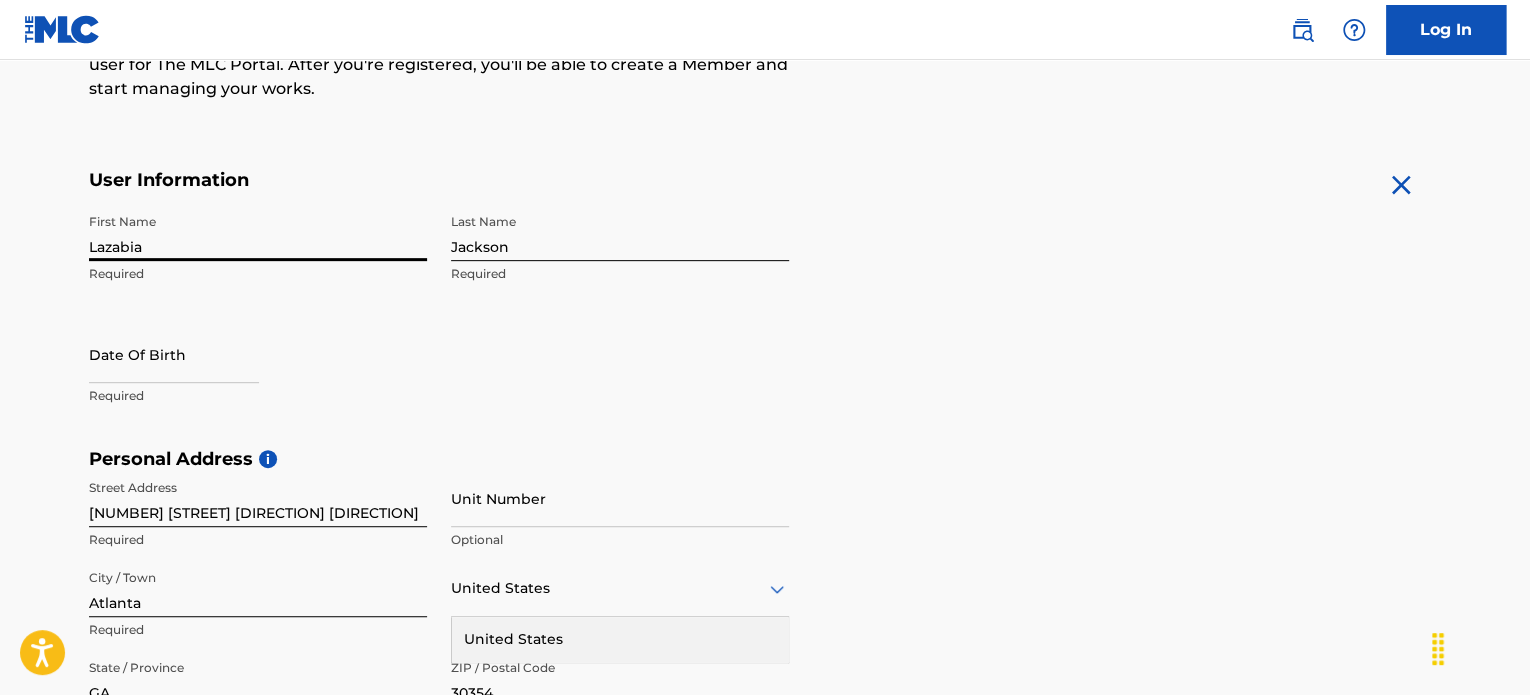 scroll, scrollTop: 740, scrollLeft: 0, axis: vertical 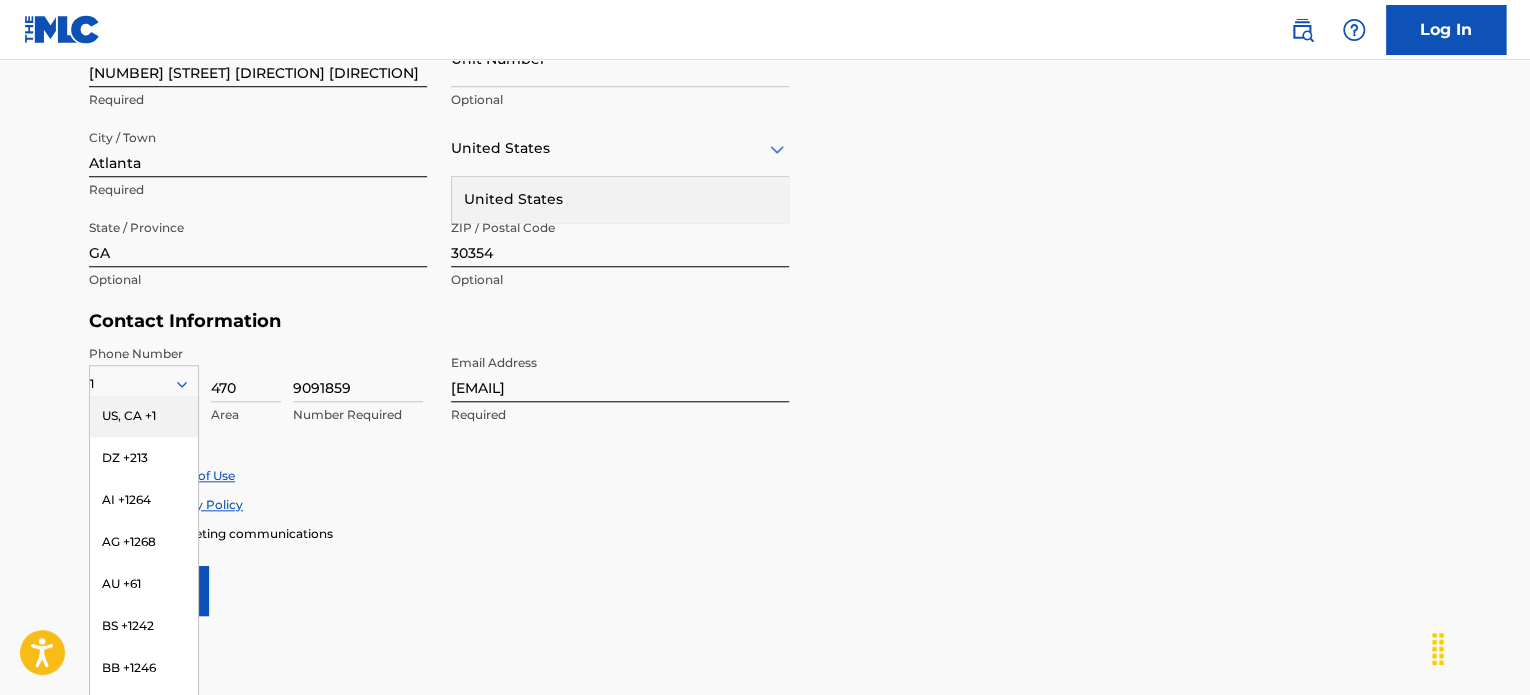 click on "US, CA +1" at bounding box center (144, 416) 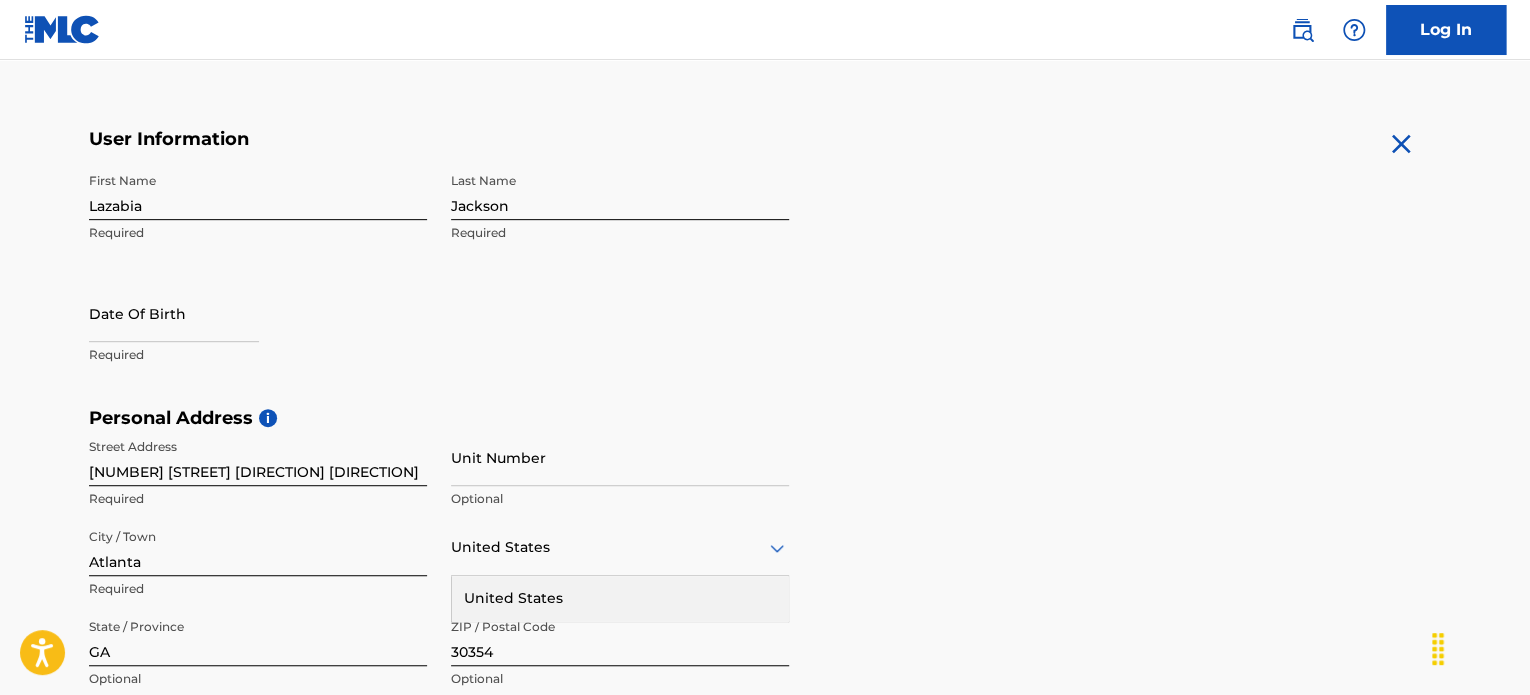 scroll, scrollTop: 340, scrollLeft: 0, axis: vertical 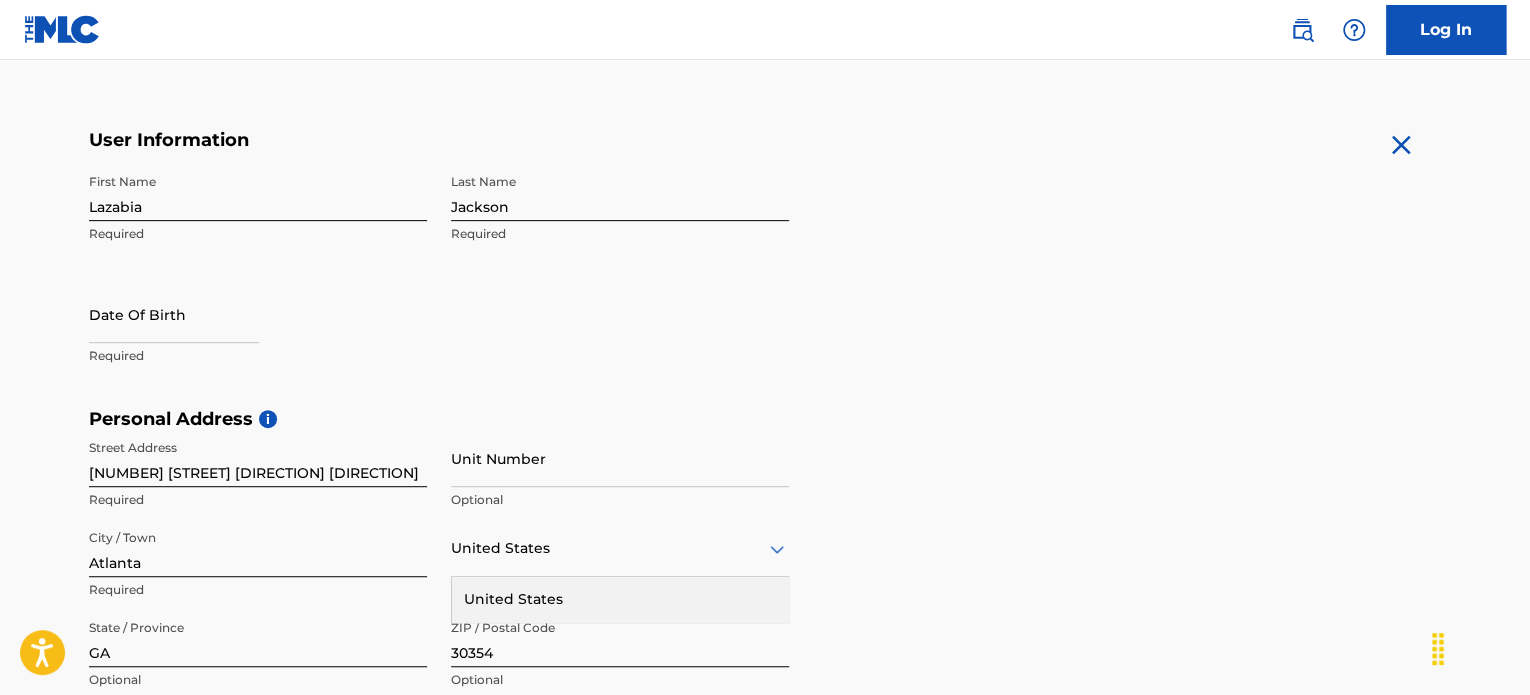 click at bounding box center (174, 314) 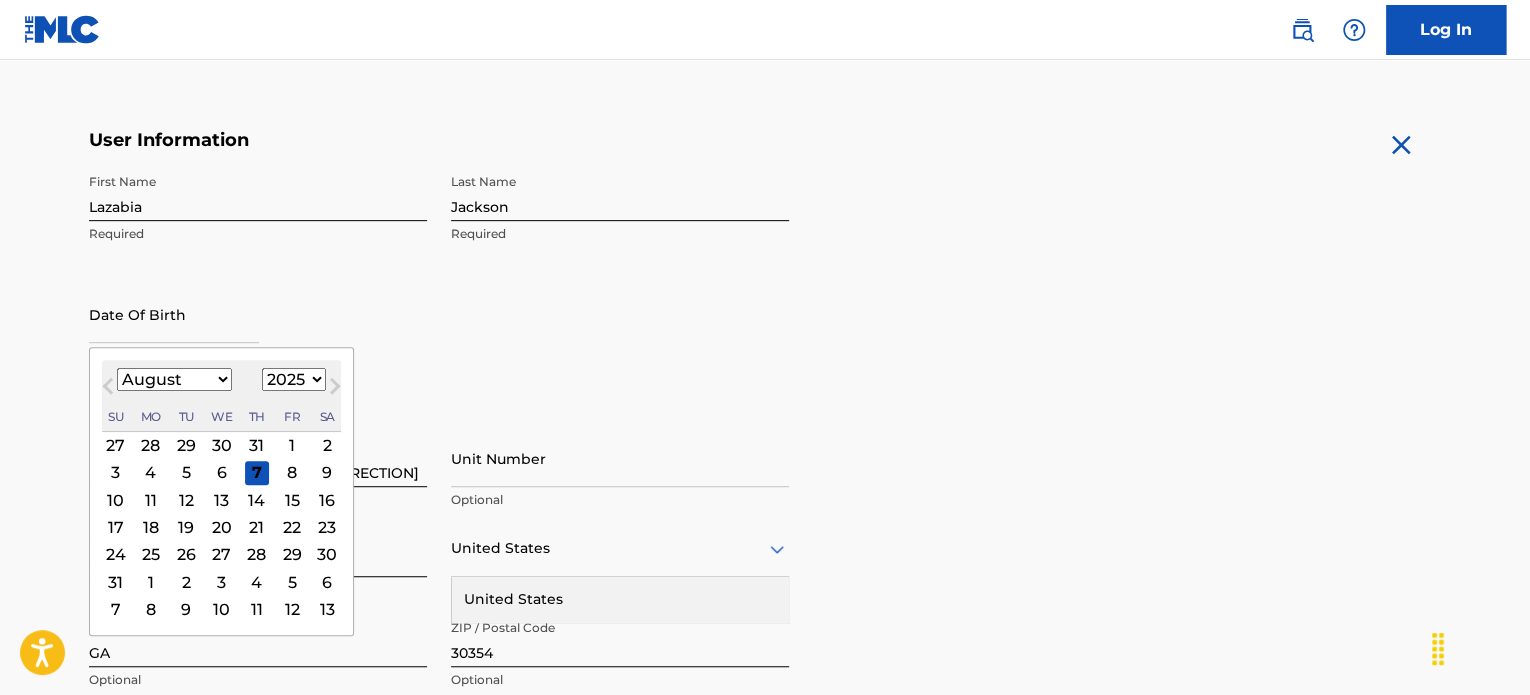 click on "1899 1900 1901 1902 1903 1904 1905 1906 1907 1908 1909 1910 1911 1912 1913 1914 1915 1916 1917 1918 1919 1920 1921 1922 1923 1924 1925 1926 1927 1928 1929 1930 1931 1932 1933 1934 1935 1936 1937 1938 1939 1940 1941 1942 1943 1944 1945 1946 1947 1948 1949 1950 1951 1952 1953 1954 1955 1956 1957 1958 1959 1960 1961 1962 1963 1964 1965 1966 1967 1968 1969 1970 1971 1972 1973 1974 1975 1976 1977 1978 1979 1980 1981 1982 1983 1984 1985 1986 1987 1988 1989 1990 1991 1992 1993 1994 1995 1996 1997 1998 1999 2000 2001 2002 2003 2004 2005 2006 2007 2008 2009 2010 2011 2012 2013 2014 2015 2016 2017 2018 2019 2020 2021 2022 2023 2024 2025 2026 2027 2028 2029 2030 2031 2032 2033 2034 2035 2036 2037 2038 2039 2040 2041 2042 2043 2044 2045 2046 2047 2048 2049 2050 2051 2052 2053 2054 2055 2056 2057 2058 2059 2060 2061 2062 2063 2064 2065 2066 2067 2068 2069 2070 2071 2072 2073 2074 2075 2076 2077 2078 2079 2080 2081 2082 2083 2084 2085 2086 2087 2088 2089 2090 2091 2092 2093 2094 2095 2096 2097 2098 2099 2100" at bounding box center [294, 379] 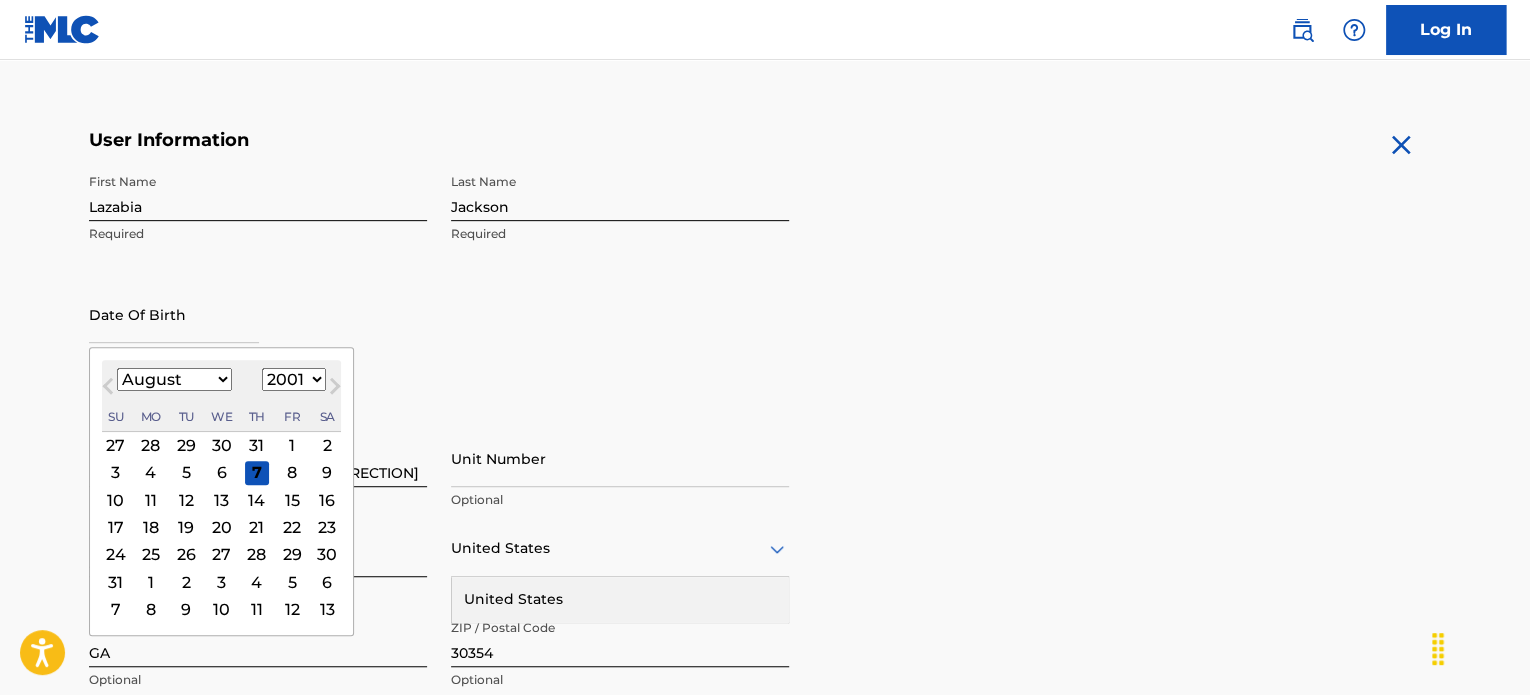 click on "1899 1900 1901 1902 1903 1904 1905 1906 1907 1908 1909 1910 1911 1912 1913 1914 1915 1916 1917 1918 1919 1920 1921 1922 1923 1924 1925 1926 1927 1928 1929 1930 1931 1932 1933 1934 1935 1936 1937 1938 1939 1940 1941 1942 1943 1944 1945 1946 1947 1948 1949 1950 1951 1952 1953 1954 1955 1956 1957 1958 1959 1960 1961 1962 1963 1964 1965 1966 1967 1968 1969 1970 1971 1972 1973 1974 1975 1976 1977 1978 1979 1980 1981 1982 1983 1984 1985 1986 1987 1988 1989 1990 1991 1992 1993 1994 1995 1996 1997 1998 1999 2000 2001 2002 2003 2004 2005 2006 2007 2008 2009 2010 2011 2012 2013 2014 2015 2016 2017 2018 2019 2020 2021 2022 2023 2024 2025 2026 2027 2028 2029 2030 2031 2032 2033 2034 2035 2036 2037 2038 2039 2040 2041 2042 2043 2044 2045 2046 2047 2048 2049 2050 2051 2052 2053 2054 2055 2056 2057 2058 2059 2060 2061 2062 2063 2064 2065 2066 2067 2068 2069 2070 2071 2072 2073 2074 2075 2076 2077 2078 2079 2080 2081 2082 2083 2084 2085 2086 2087 2088 2089 2090 2091 2092 2093 2094 2095 2096 2097 2098 2099 2100" at bounding box center [294, 379] 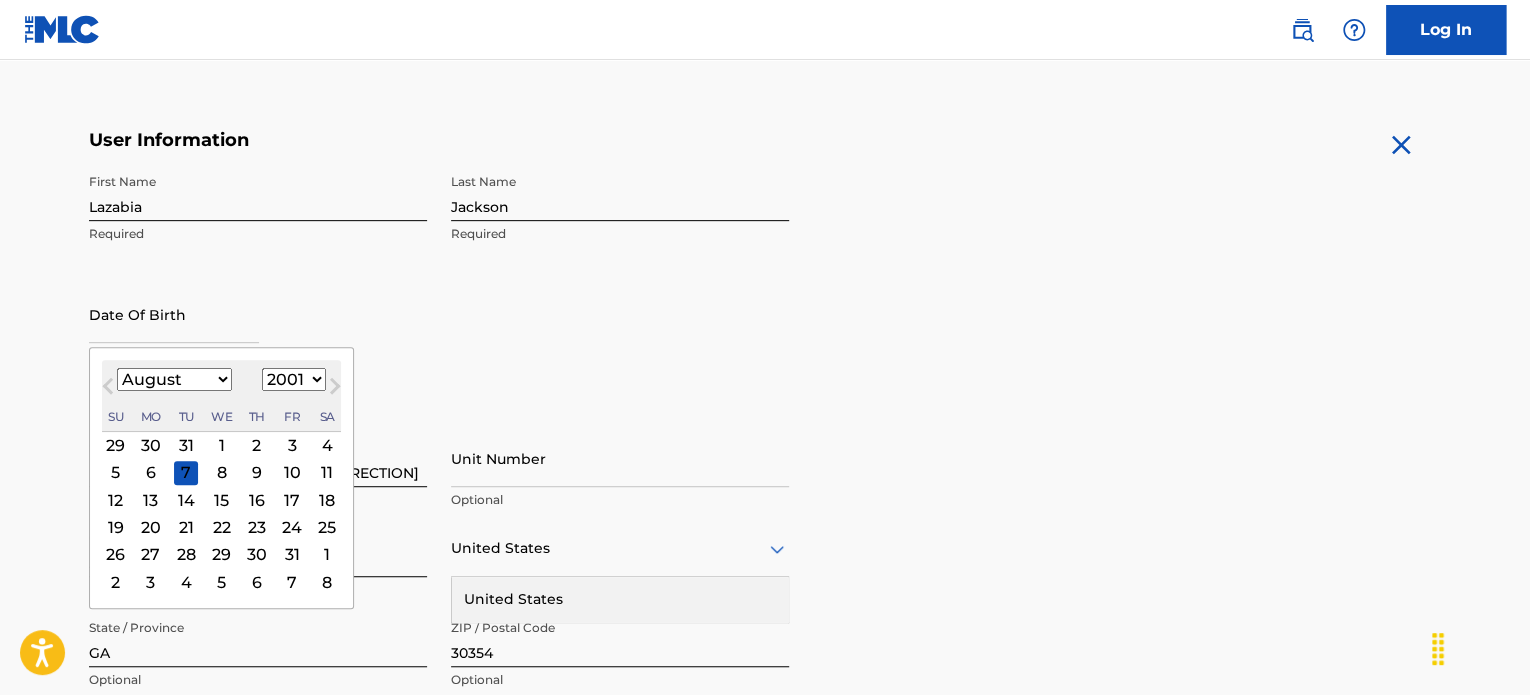 click on "1899 1900 1901 1902 1903 1904 1905 1906 1907 1908 1909 1910 1911 1912 1913 1914 1915 1916 1917 1918 1919 1920 1921 1922 1923 1924 1925 1926 1927 1928 1929 1930 1931 1932 1933 1934 1935 1936 1937 1938 1939 1940 1941 1942 1943 1944 1945 1946 1947 1948 1949 1950 1951 1952 1953 1954 1955 1956 1957 1958 1959 1960 1961 1962 1963 1964 1965 1966 1967 1968 1969 1970 1971 1972 1973 1974 1975 1976 1977 1978 1979 1980 1981 1982 1983 1984 1985 1986 1987 1988 1989 1990 1991 1992 1993 1994 1995 1996 1997 1998 1999 2000 2001 2002 2003 2004 2005 2006 2007 2008 2009 2010 2011 2012 2013 2014 2015 2016 2017 2018 2019 2020 2021 2022 2023 2024 2025 2026 2027 2028 2029 2030 2031 2032 2033 2034 2035 2036 2037 2038 2039 2040 2041 2042 2043 2044 2045 2046 2047 2048 2049 2050 2051 2052 2053 2054 2055 2056 2057 2058 2059 2060 2061 2062 2063 2064 2065 2066 2067 2068 2069 2070 2071 2072 2073 2074 2075 2076 2077 2078 2079 2080 2081 2082 2083 2084 2085 2086 2087 2088 2089 2090 2091 2092 2093 2094 2095 2096 2097 2098 2099 2100" at bounding box center (294, 379) 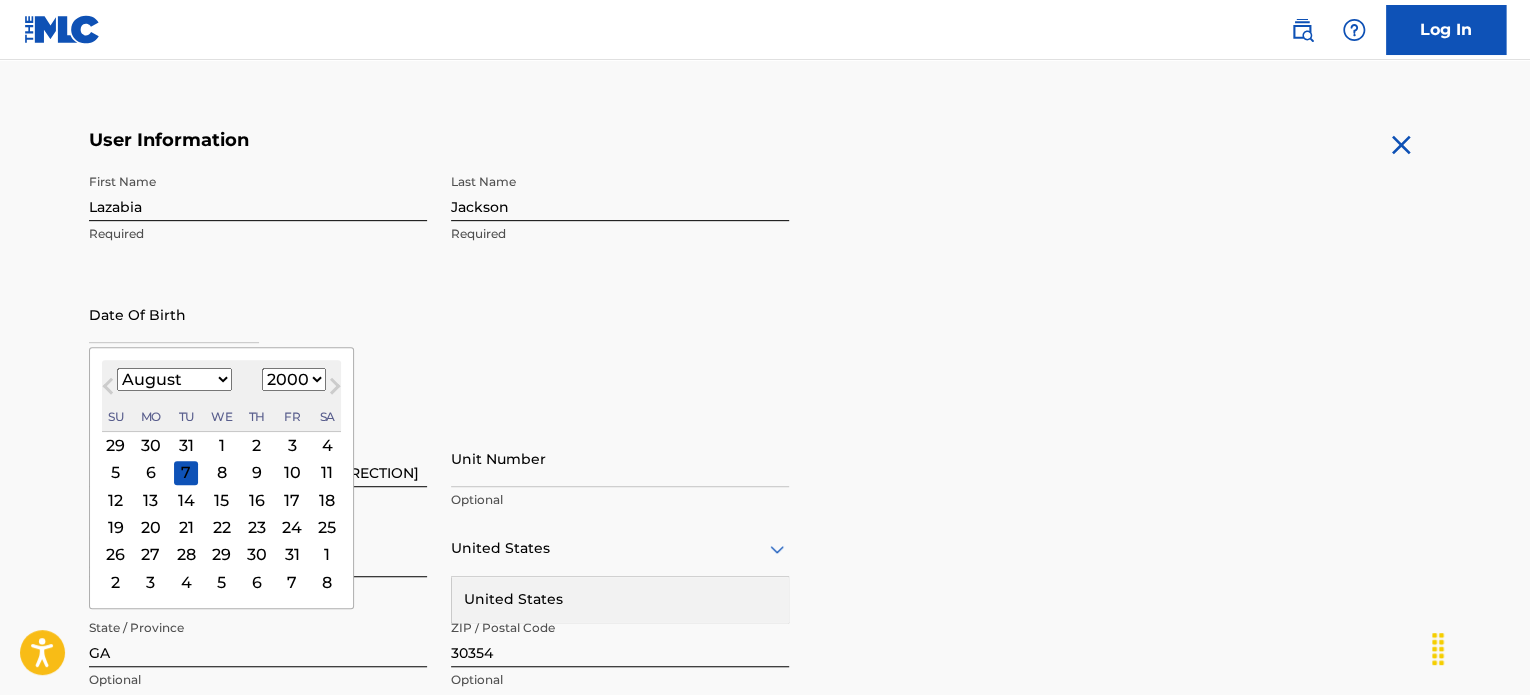 click on "1899 1900 1901 1902 1903 1904 1905 1906 1907 1908 1909 1910 1911 1912 1913 1914 1915 1916 1917 1918 1919 1920 1921 1922 1923 1924 1925 1926 1927 1928 1929 1930 1931 1932 1933 1934 1935 1936 1937 1938 1939 1940 1941 1942 1943 1944 1945 1946 1947 1948 1949 1950 1951 1952 1953 1954 1955 1956 1957 1958 1959 1960 1961 1962 1963 1964 1965 1966 1967 1968 1969 1970 1971 1972 1973 1974 1975 1976 1977 1978 1979 1980 1981 1982 1983 1984 1985 1986 1987 1988 1989 1990 1991 1992 1993 1994 1995 1996 1997 1998 1999 2000 2001 2002 2003 2004 2005 2006 2007 2008 2009 2010 2011 2012 2013 2014 2015 2016 2017 2018 2019 2020 2021 2022 2023 2024 2025 2026 2027 2028 2029 2030 2031 2032 2033 2034 2035 2036 2037 2038 2039 2040 2041 2042 2043 2044 2045 2046 2047 2048 2049 2050 2051 2052 2053 2054 2055 2056 2057 2058 2059 2060 2061 2062 2063 2064 2065 2066 2067 2068 2069 2070 2071 2072 2073 2074 2075 2076 2077 2078 2079 2080 2081 2082 2083 2084 2085 2086 2087 2088 2089 2090 2091 2092 2093 2094 2095 2096 2097 2098 2099 2100" at bounding box center (294, 379) 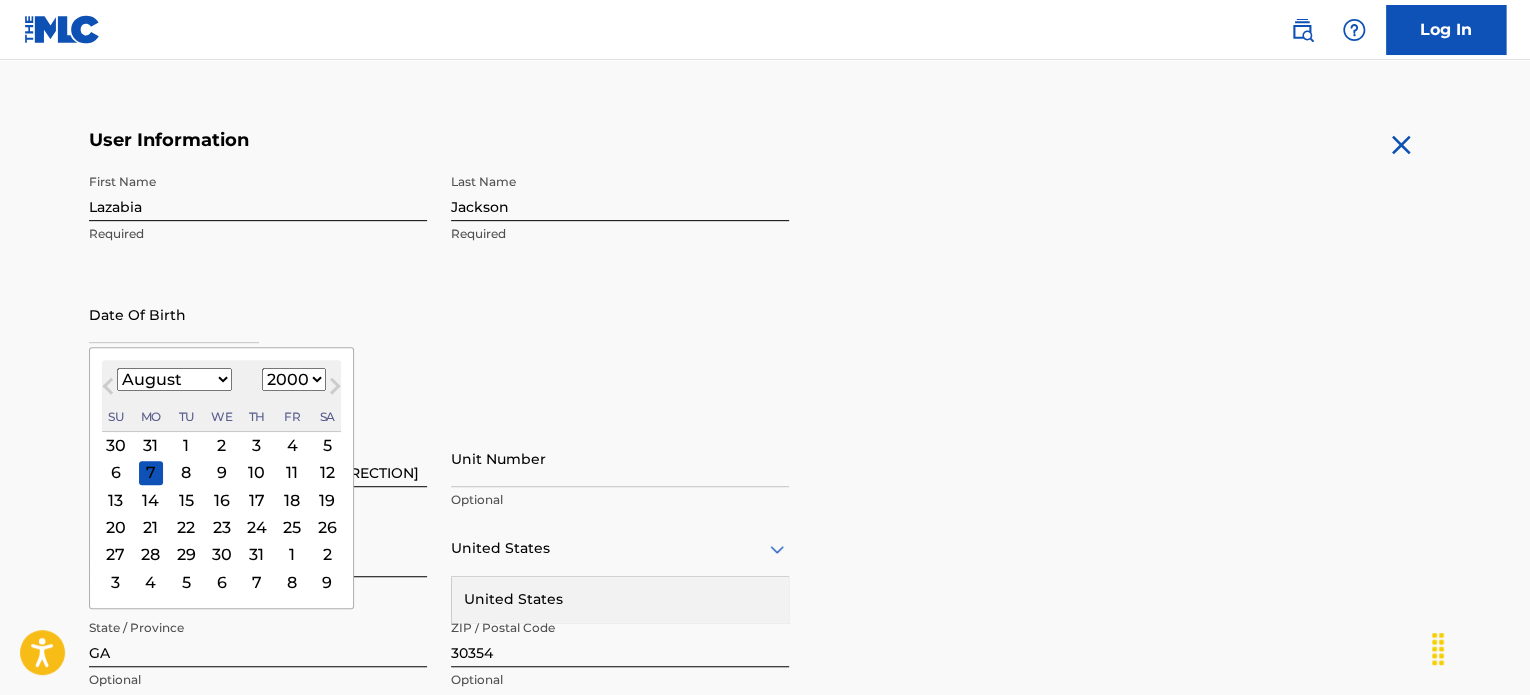 click on "January February March April May June July August September October November December" at bounding box center [174, 379] 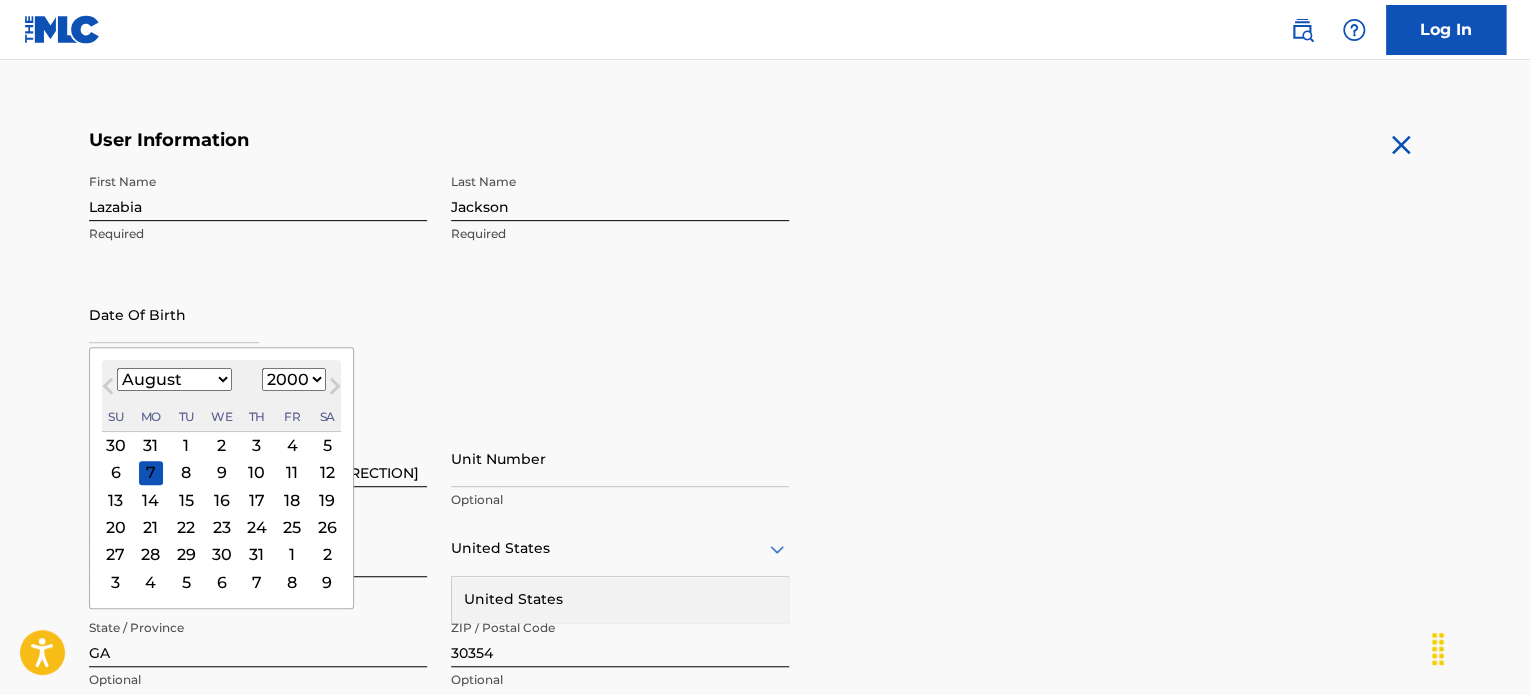 select on "10" 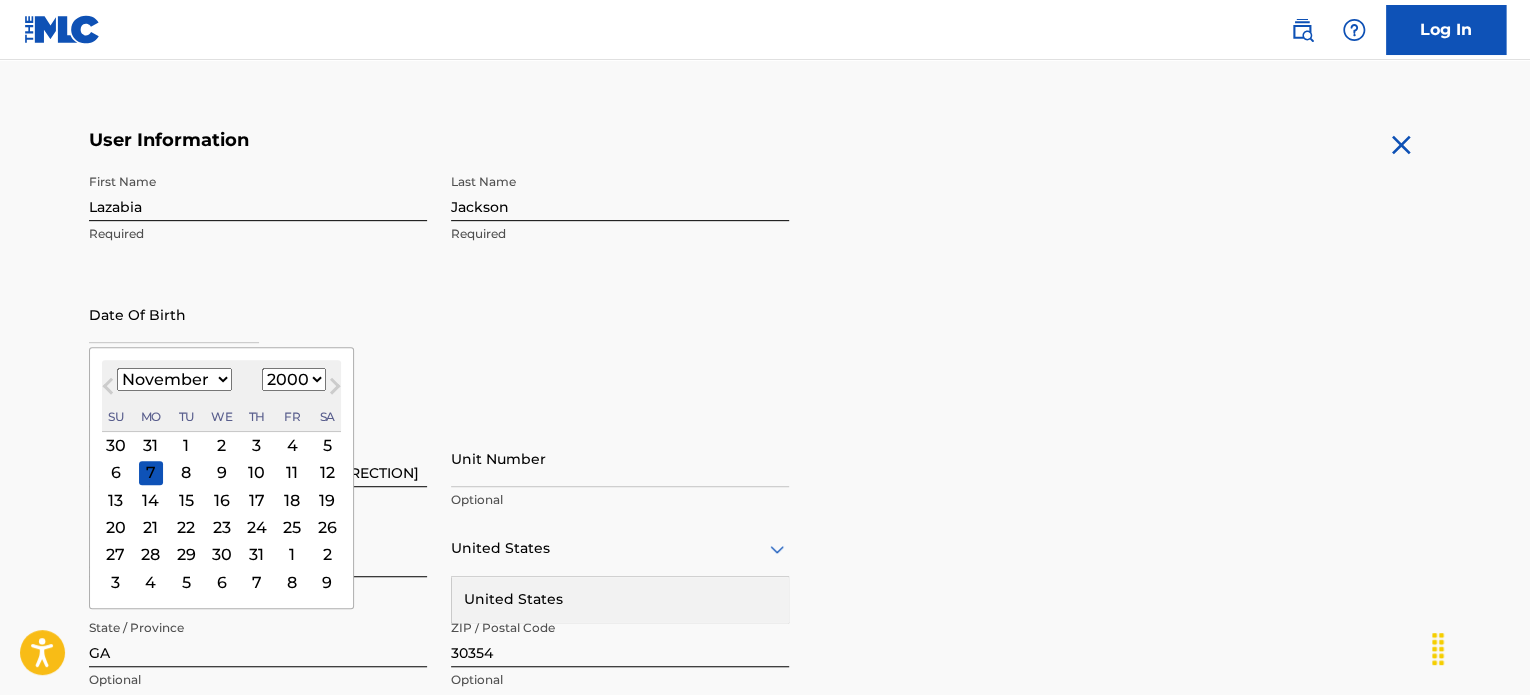 click on "January February March April May June July August September October November December" at bounding box center (174, 379) 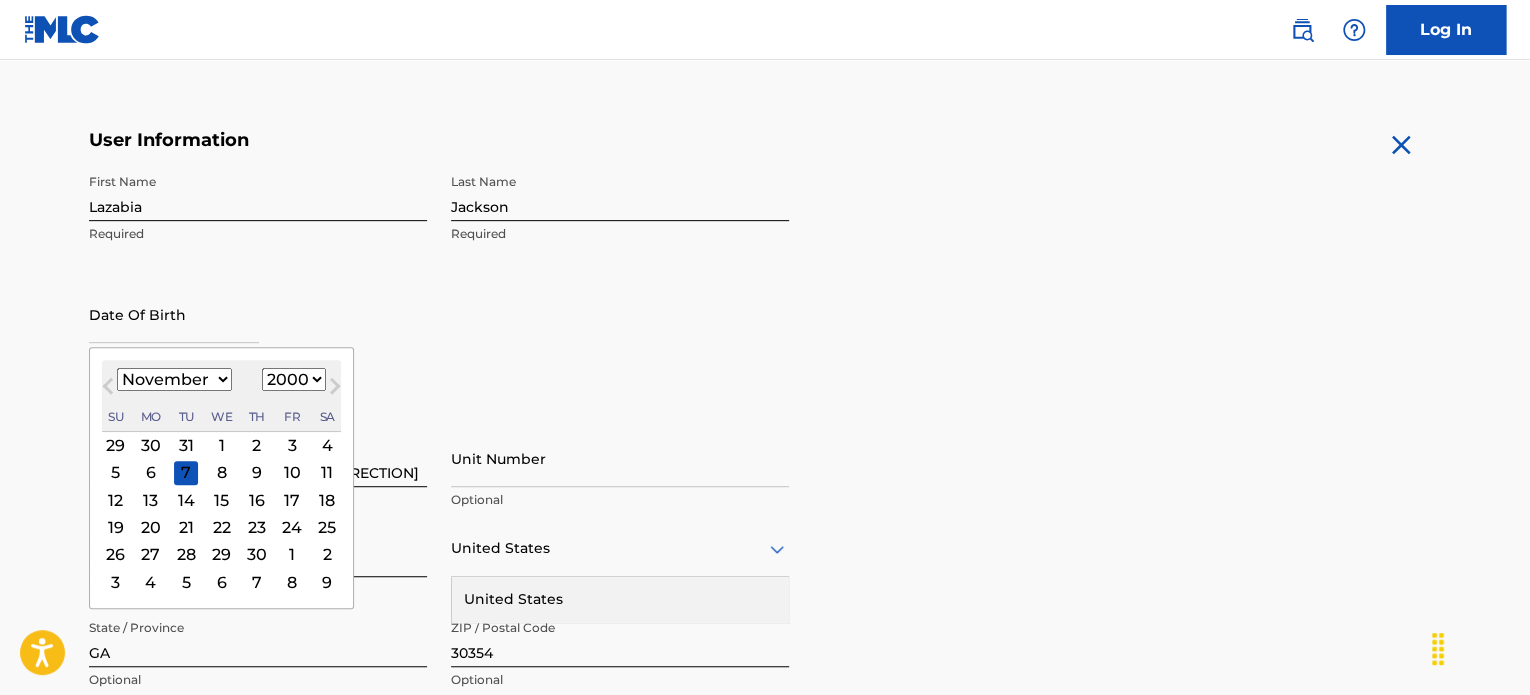 click on "13" at bounding box center [151, 500] 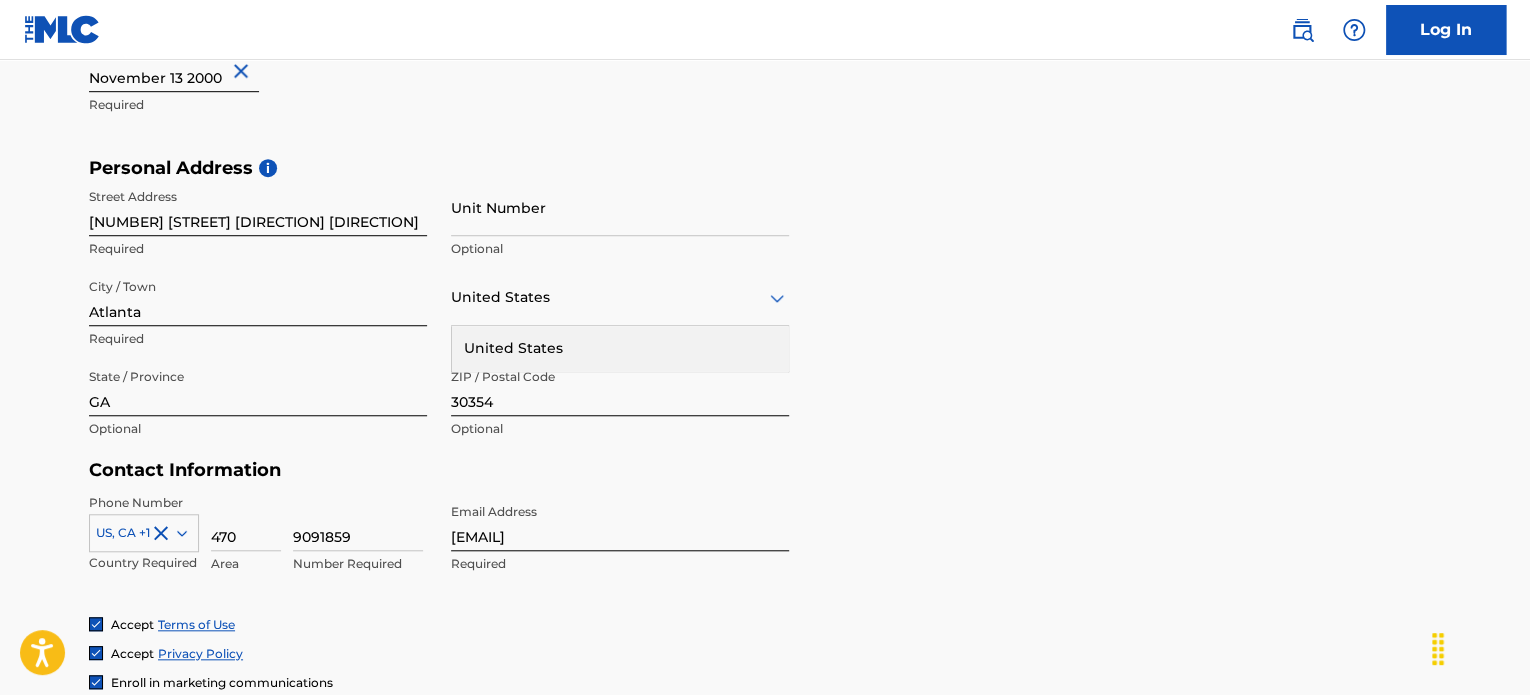 scroll, scrollTop: 640, scrollLeft: 0, axis: vertical 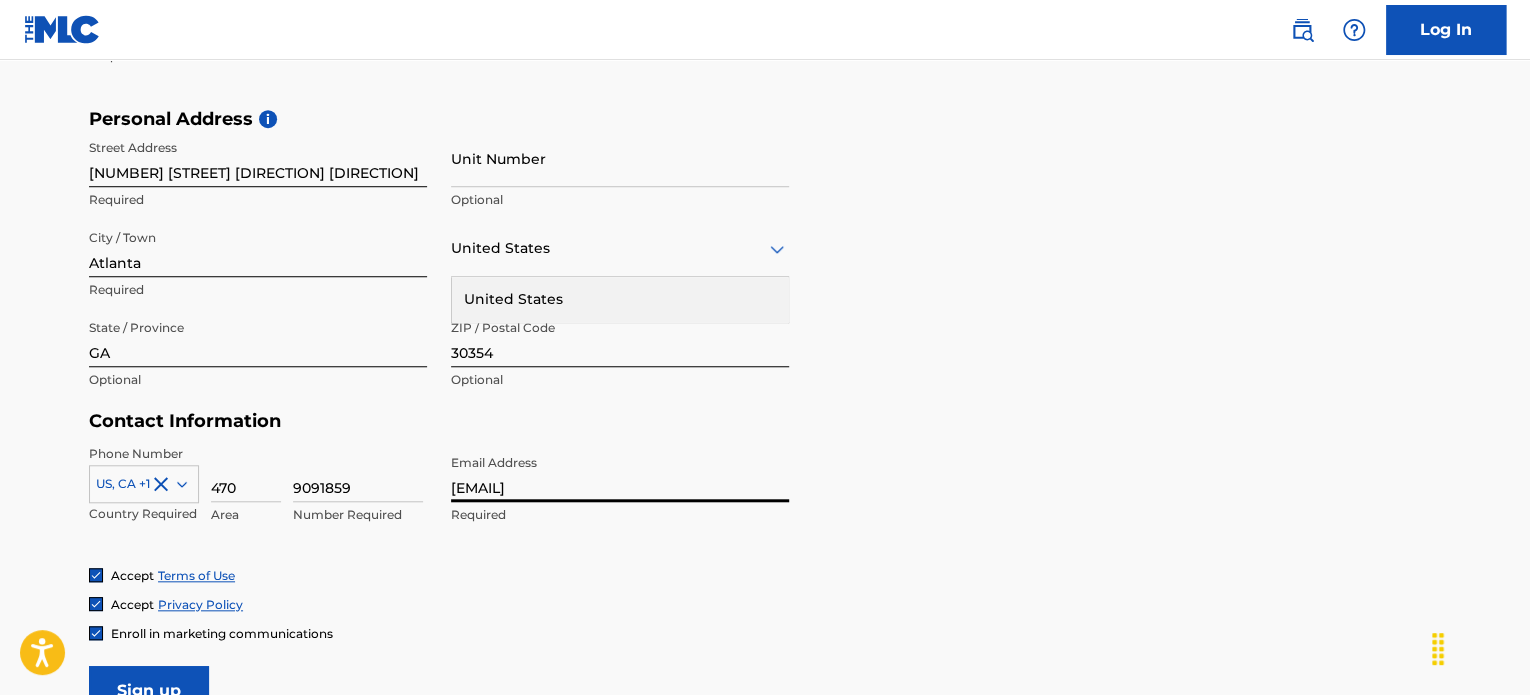 click on "[EMAIL]" at bounding box center [620, 473] 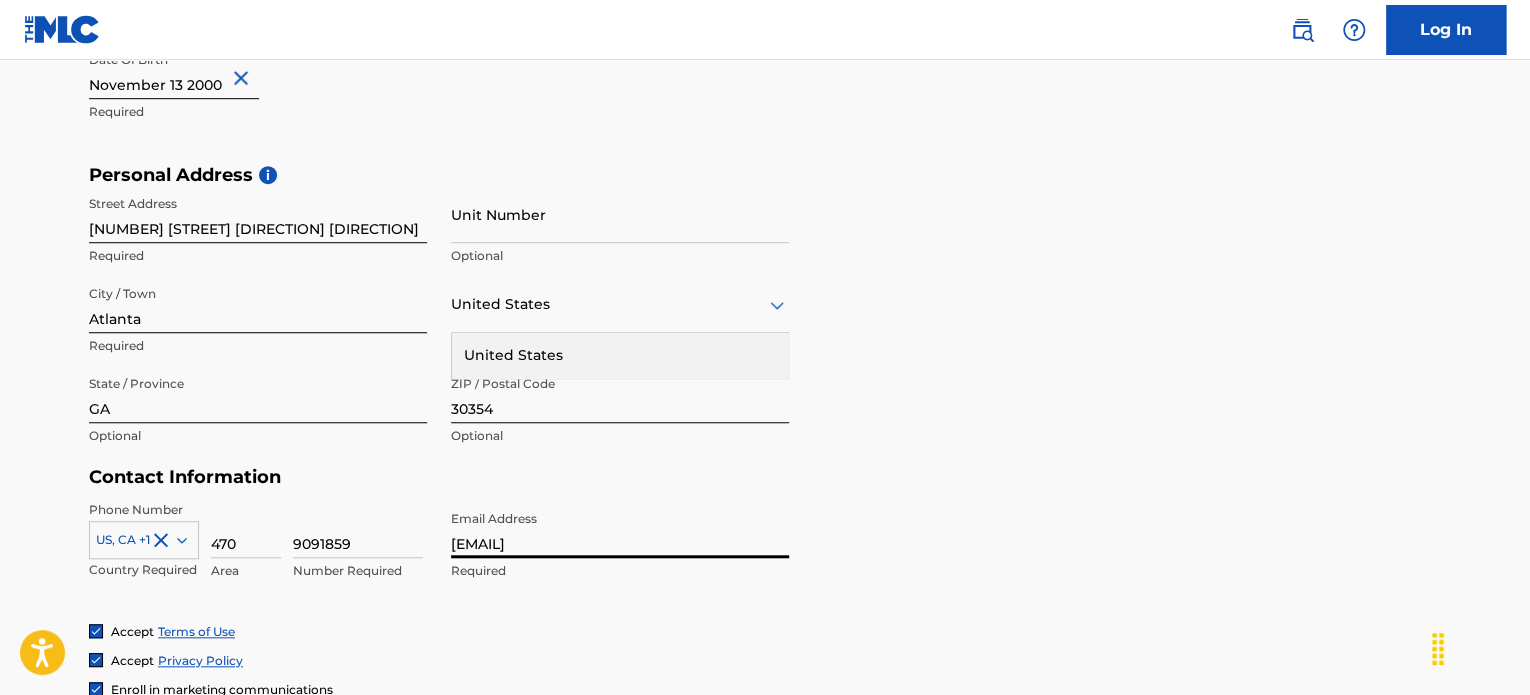 scroll, scrollTop: 868, scrollLeft: 0, axis: vertical 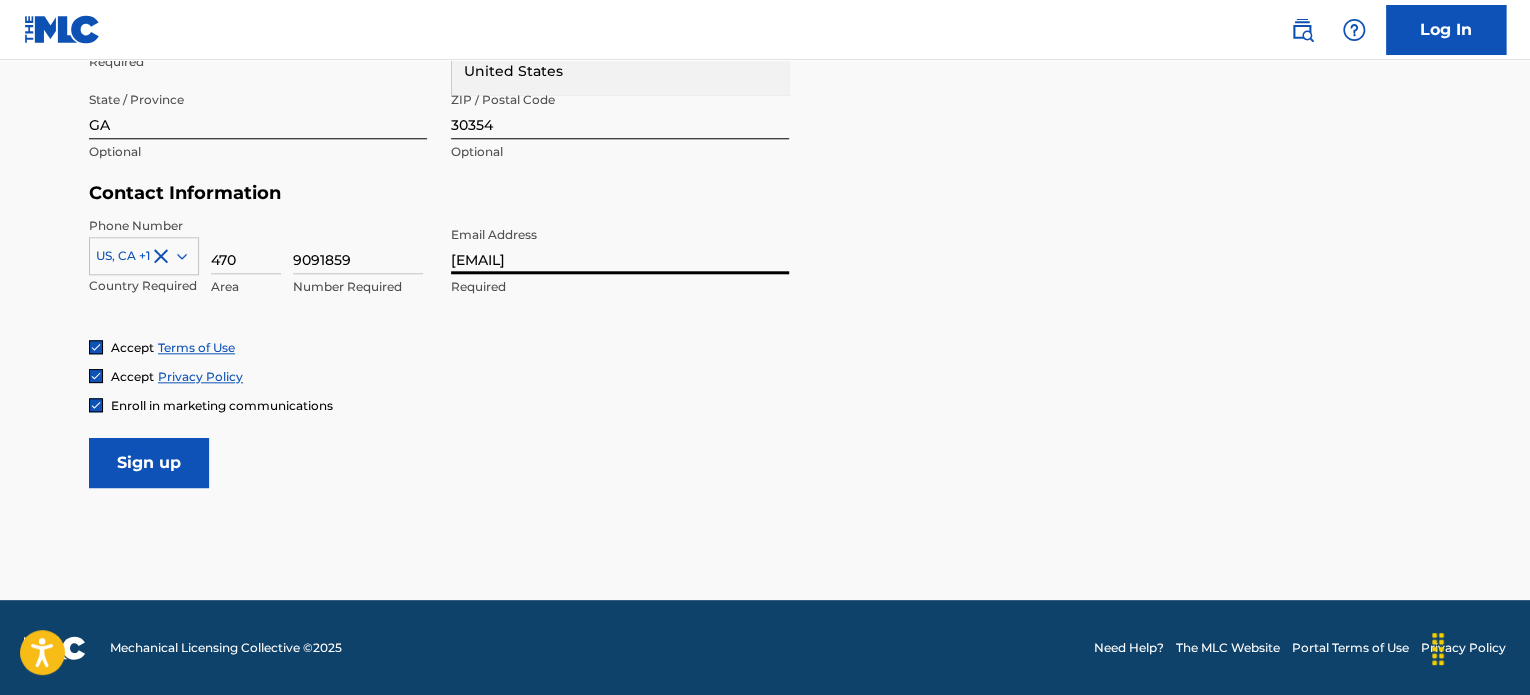 type on "[EMAIL]" 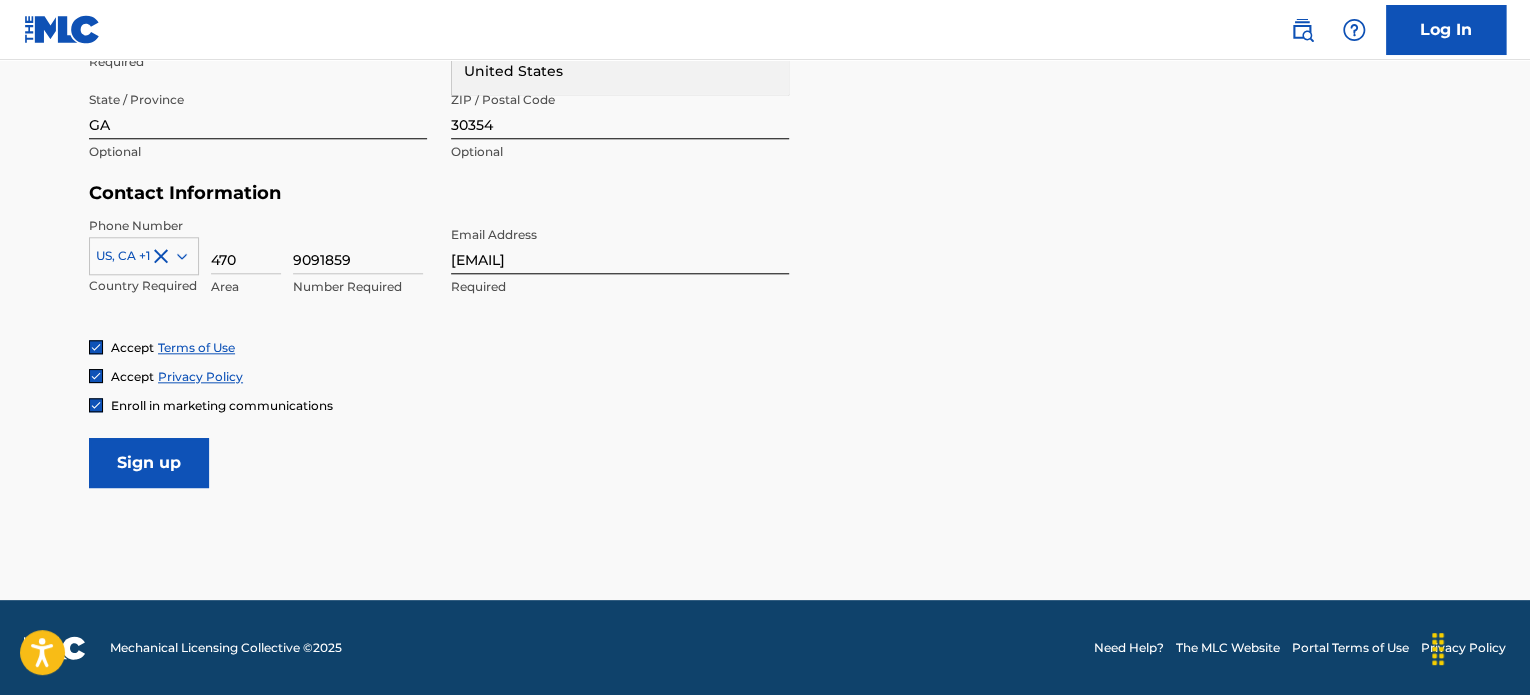 click on "Sign up" at bounding box center [149, 463] 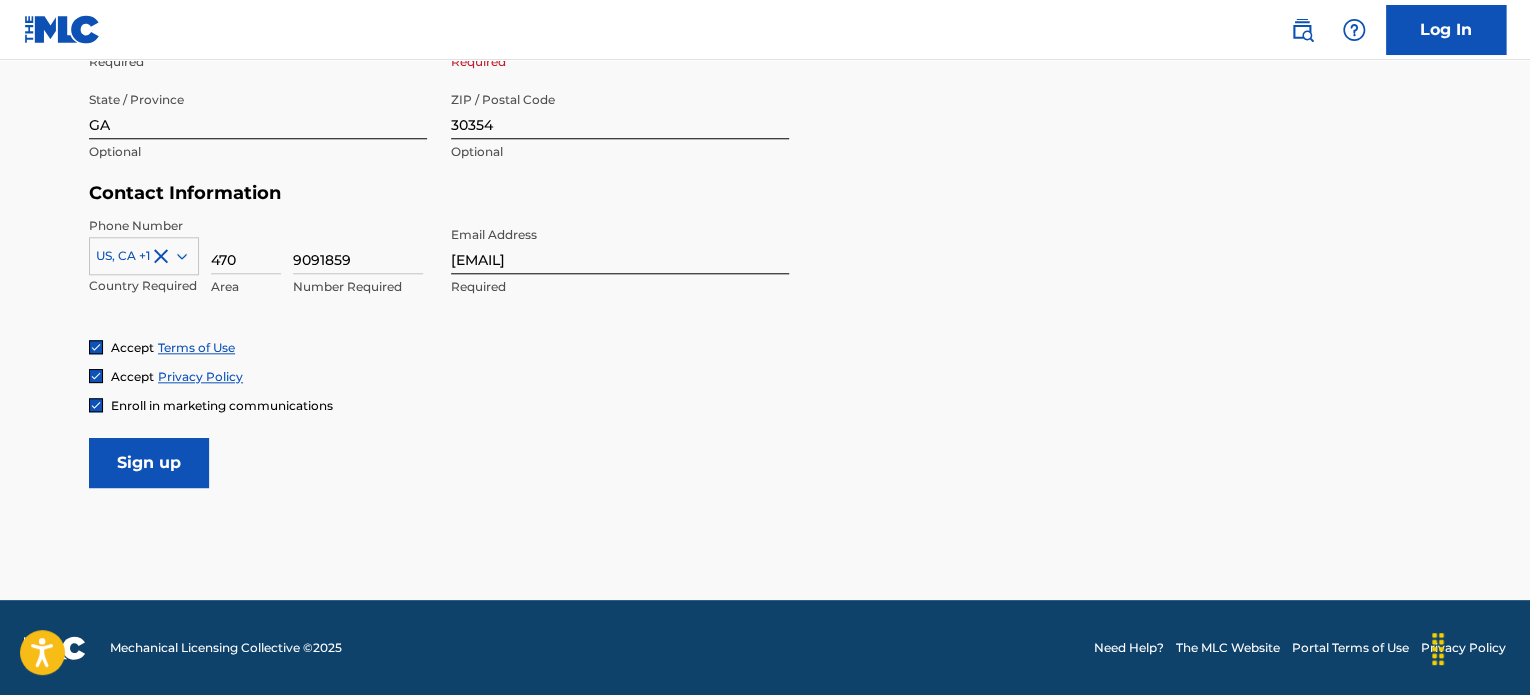 click on "Sign up" at bounding box center [149, 463] 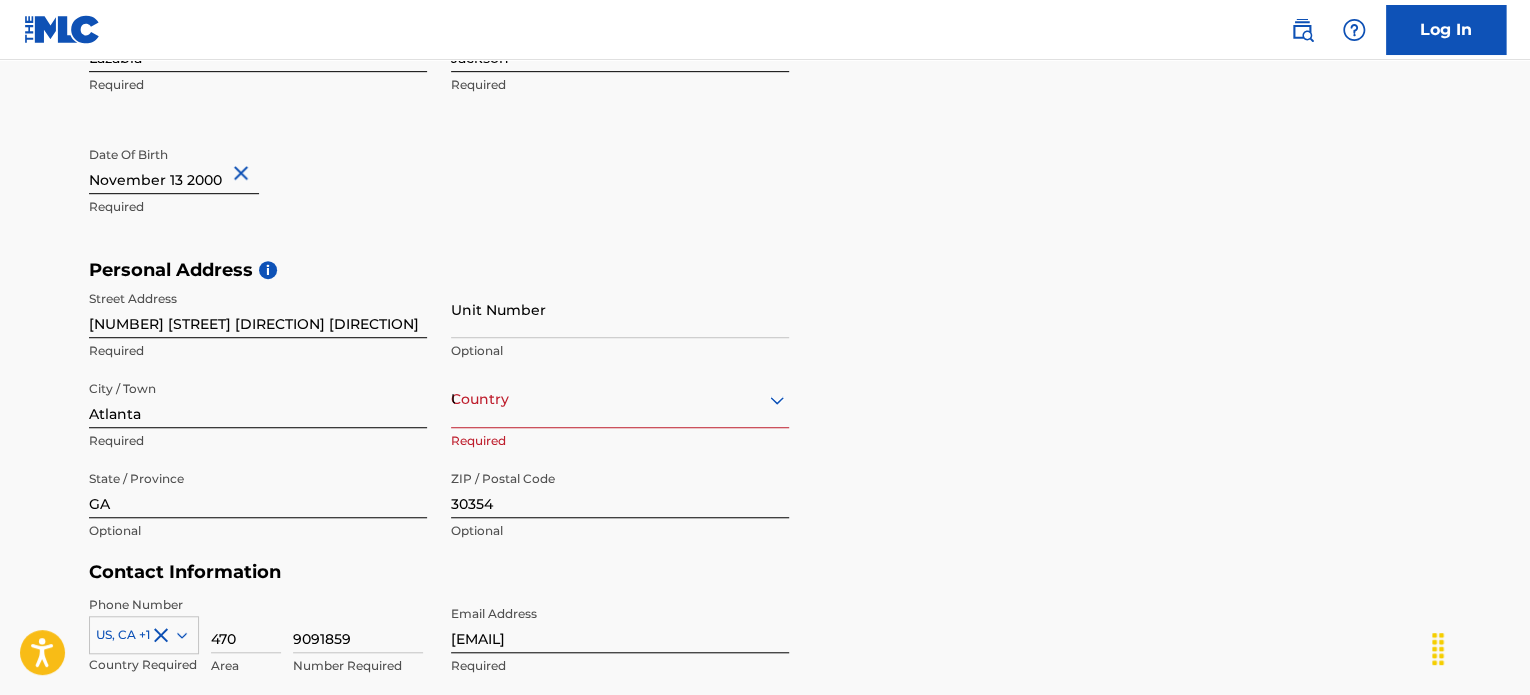 scroll, scrollTop: 500, scrollLeft: 0, axis: vertical 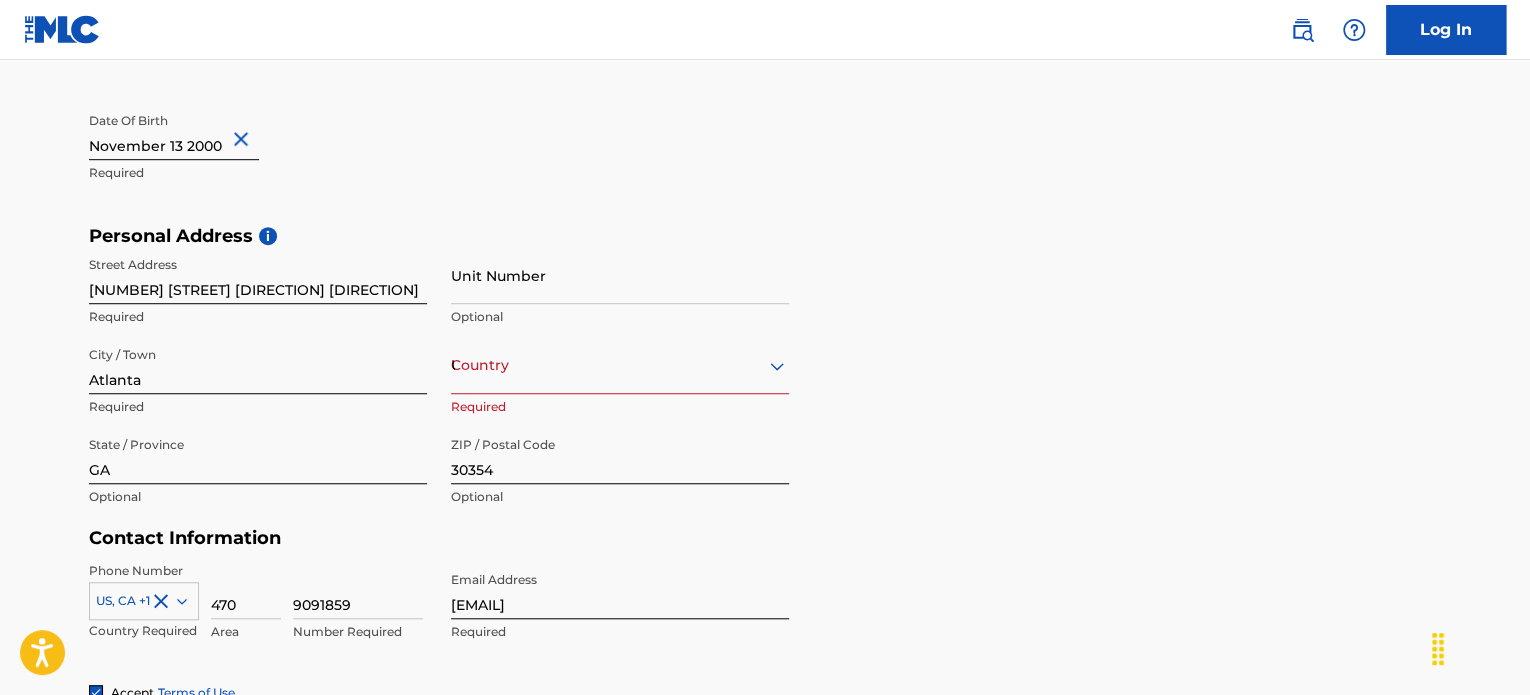 drag, startPoint x: 552, startPoint y: 376, endPoint x: 512, endPoint y: 370, distance: 40.4475 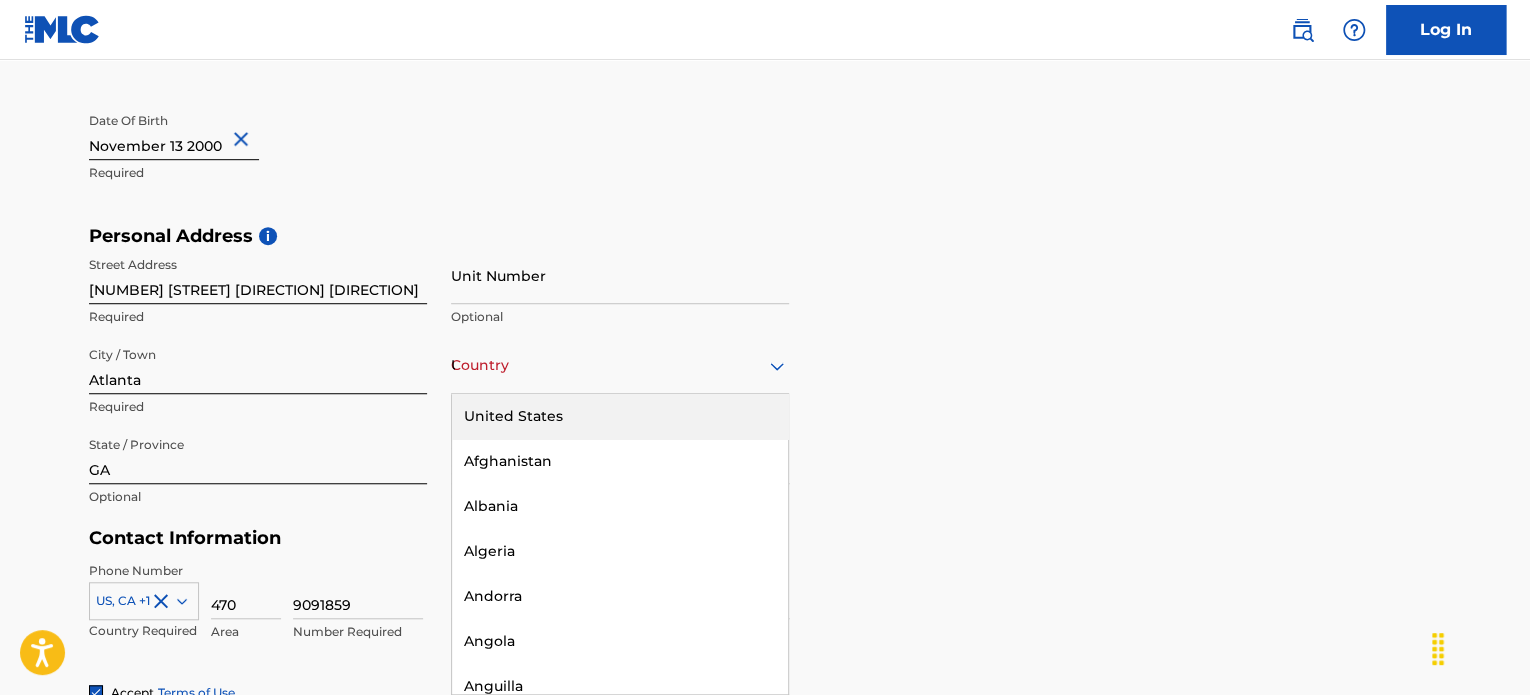 click on "United States" at bounding box center [620, 416] 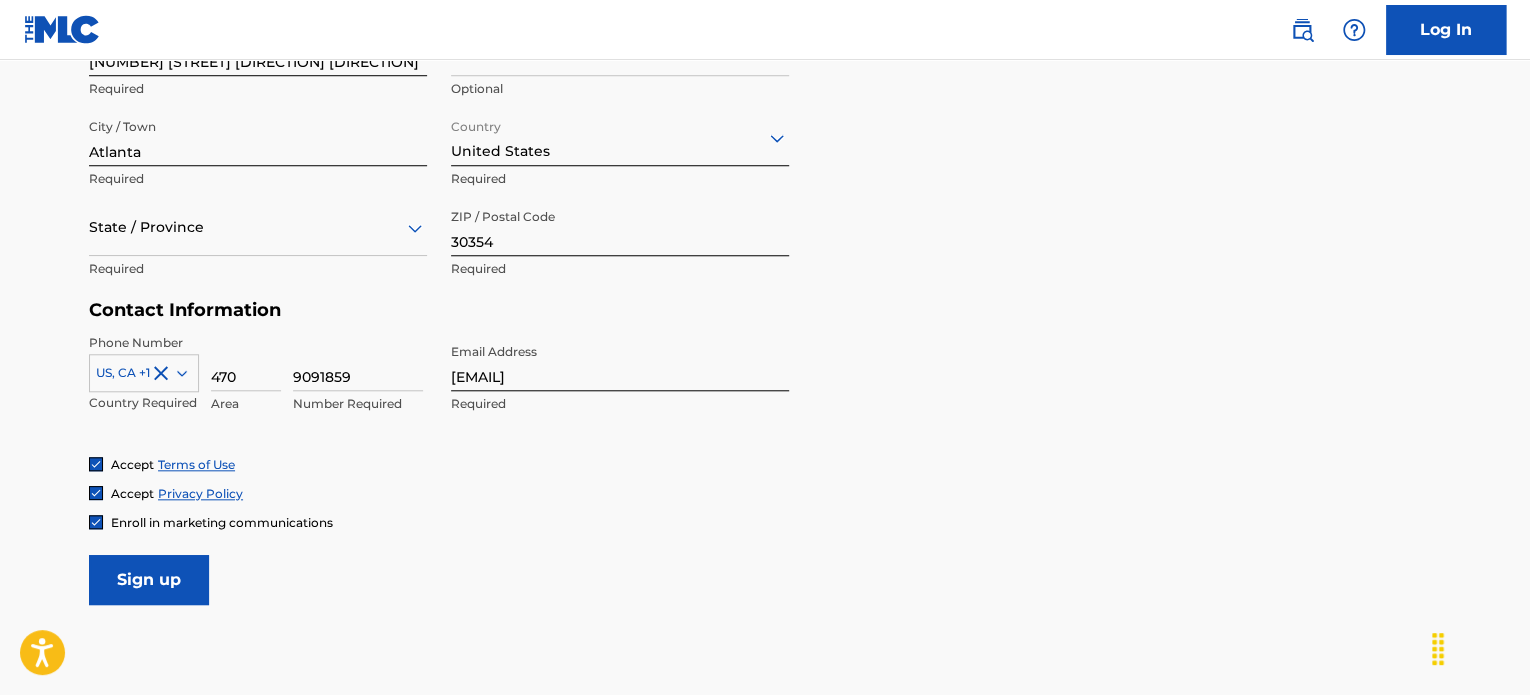 scroll, scrollTop: 668, scrollLeft: 0, axis: vertical 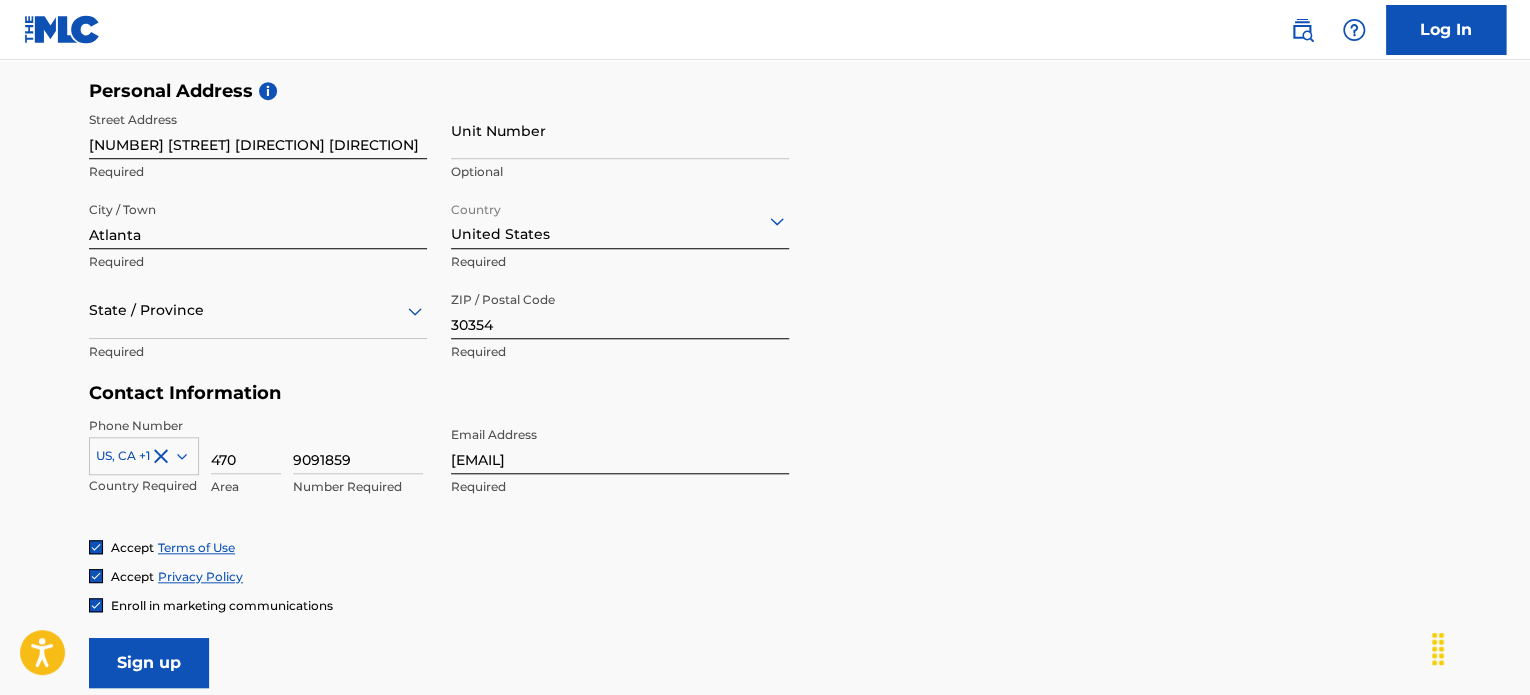 click on "Street Address 85 Mount Zion Rd SW Required Unit Number Optional City / Town Atlanta Required Country United States Required State / Province Required ZIP / Postal Code 30354 Required" at bounding box center (439, 237) 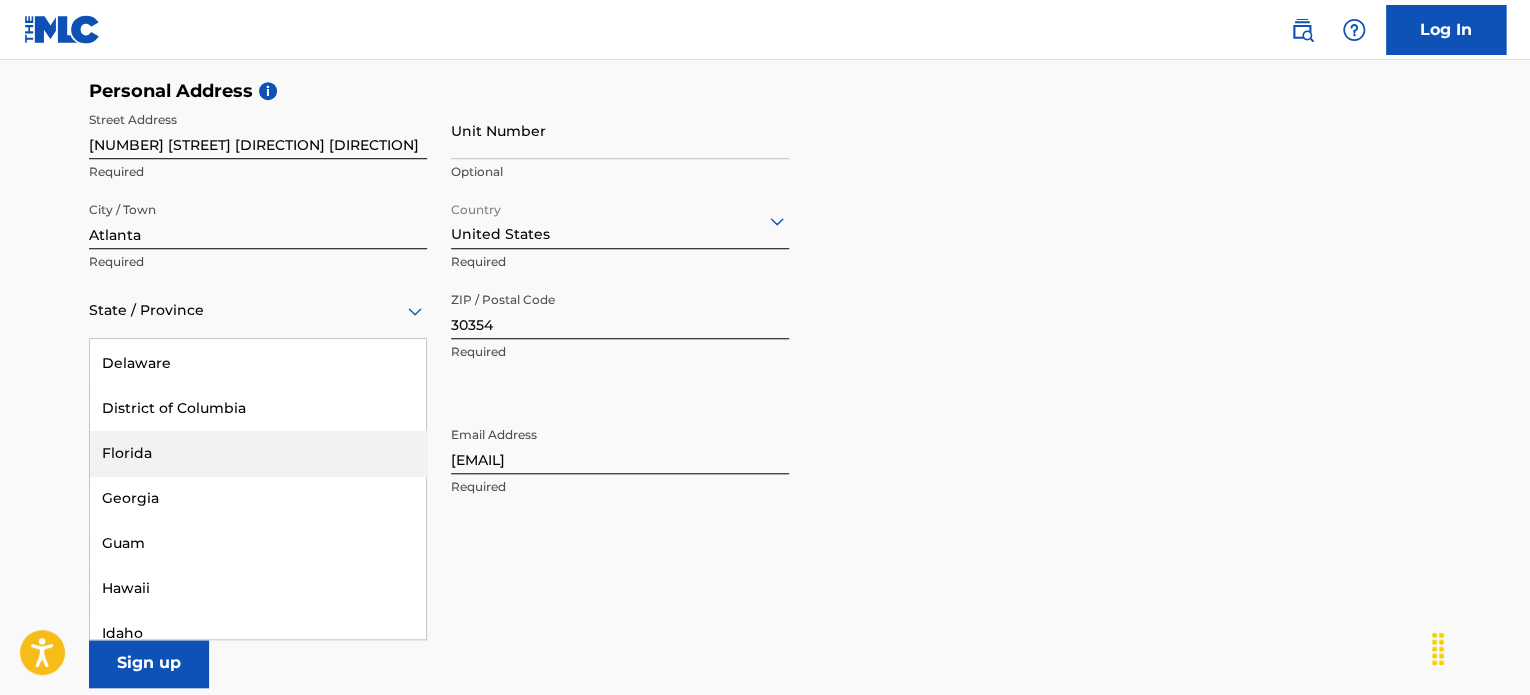 scroll, scrollTop: 400, scrollLeft: 0, axis: vertical 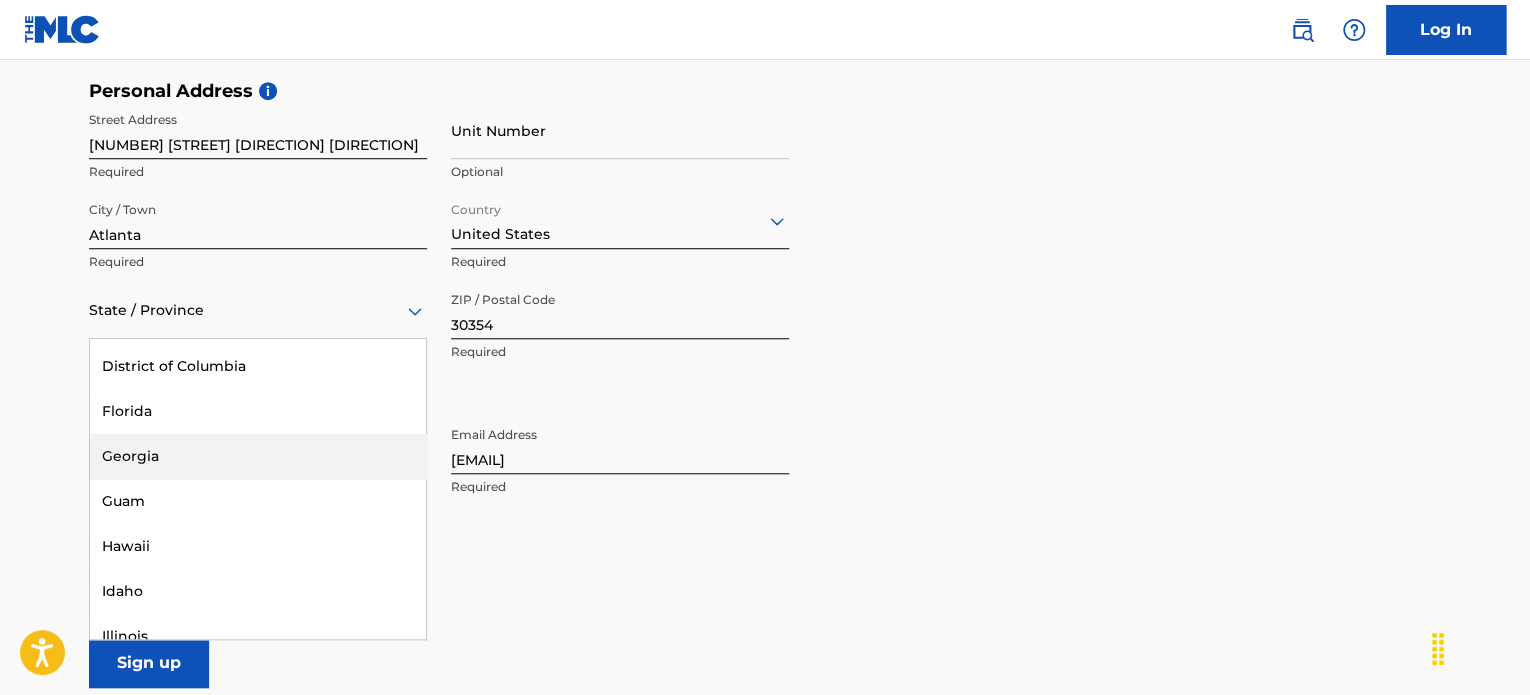 click on "Georgia" at bounding box center (258, 456) 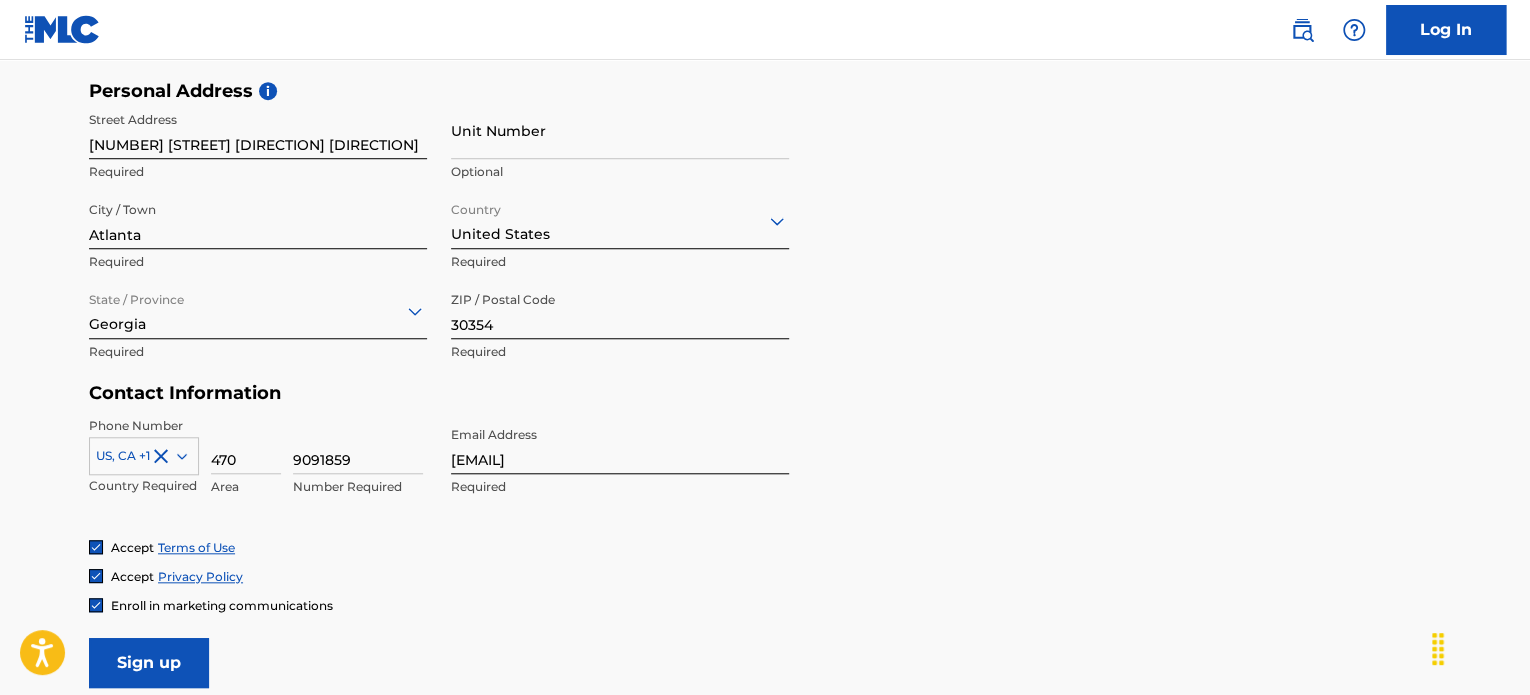 scroll, scrollTop: 868, scrollLeft: 0, axis: vertical 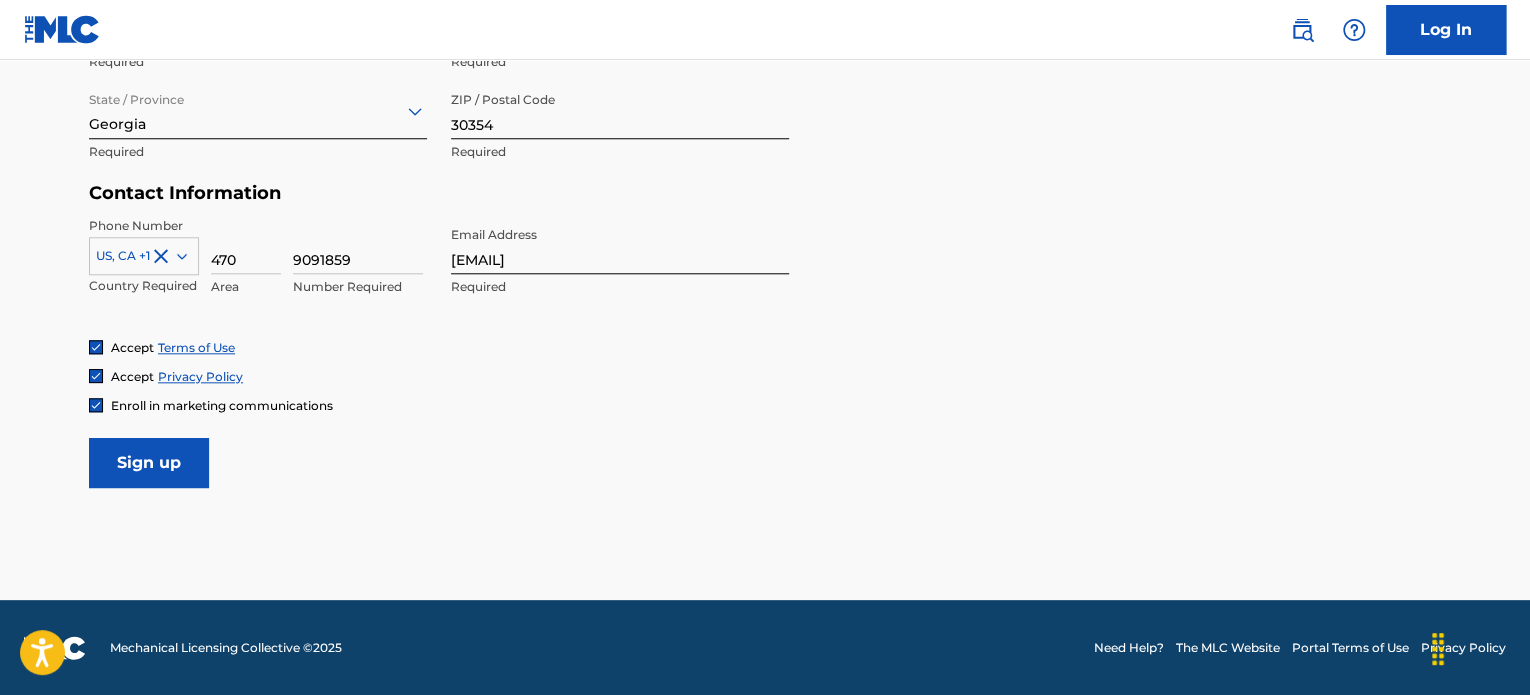 click on "User Information First Name [LAST] Required Last Name [LAST] Required Date Of Birth Required Personal Address i Street Address [NUMBER] [STREET] [DIRECTION] [DIRECTION] Required Unit Number Optional City / Town [CITY] Required Country [COUNTRY] Required State / Province [STATE] Required ZIP / Postal Code [POSTAL CODE] Required Contact Information Phone Number US, CA +1 Country Required [AREA CODE] Area [NUMBER] Number Required Email Address [EMAIL] Required Accept Terms of Use Accept Privacy Policy Enroll in marketing communications Sign up" at bounding box center (765, 44) 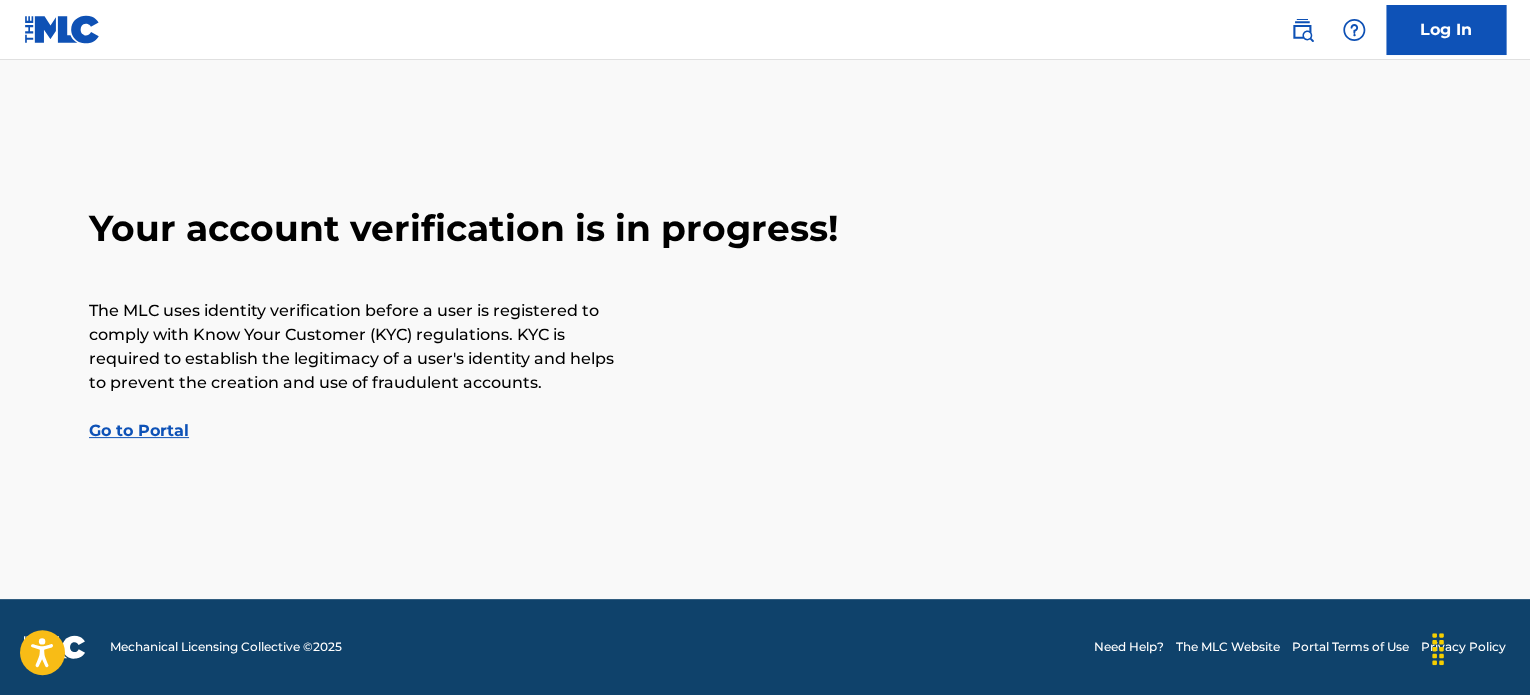 scroll, scrollTop: 0, scrollLeft: 0, axis: both 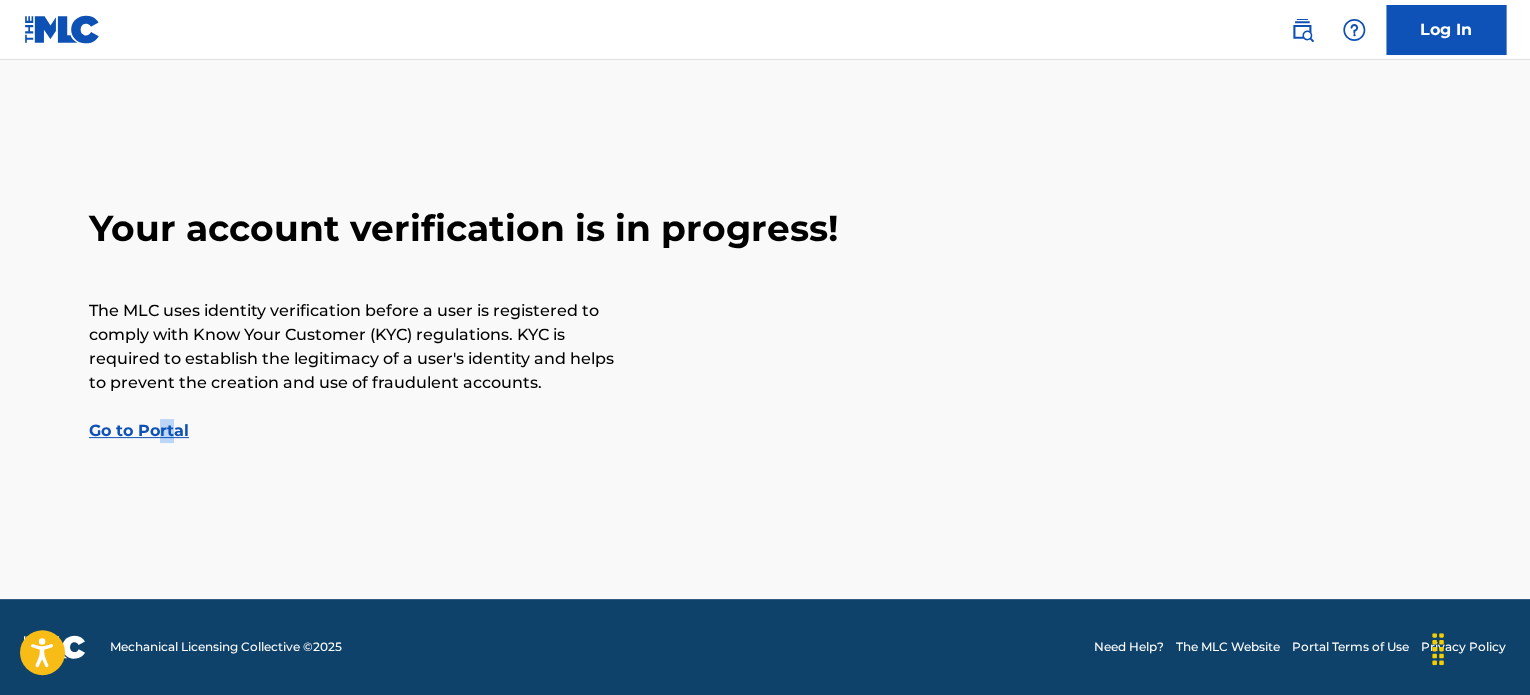 click on "Go to Portal" at bounding box center [139, 430] 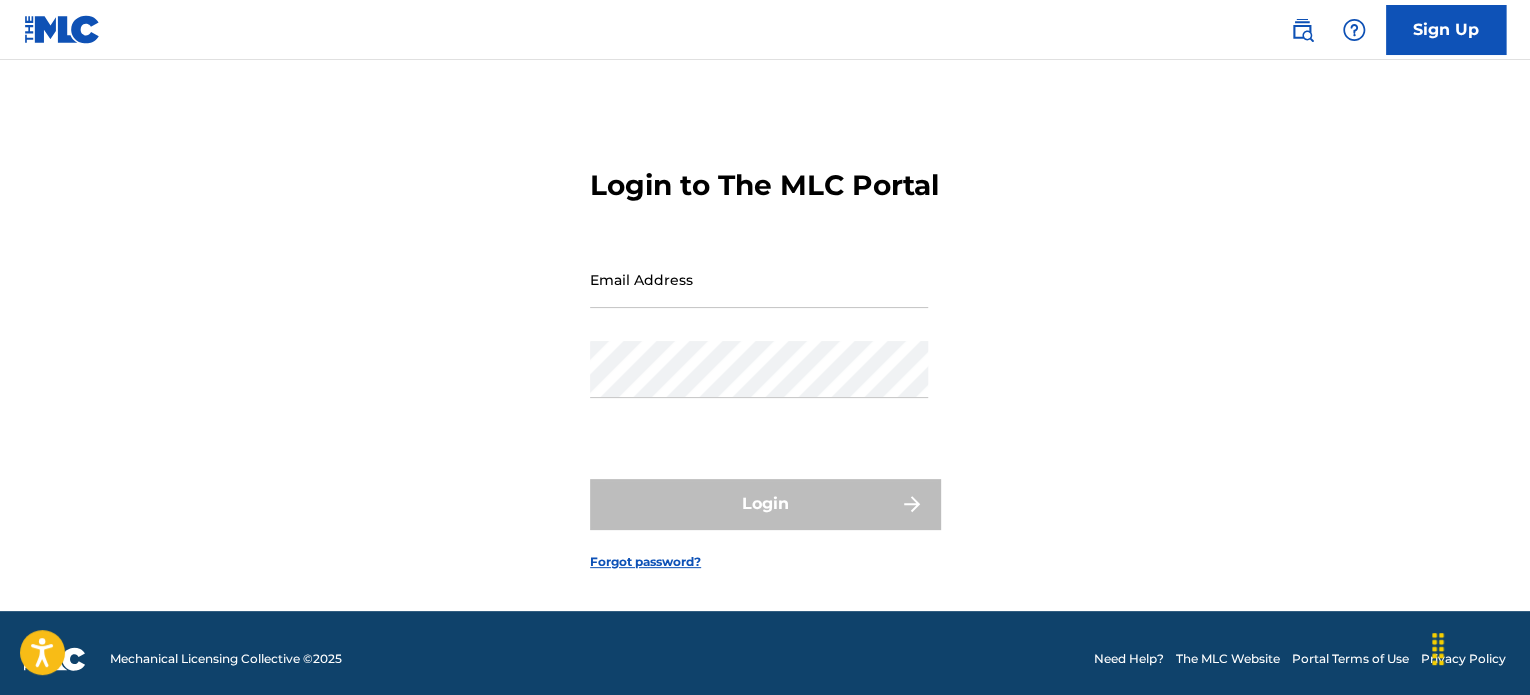 scroll, scrollTop: 0, scrollLeft: 0, axis: both 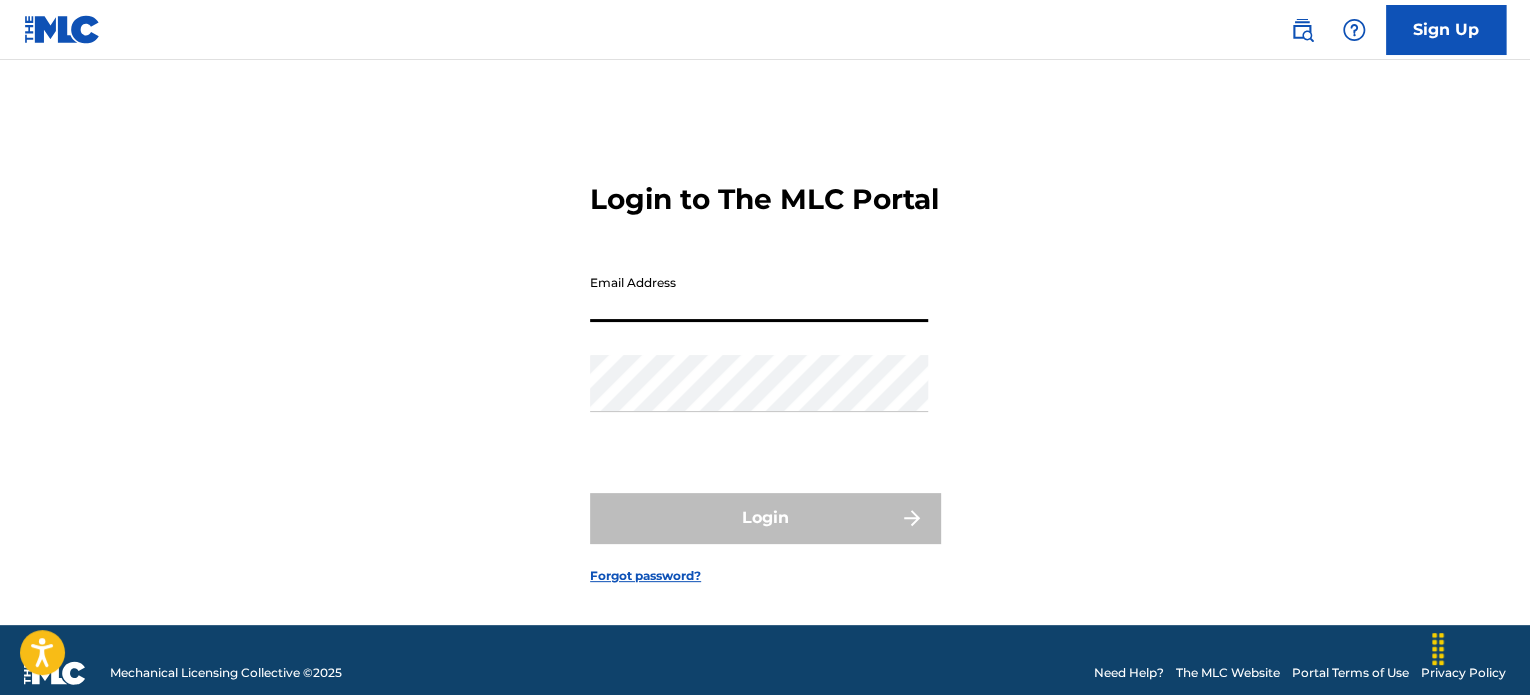 click on "Email Address" at bounding box center [759, 293] 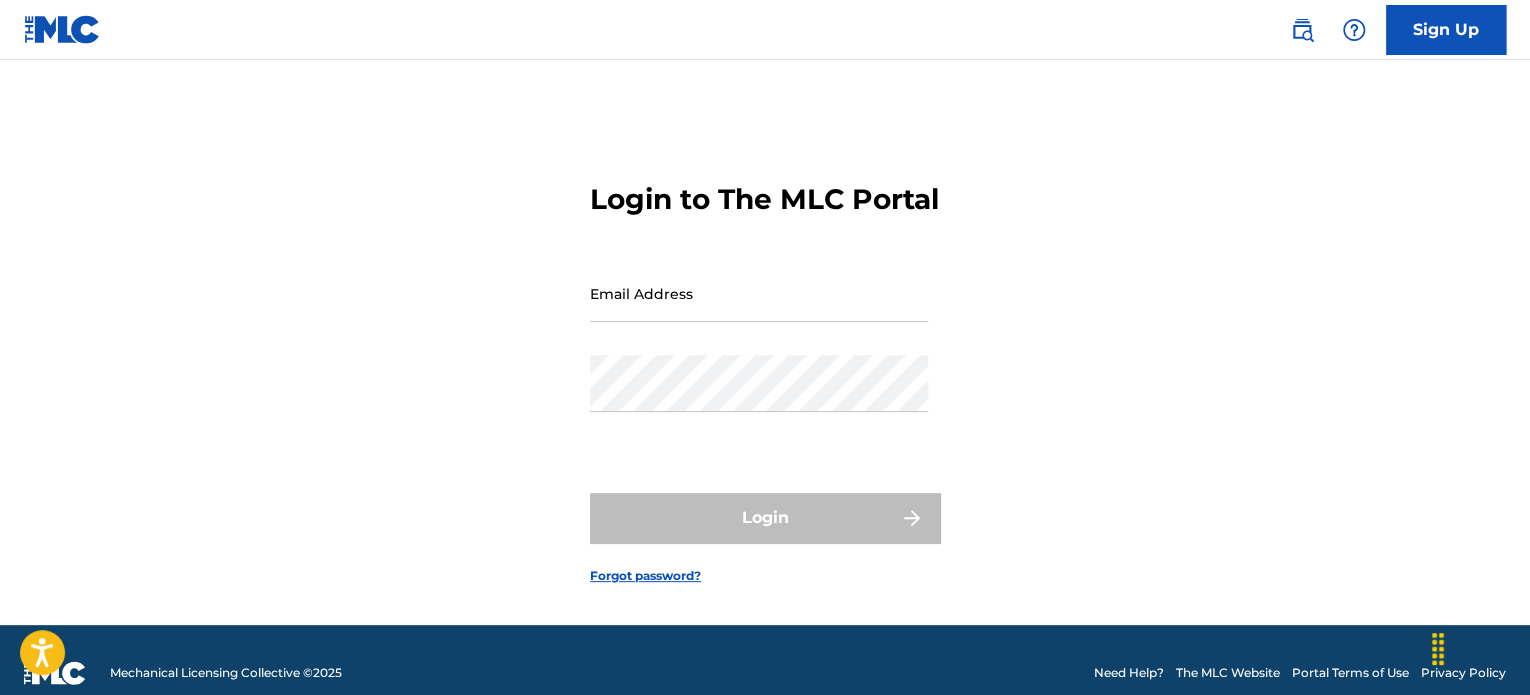 click on "Sign Up" at bounding box center (1446, 30) 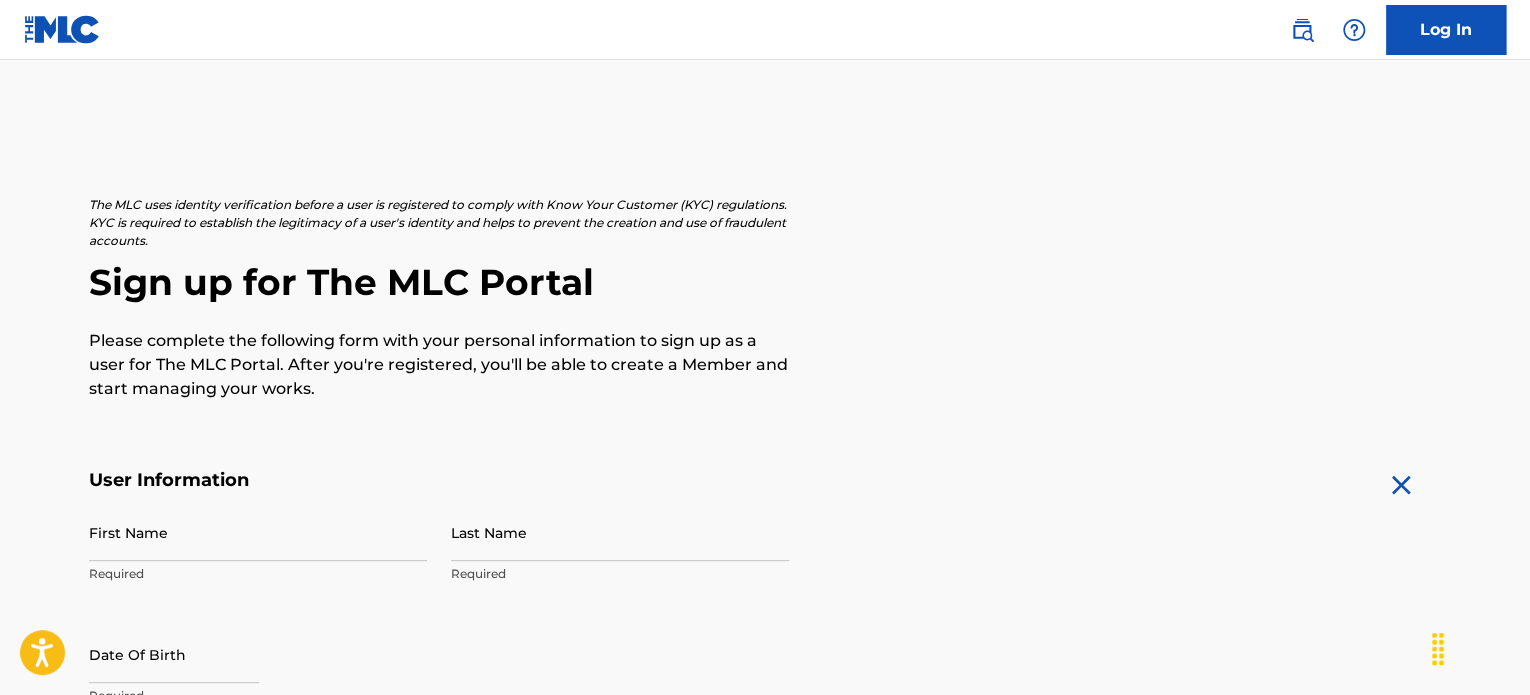 click on "Log In" at bounding box center (1446, 30) 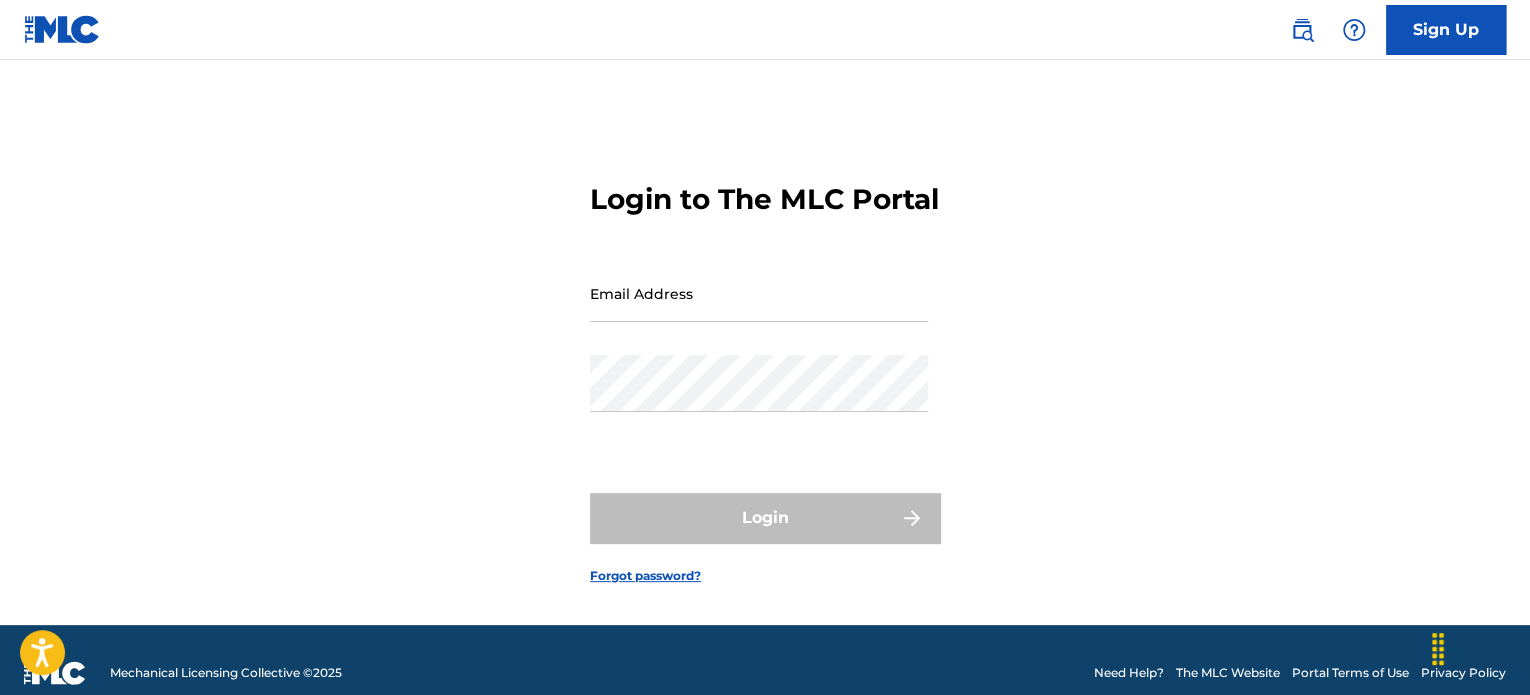 click on "Email Address" at bounding box center (759, 293) 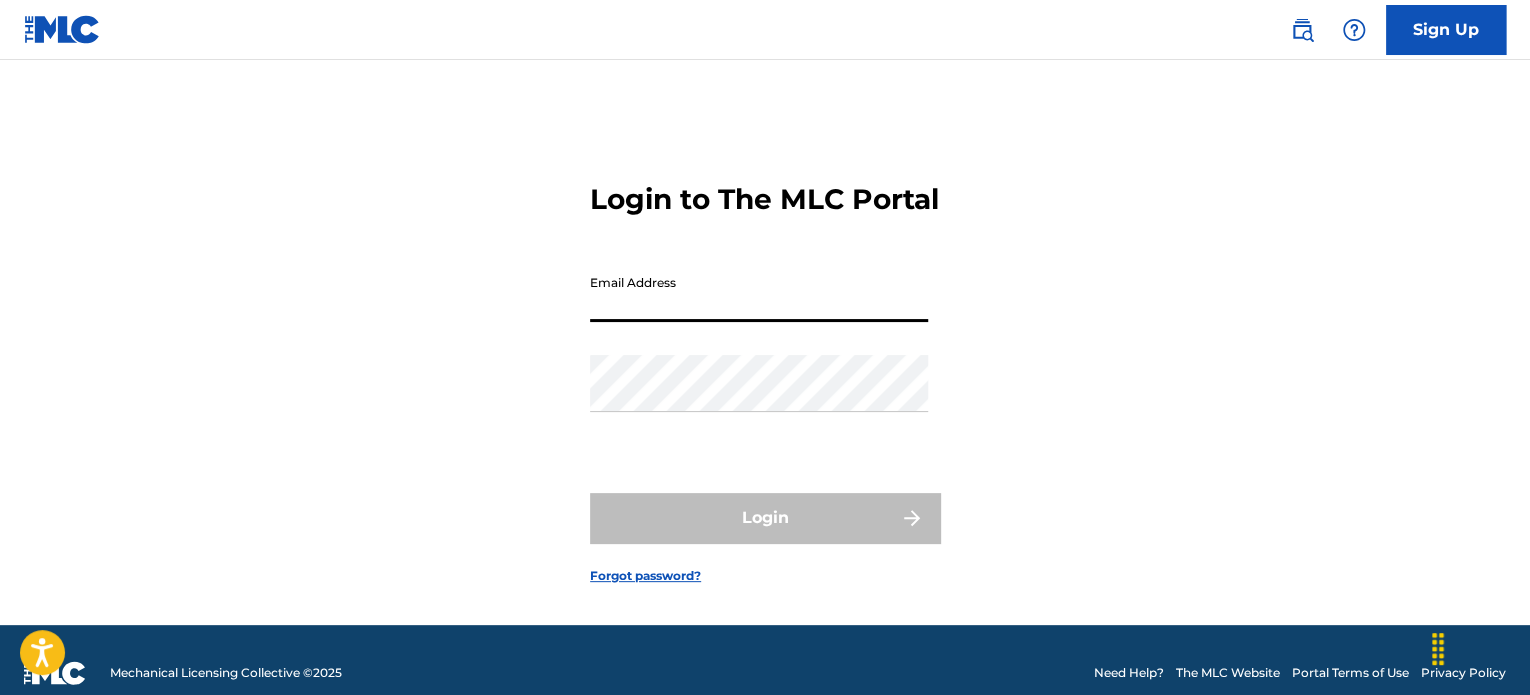 type on "[EMAIL]" 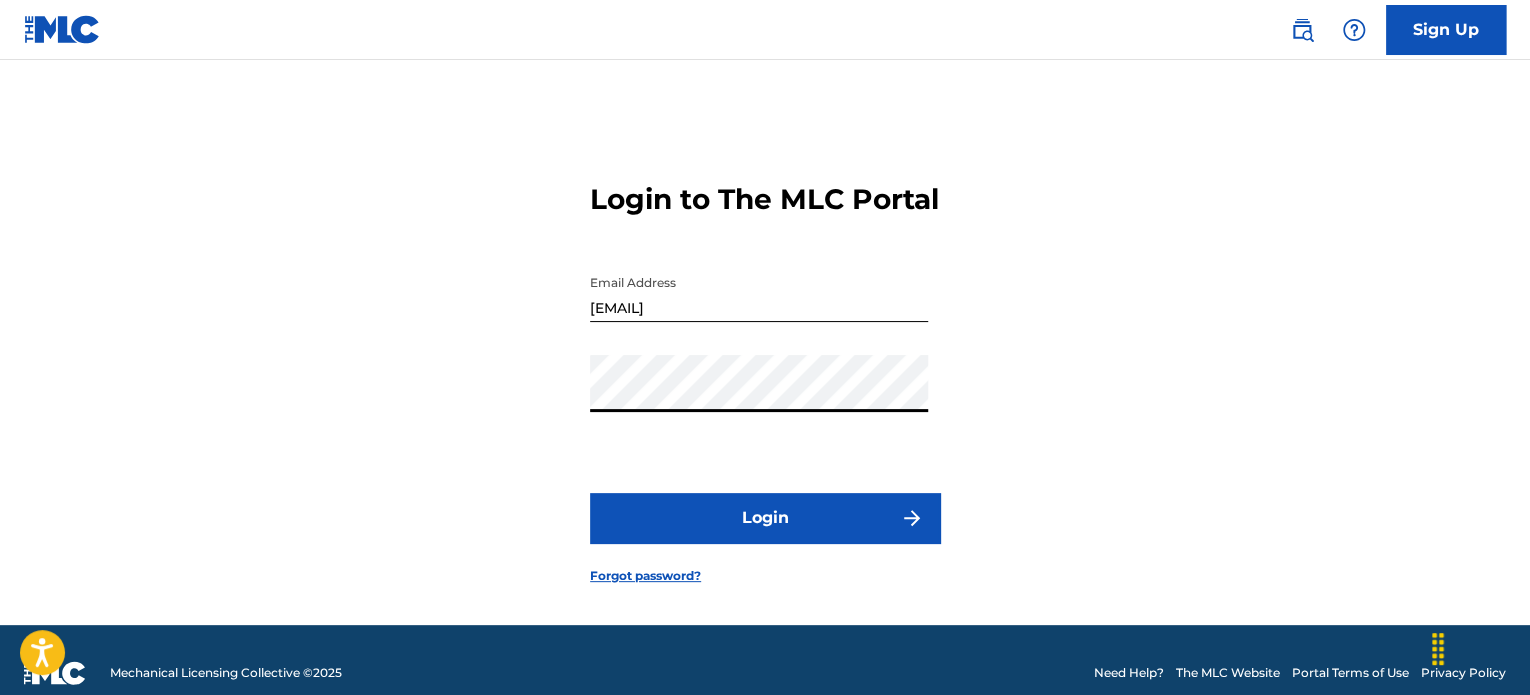 click on "Login" at bounding box center (765, 518) 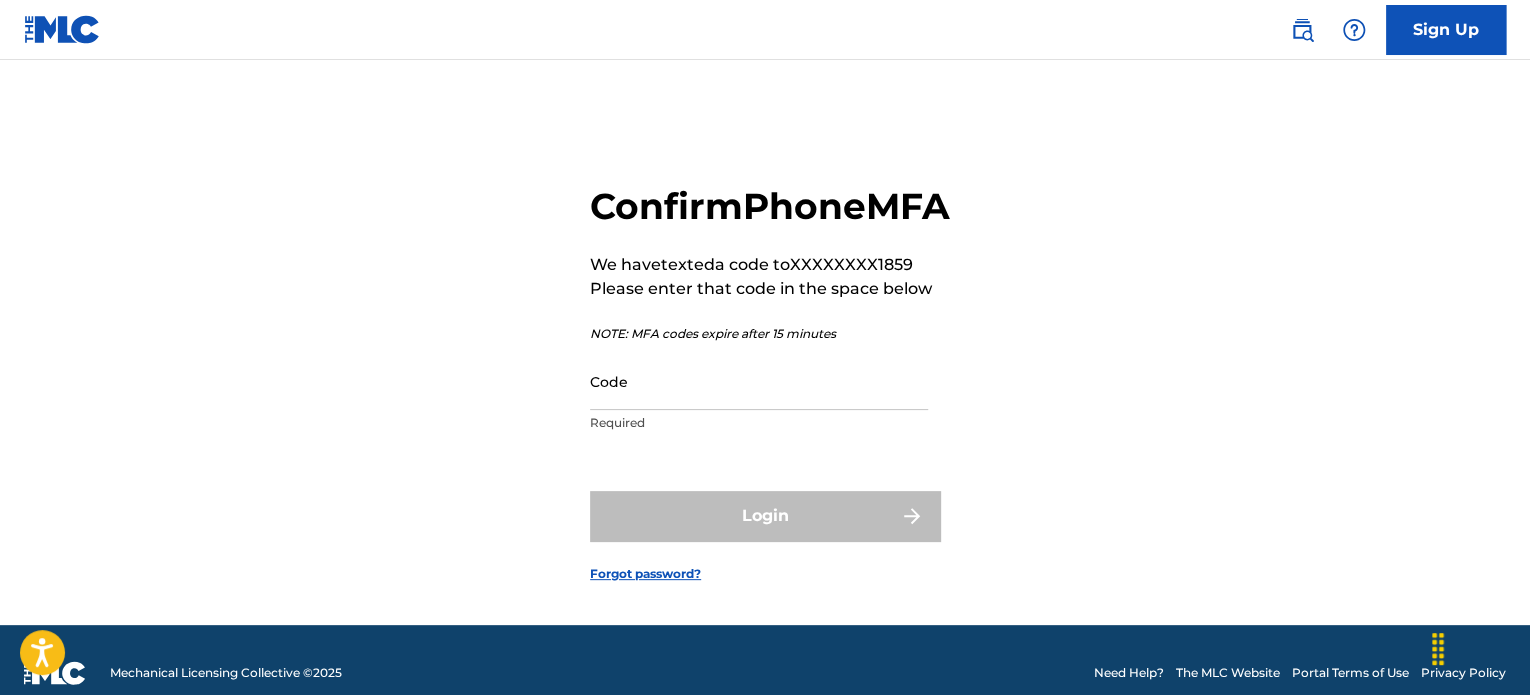 drag, startPoint x: 767, startPoint y: 346, endPoint x: 779, endPoint y: 423, distance: 77.92946 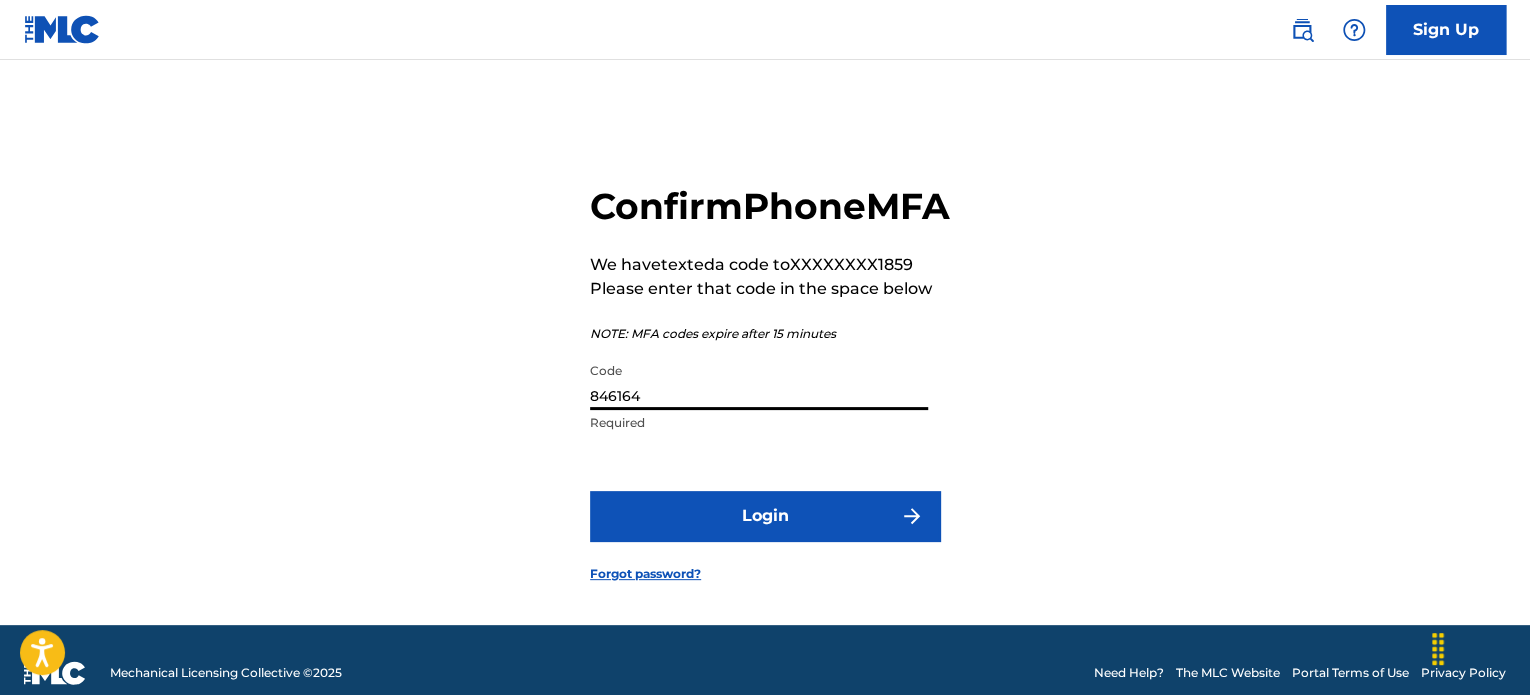 type on "846164" 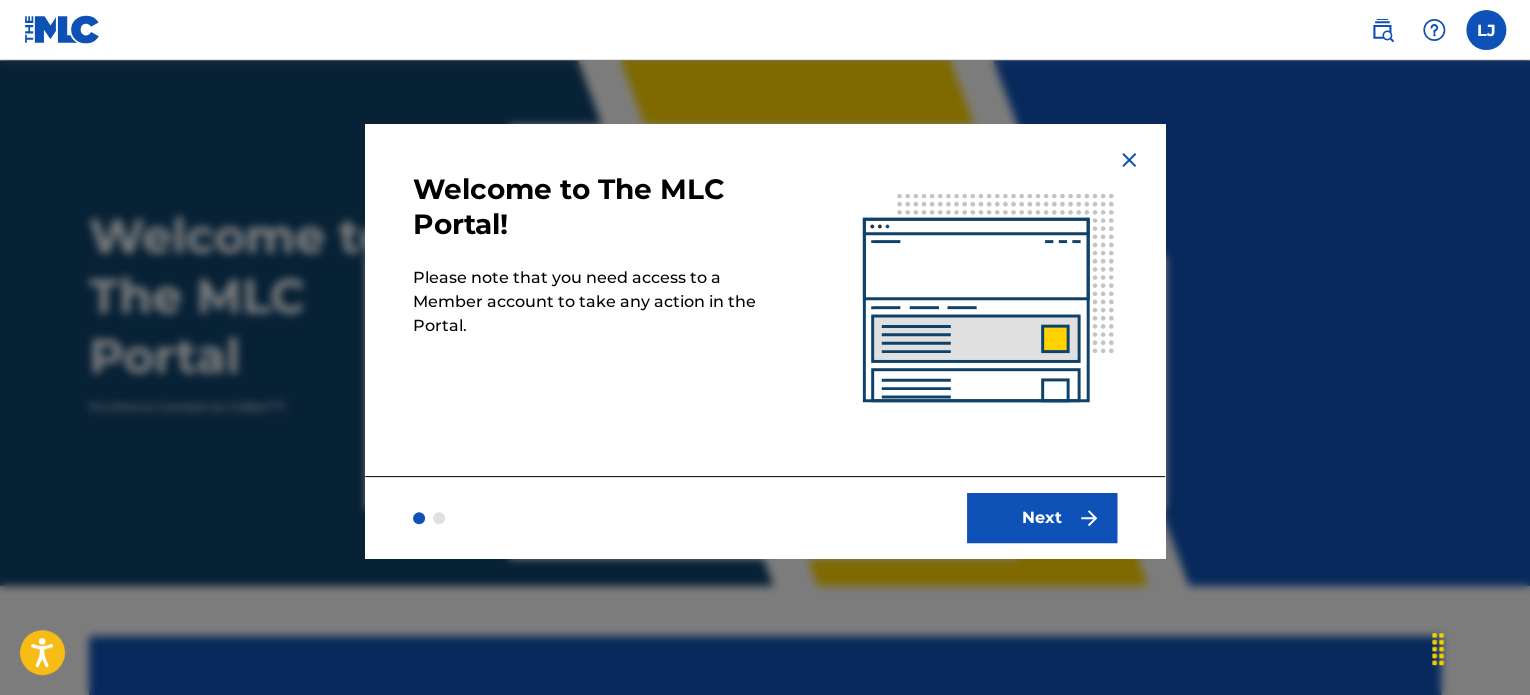 scroll, scrollTop: 0, scrollLeft: 0, axis: both 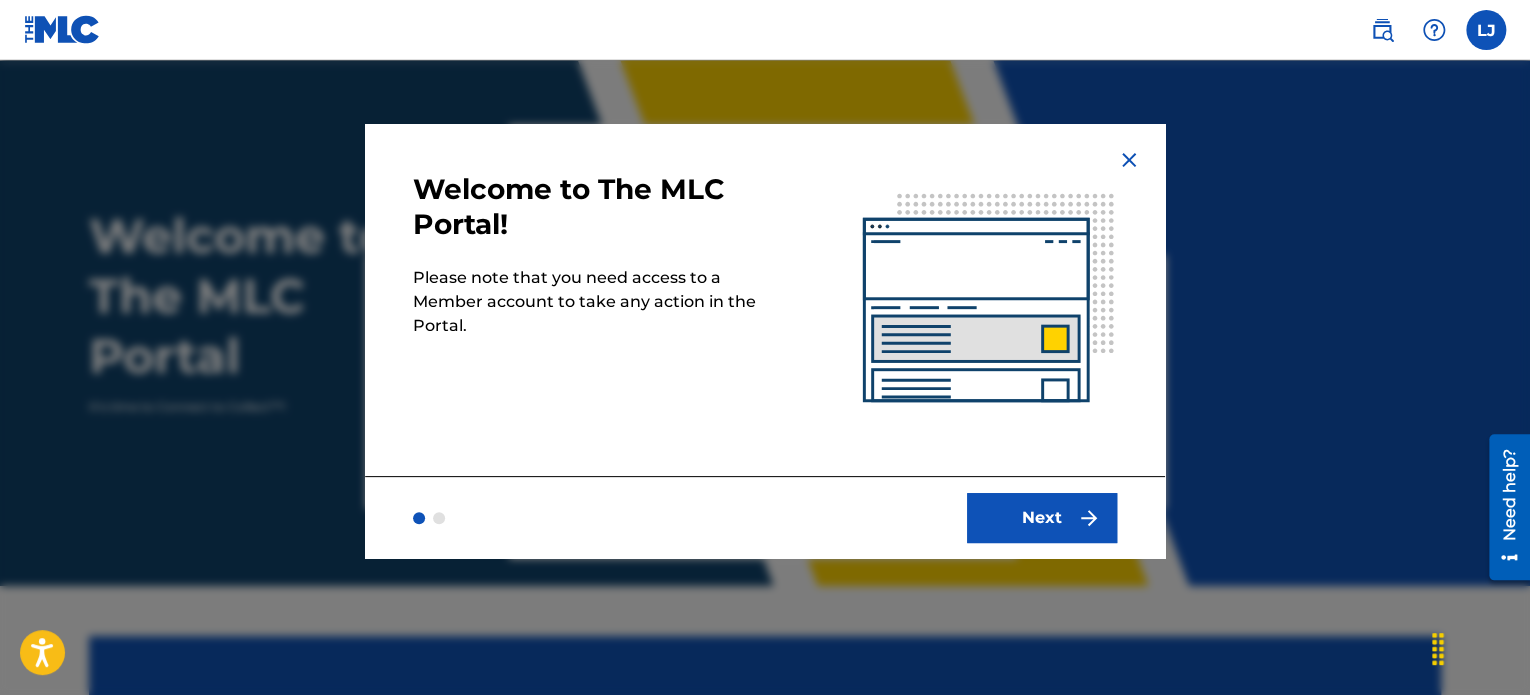 click on "Next" at bounding box center [1042, 518] 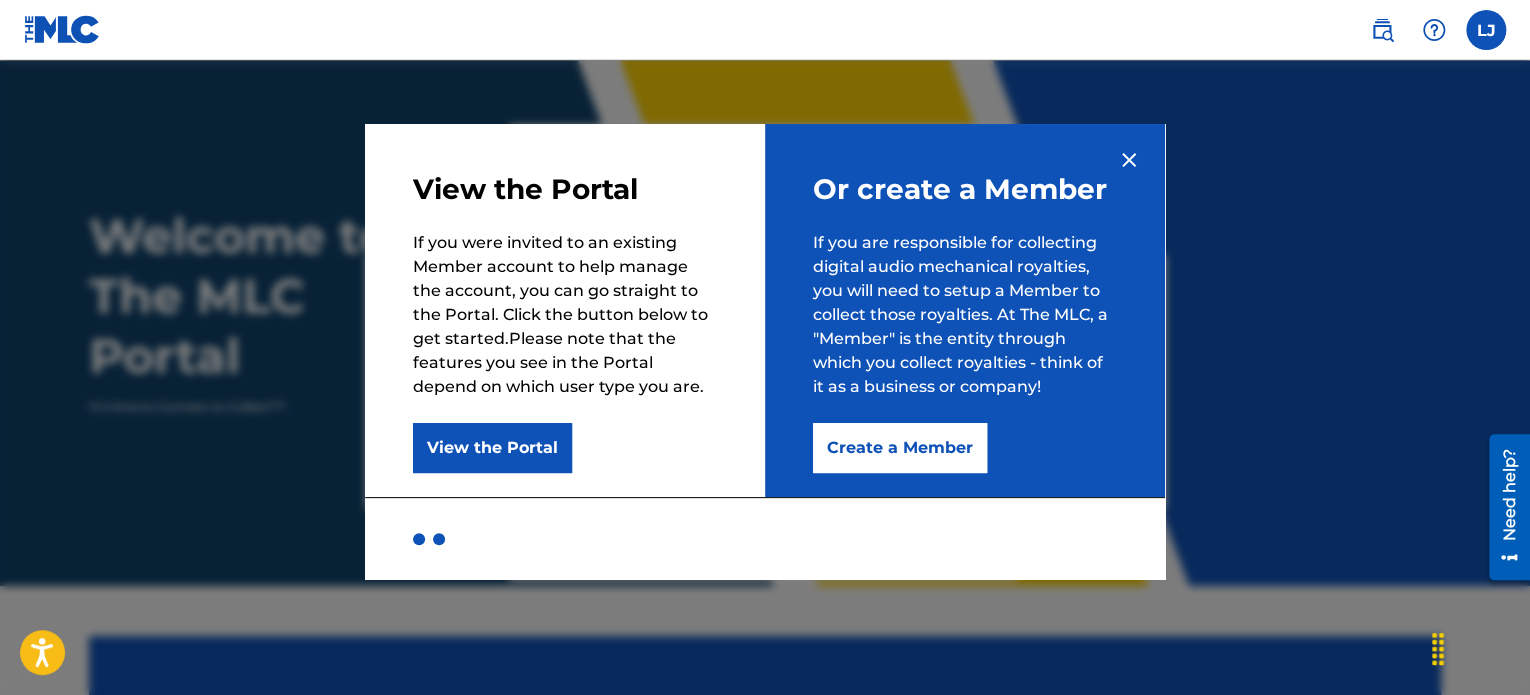 click on "Create a Member" at bounding box center (900, 448) 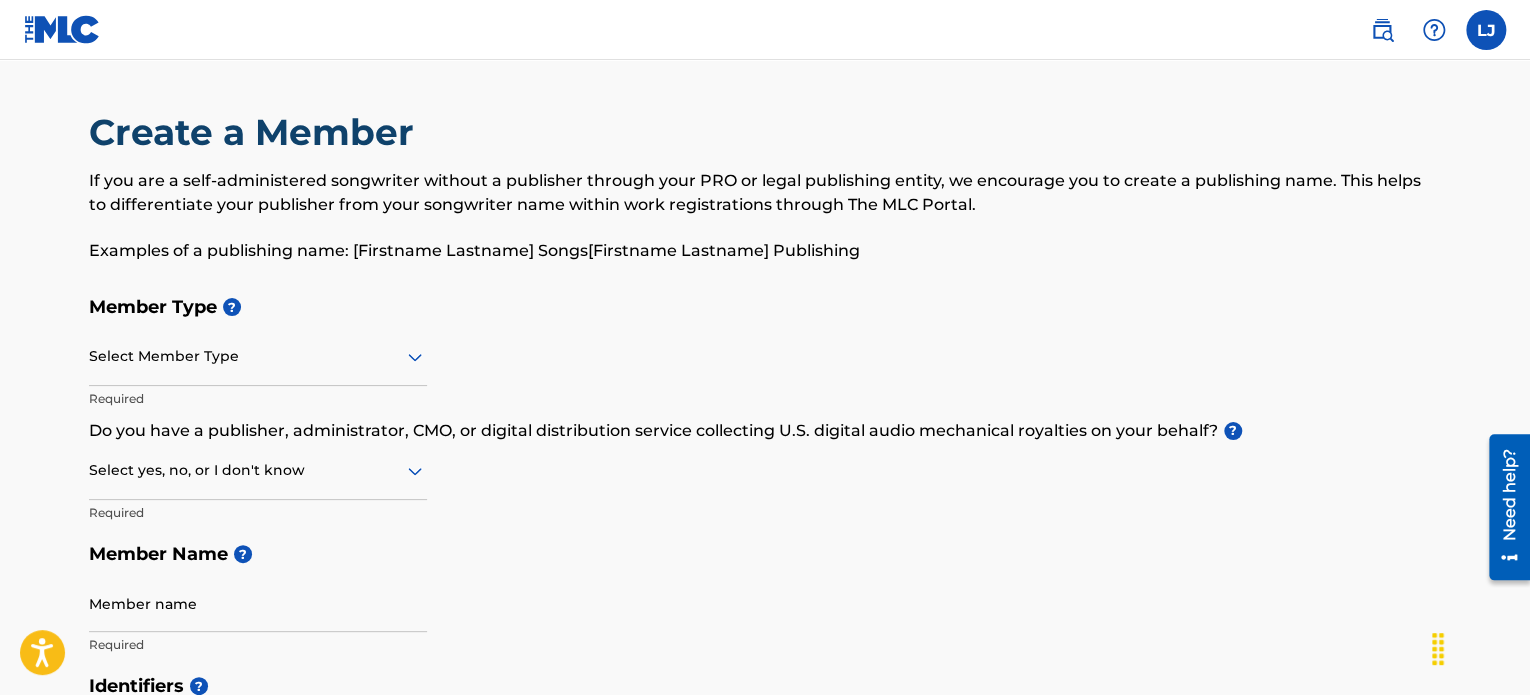 click at bounding box center [258, 356] 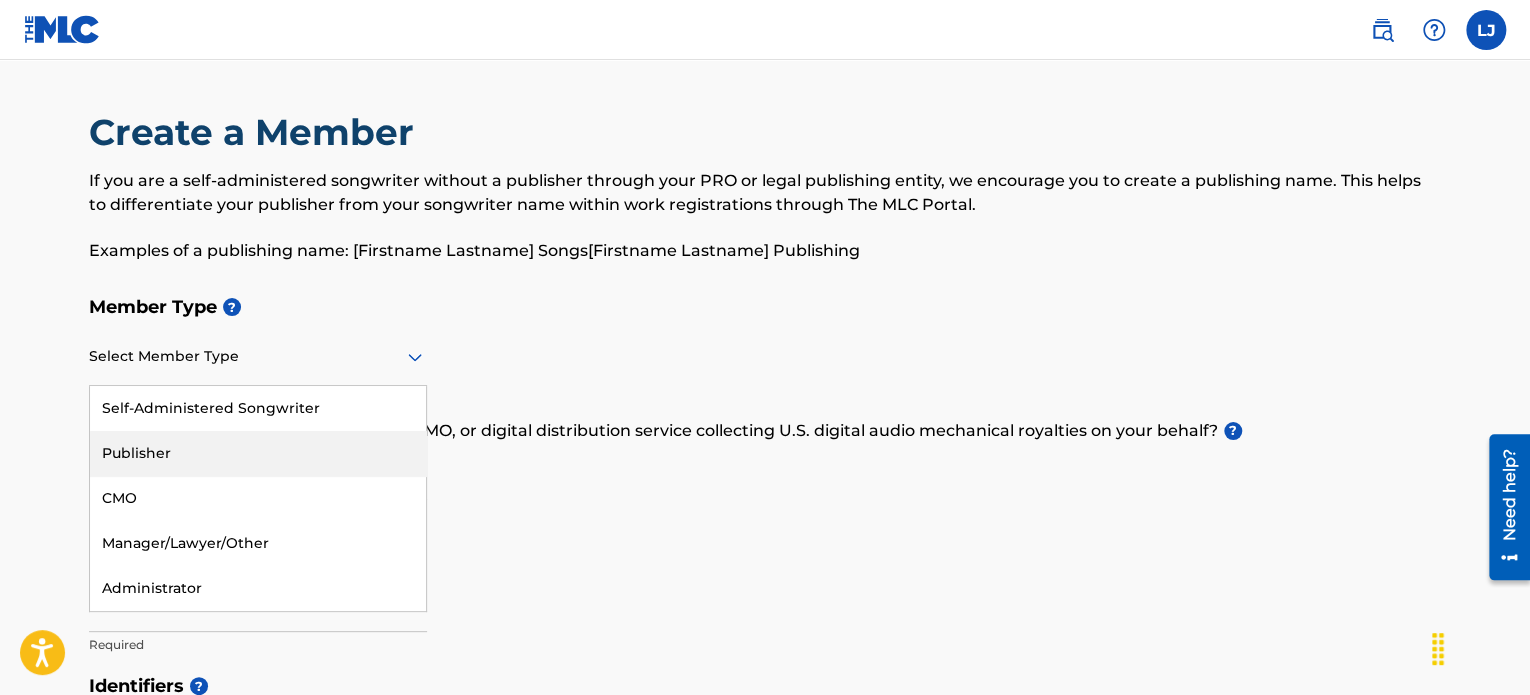 click on "Publisher" at bounding box center [258, 453] 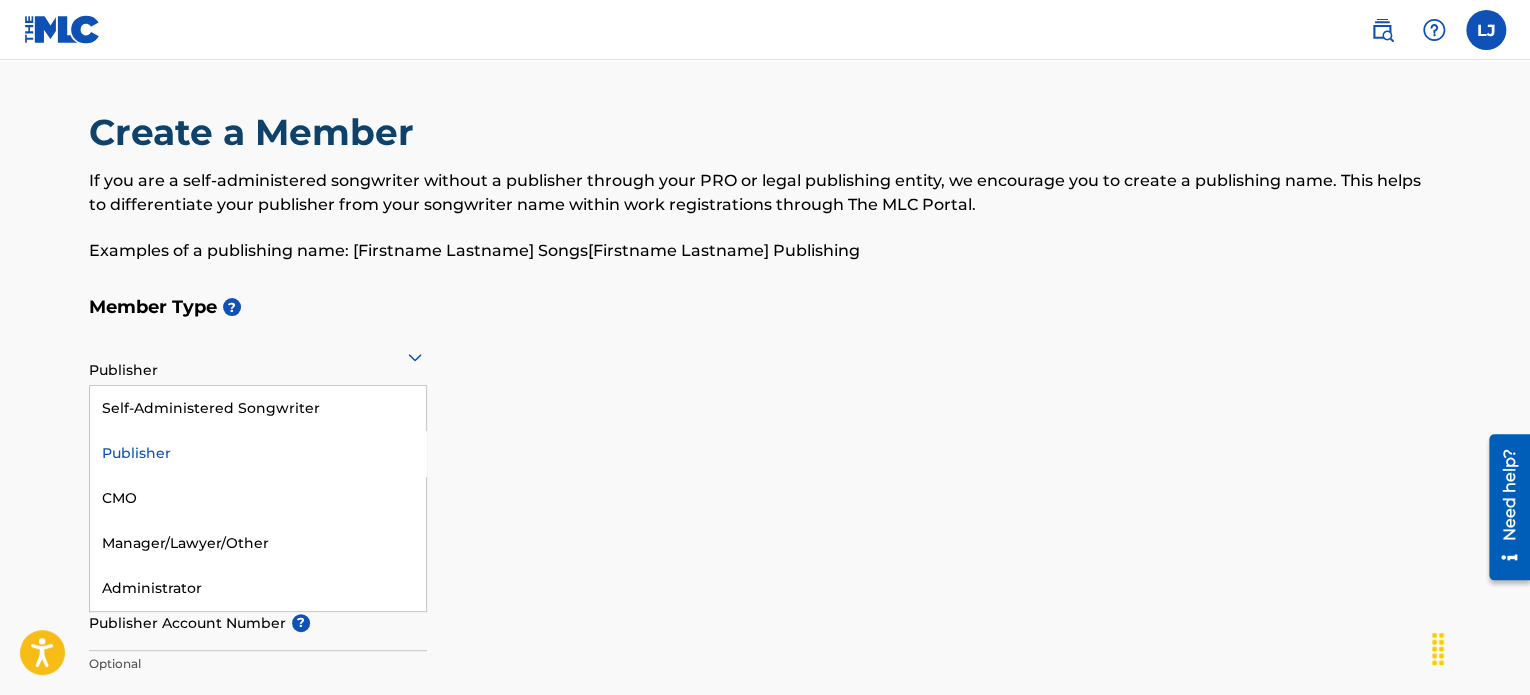 click at bounding box center (258, 356) 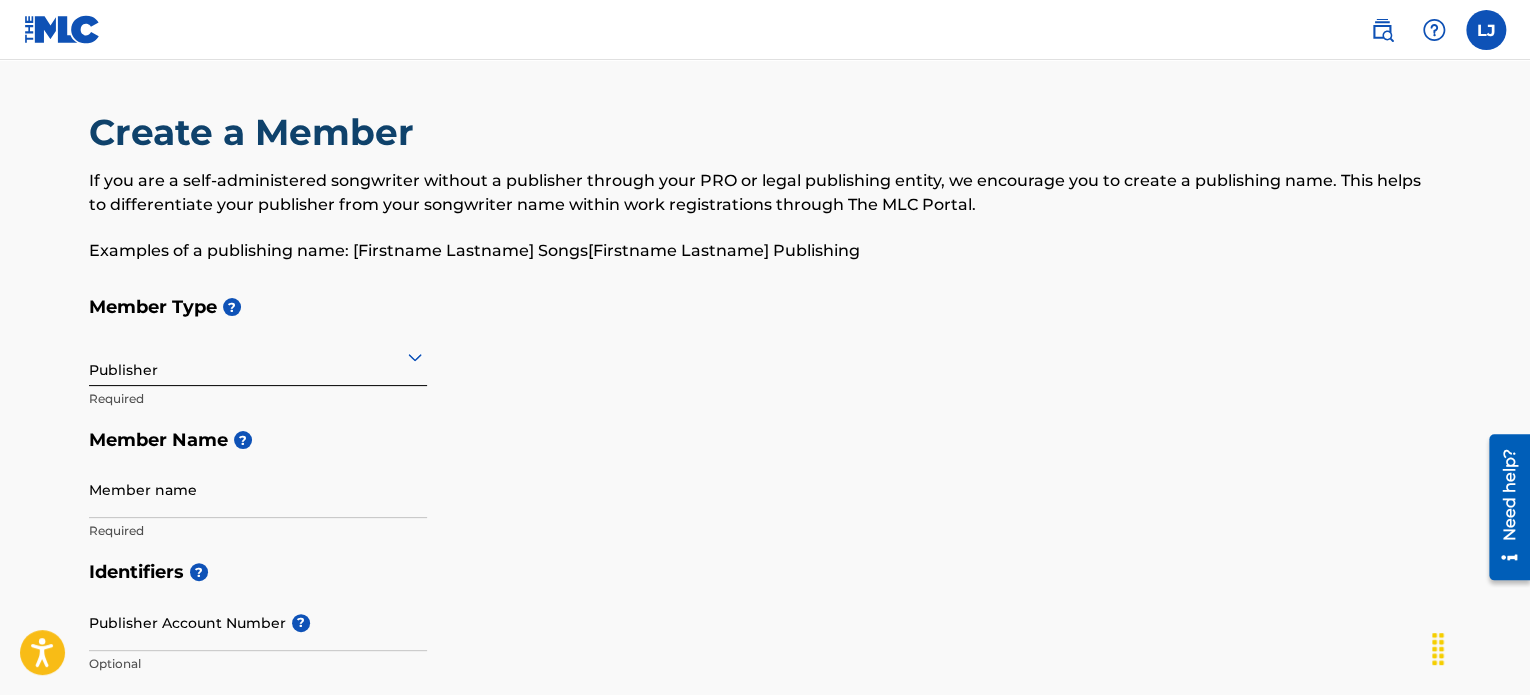 click at bounding box center [258, 356] 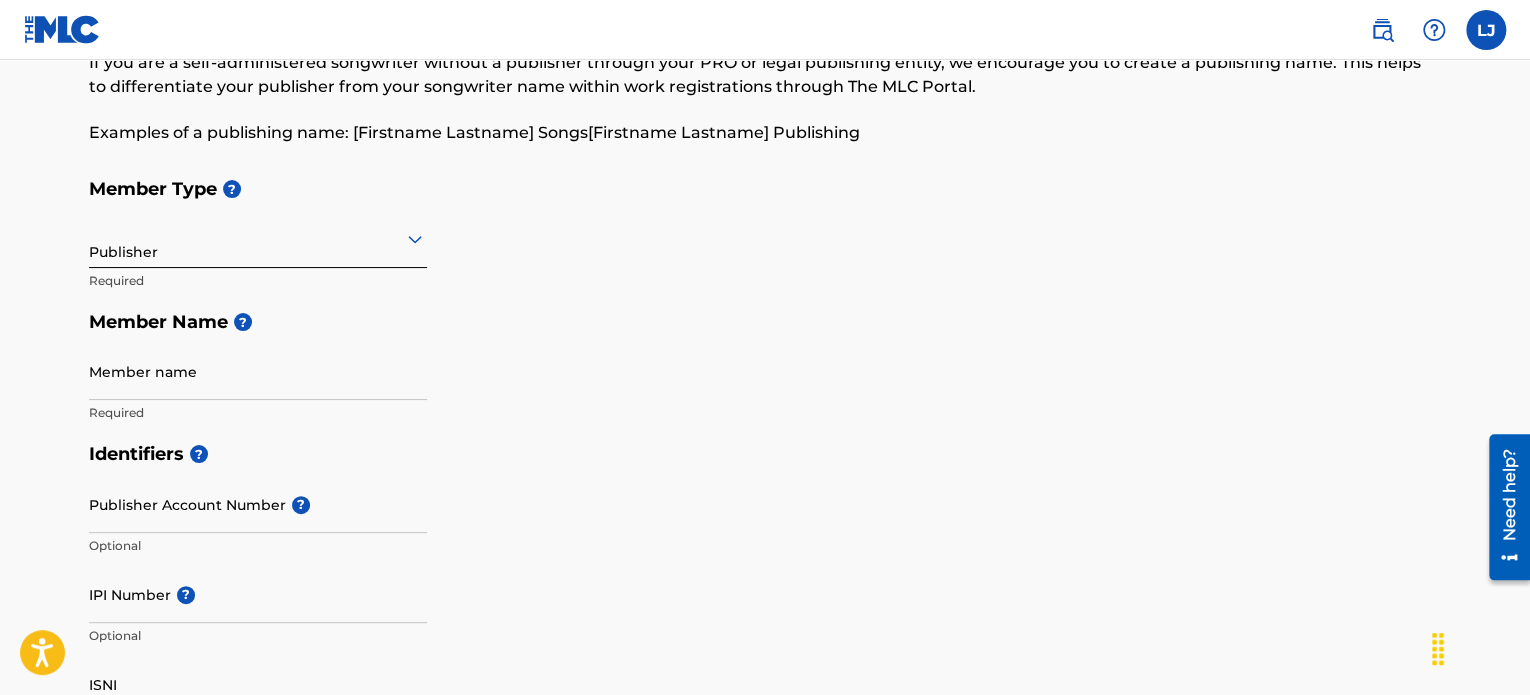 scroll, scrollTop: 100, scrollLeft: 0, axis: vertical 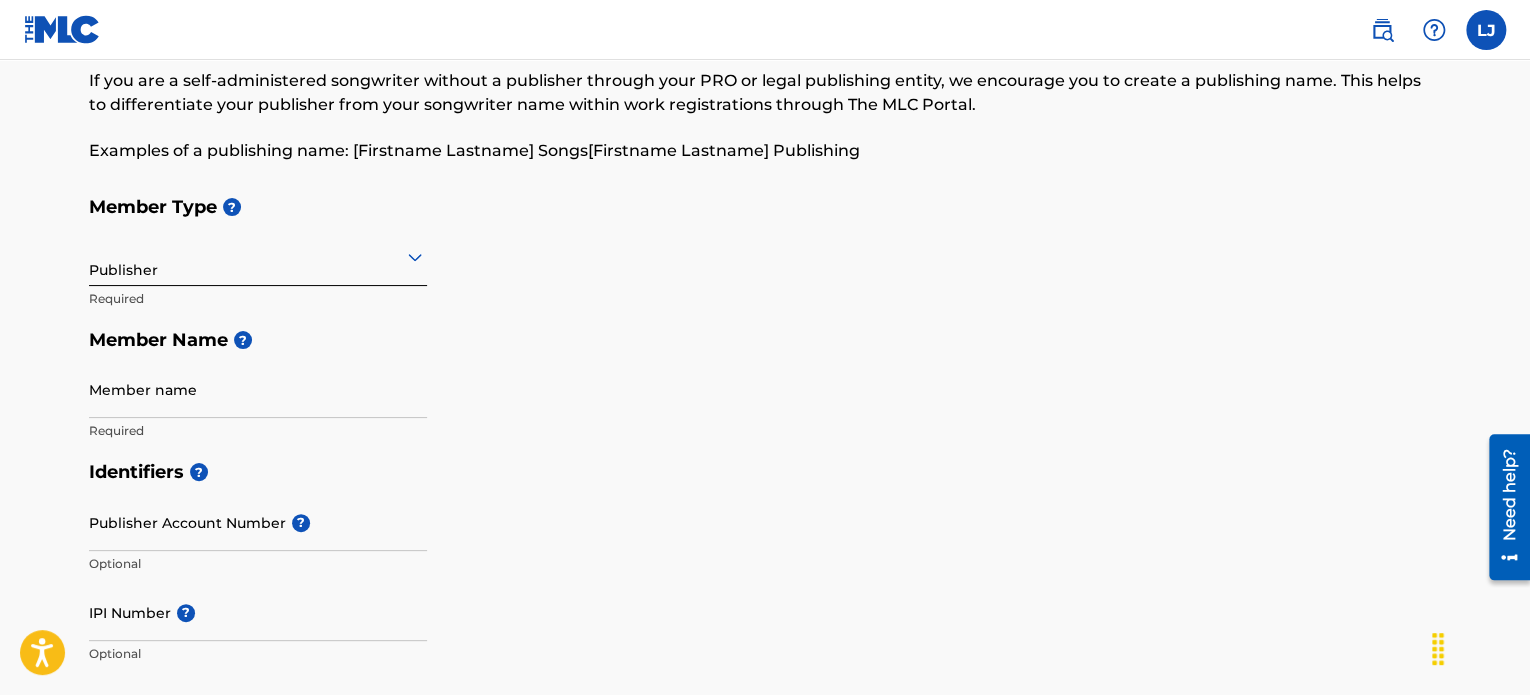 click on "Required" at bounding box center (258, 299) 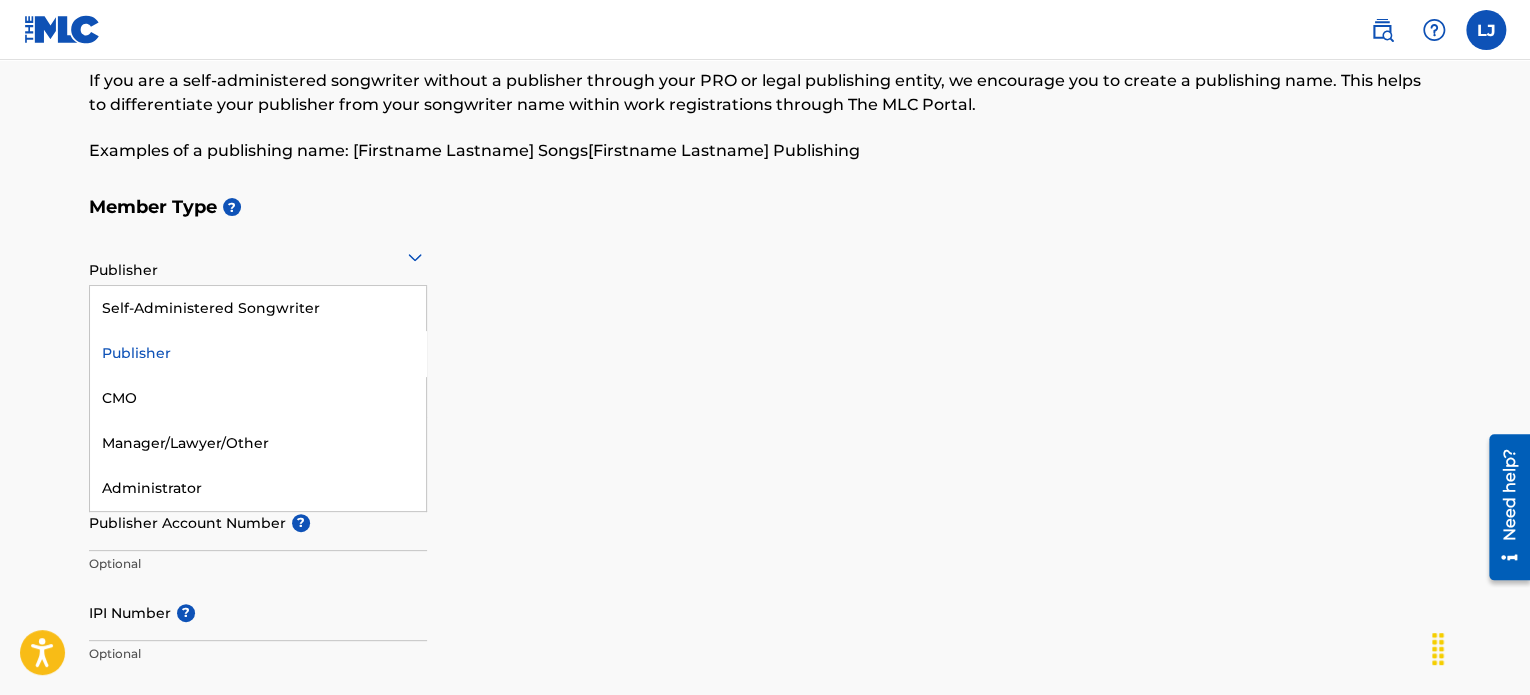 click on "Publisher" at bounding box center [258, 256] 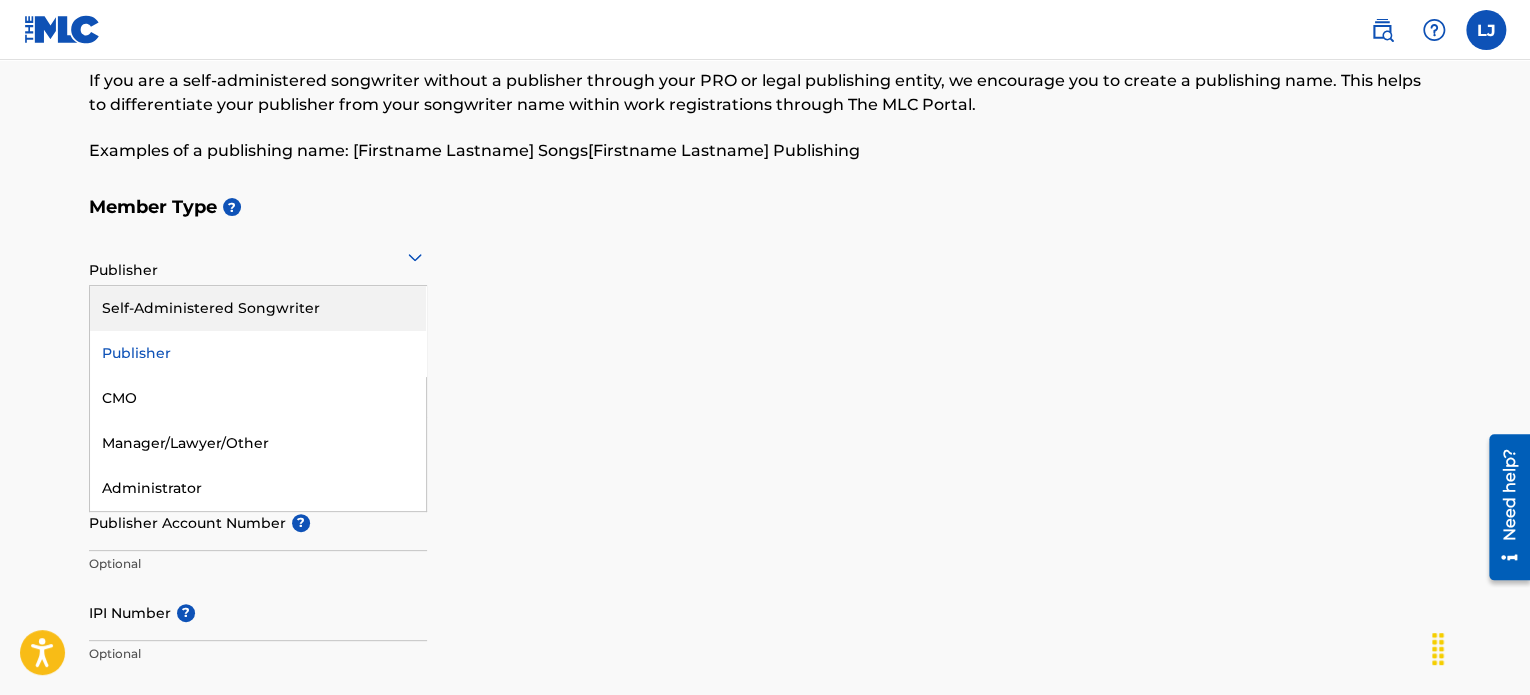click on "Self-Administered Songwriter" at bounding box center (258, 308) 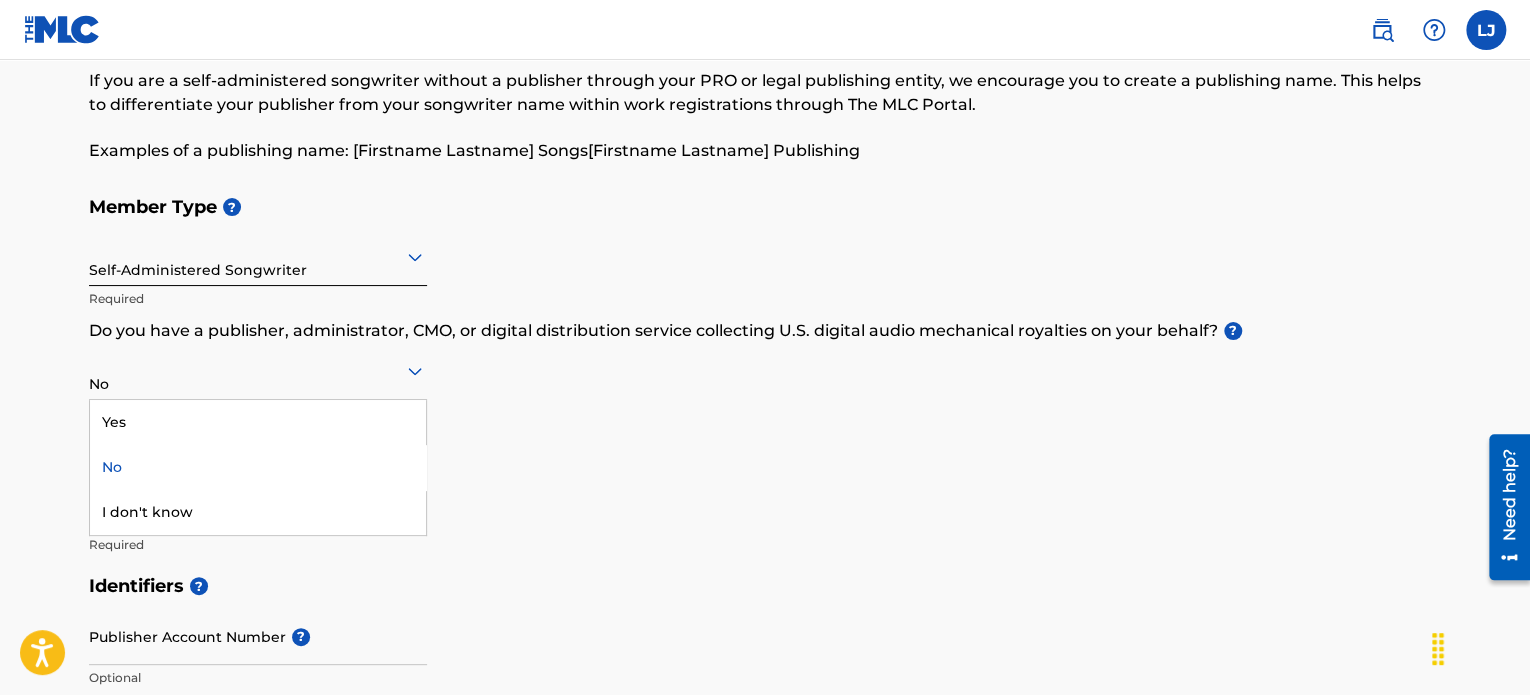 click on "No" at bounding box center [258, 371] 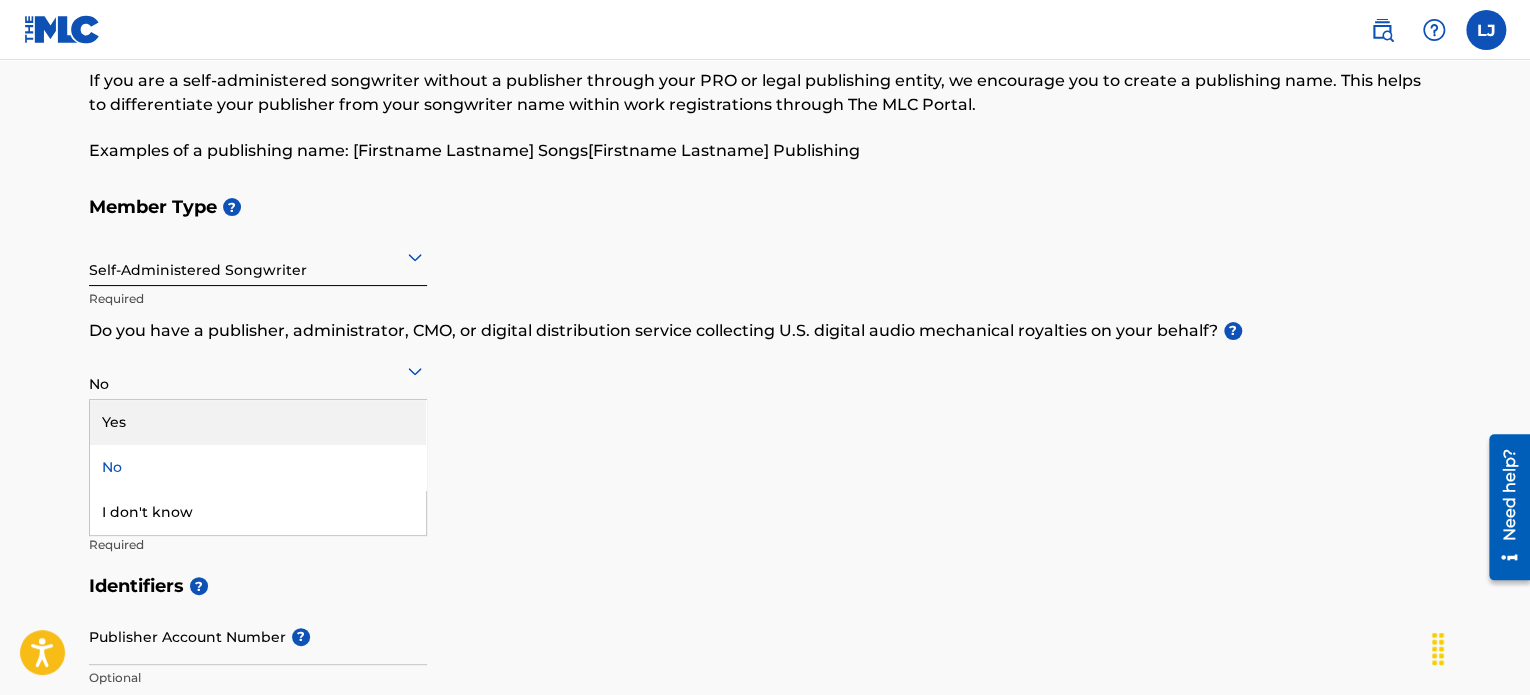 click on "Yes" at bounding box center [258, 422] 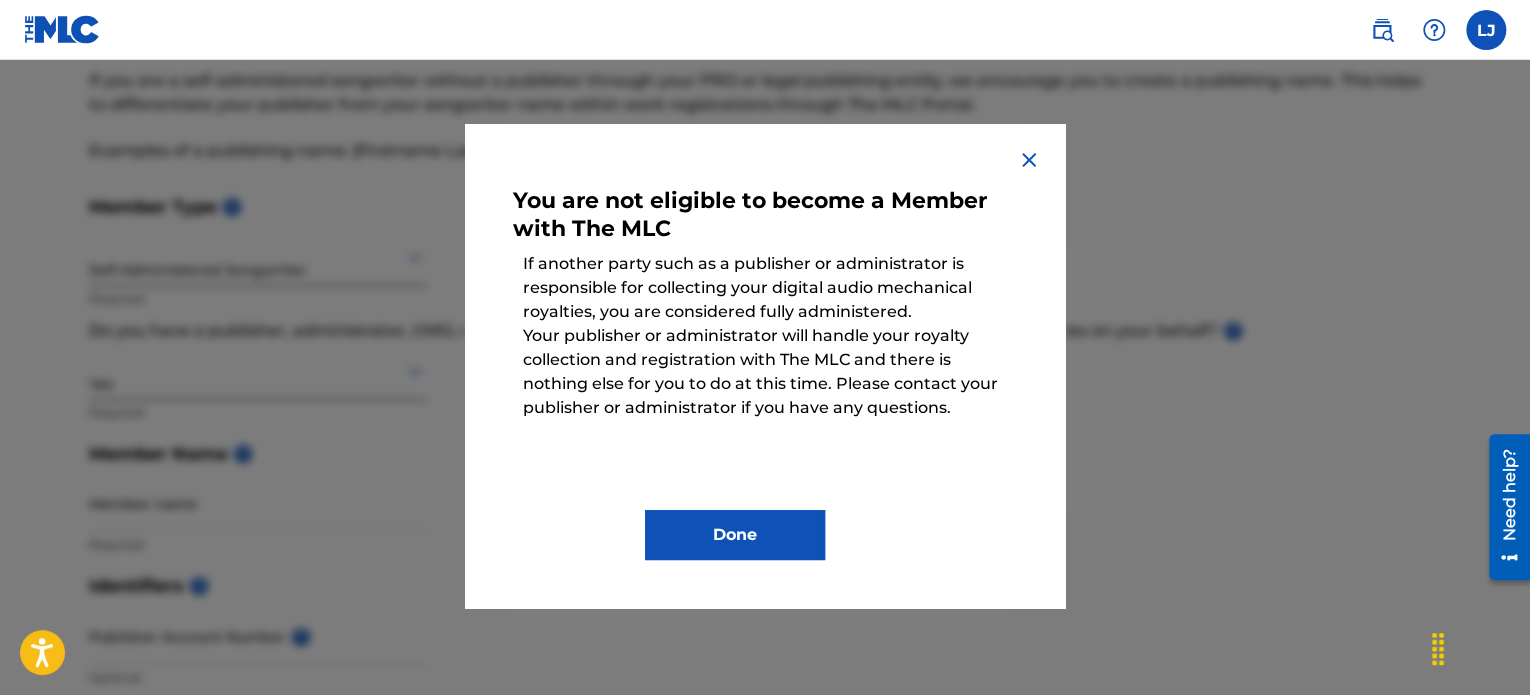 click on "Done" at bounding box center (735, 535) 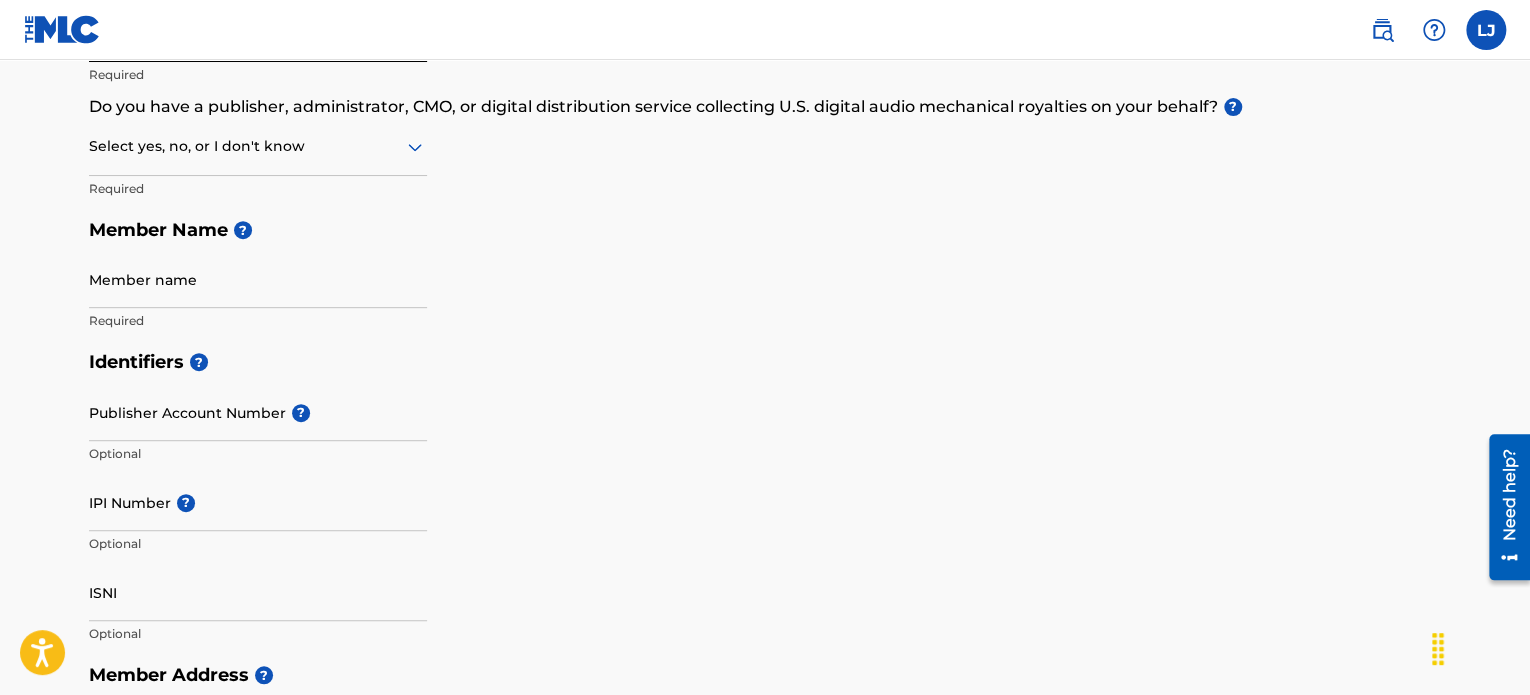 scroll, scrollTop: 500, scrollLeft: 0, axis: vertical 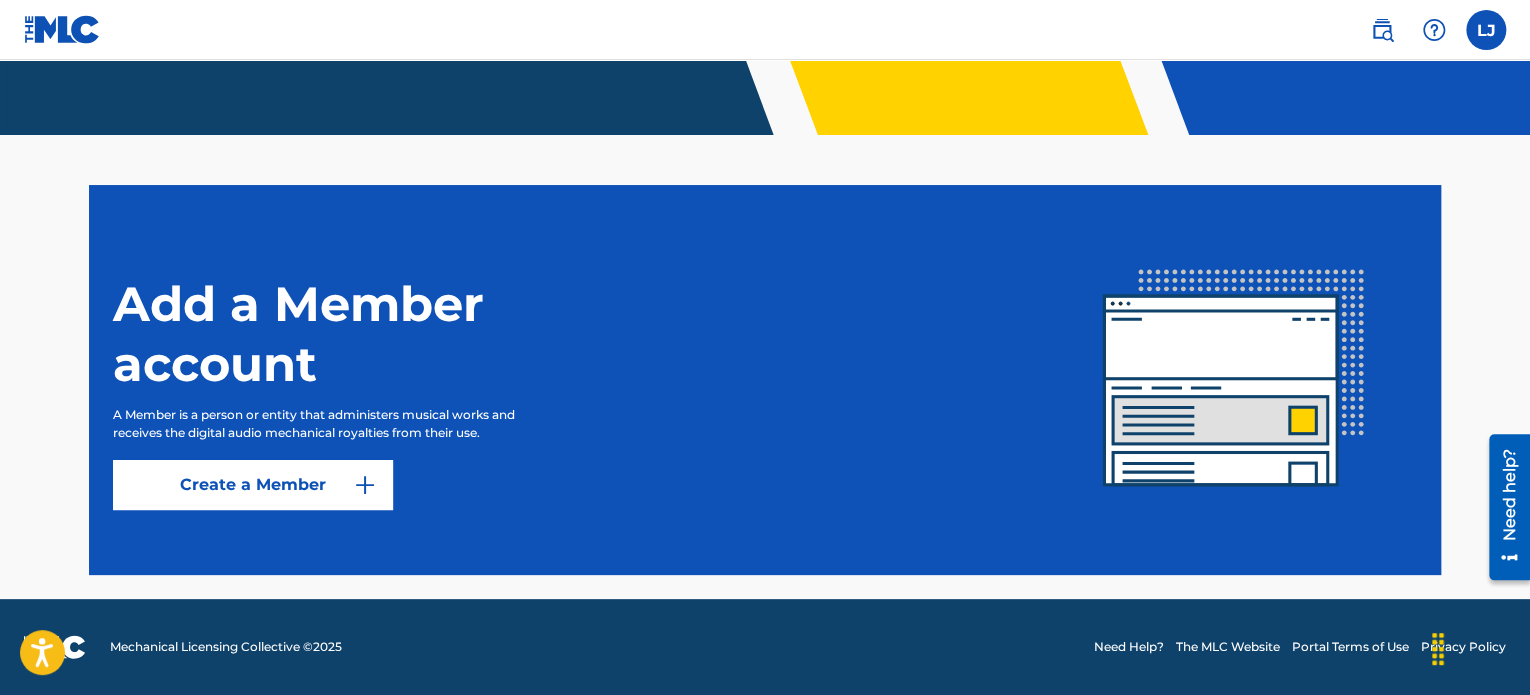 click on "Create a Member" at bounding box center [253, 485] 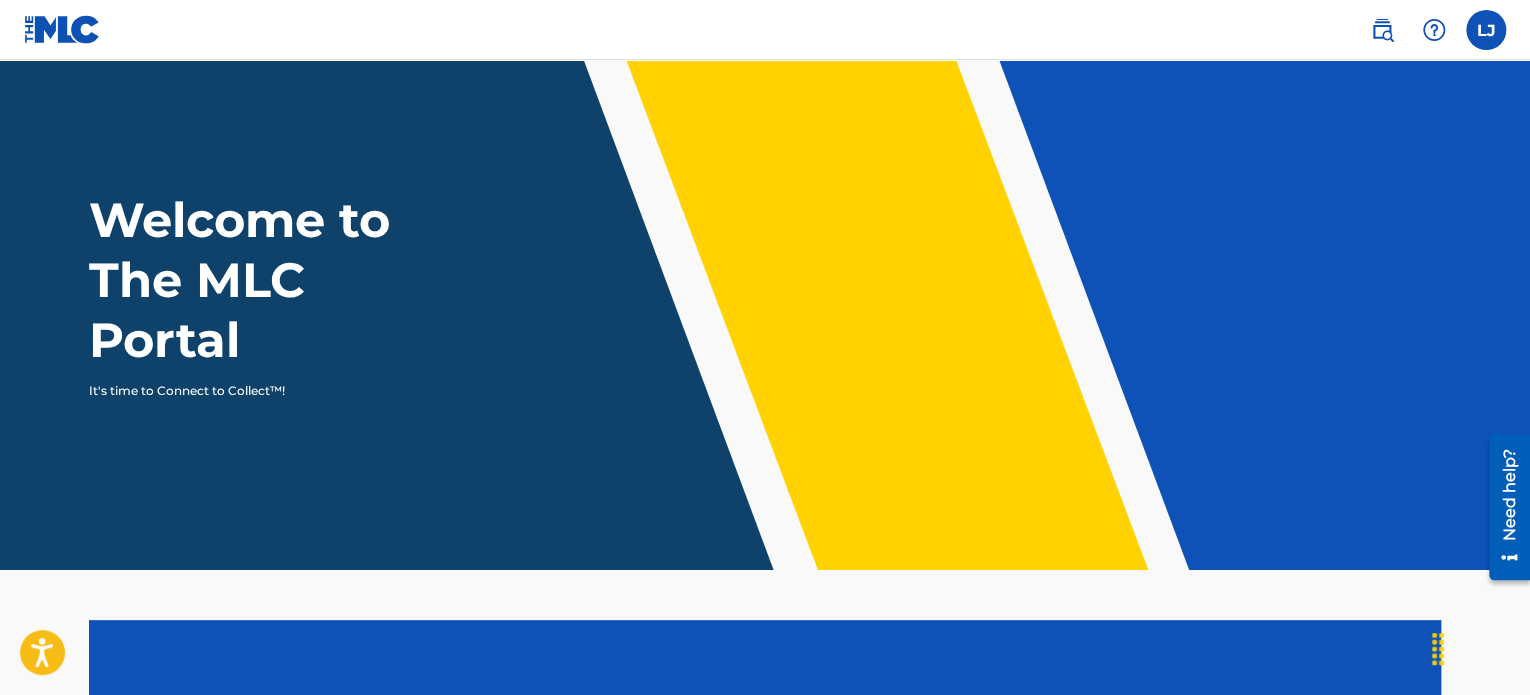 scroll, scrollTop: 0, scrollLeft: 0, axis: both 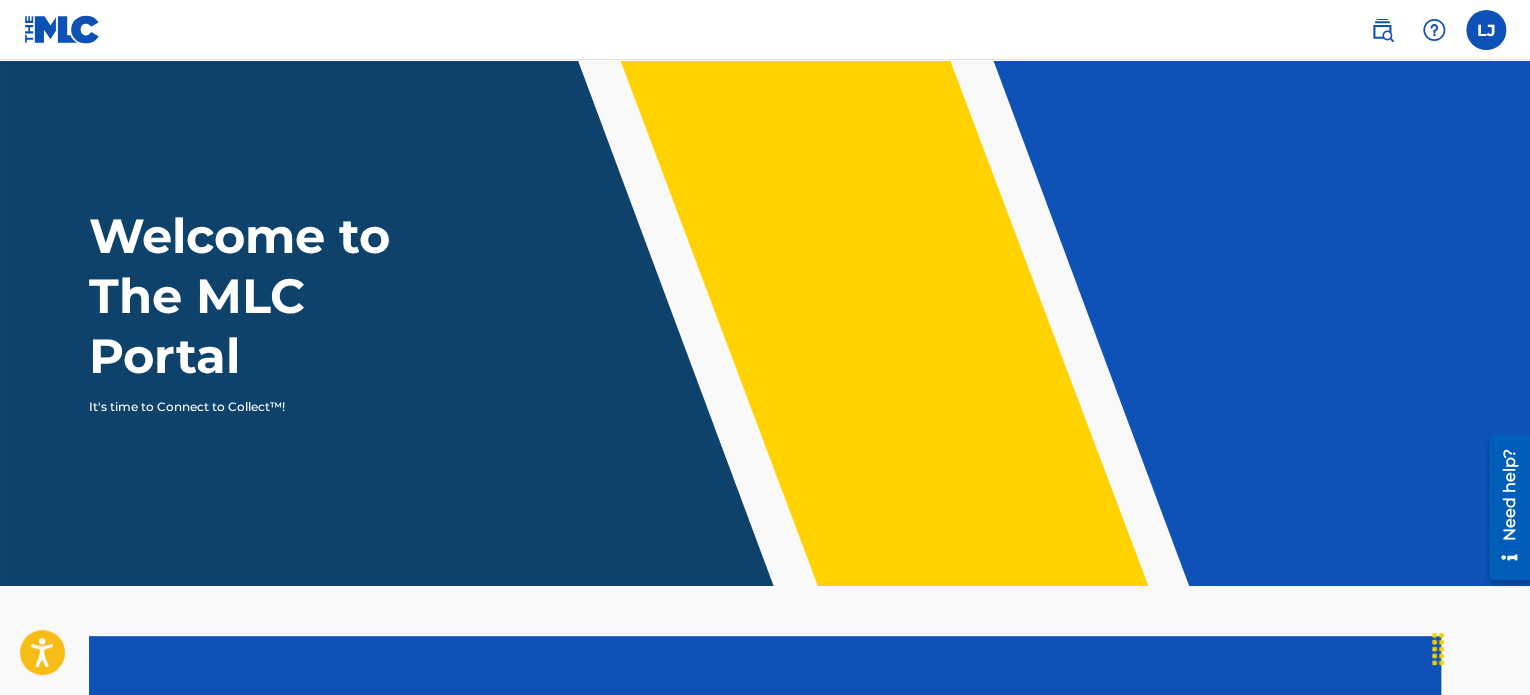 drag, startPoint x: 1380, startPoint y: 0, endPoint x: 1387, endPoint y: 16, distance: 17.464249 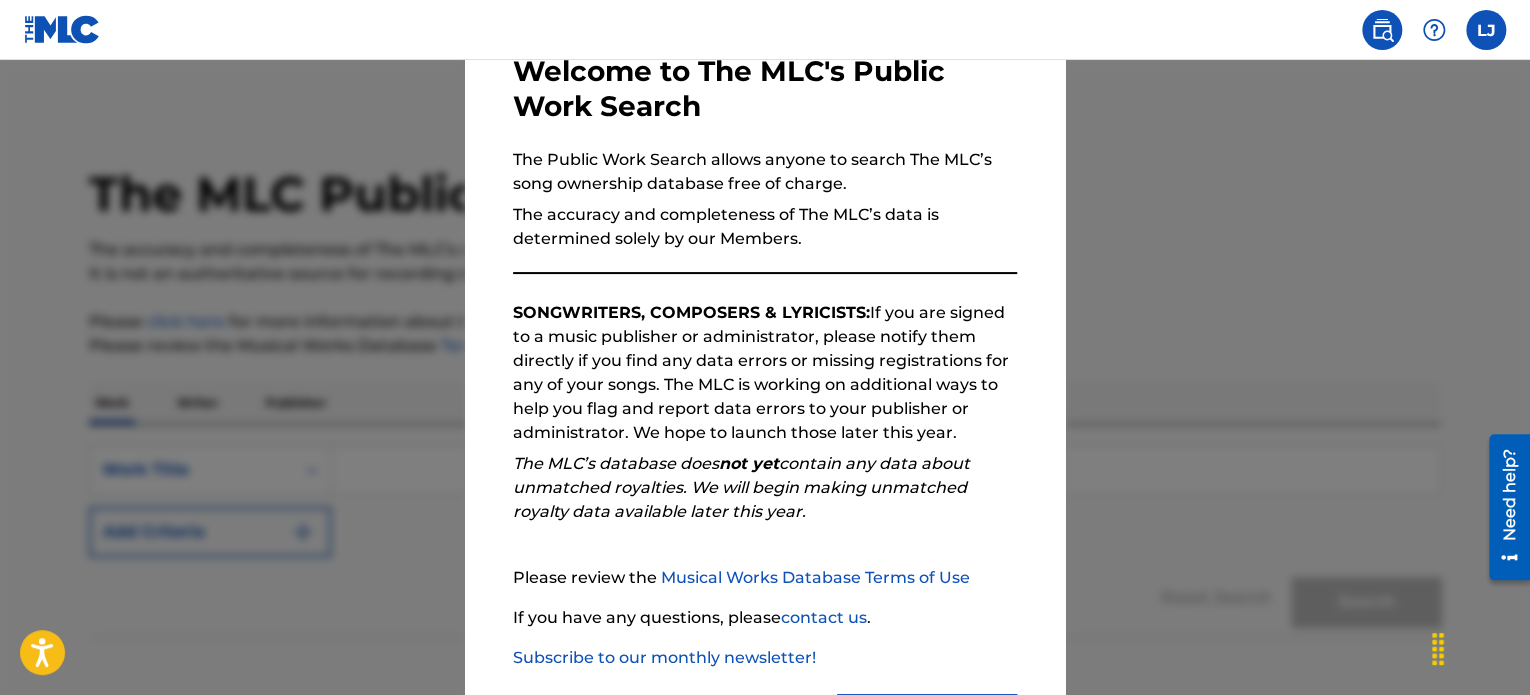 scroll, scrollTop: 200, scrollLeft: 0, axis: vertical 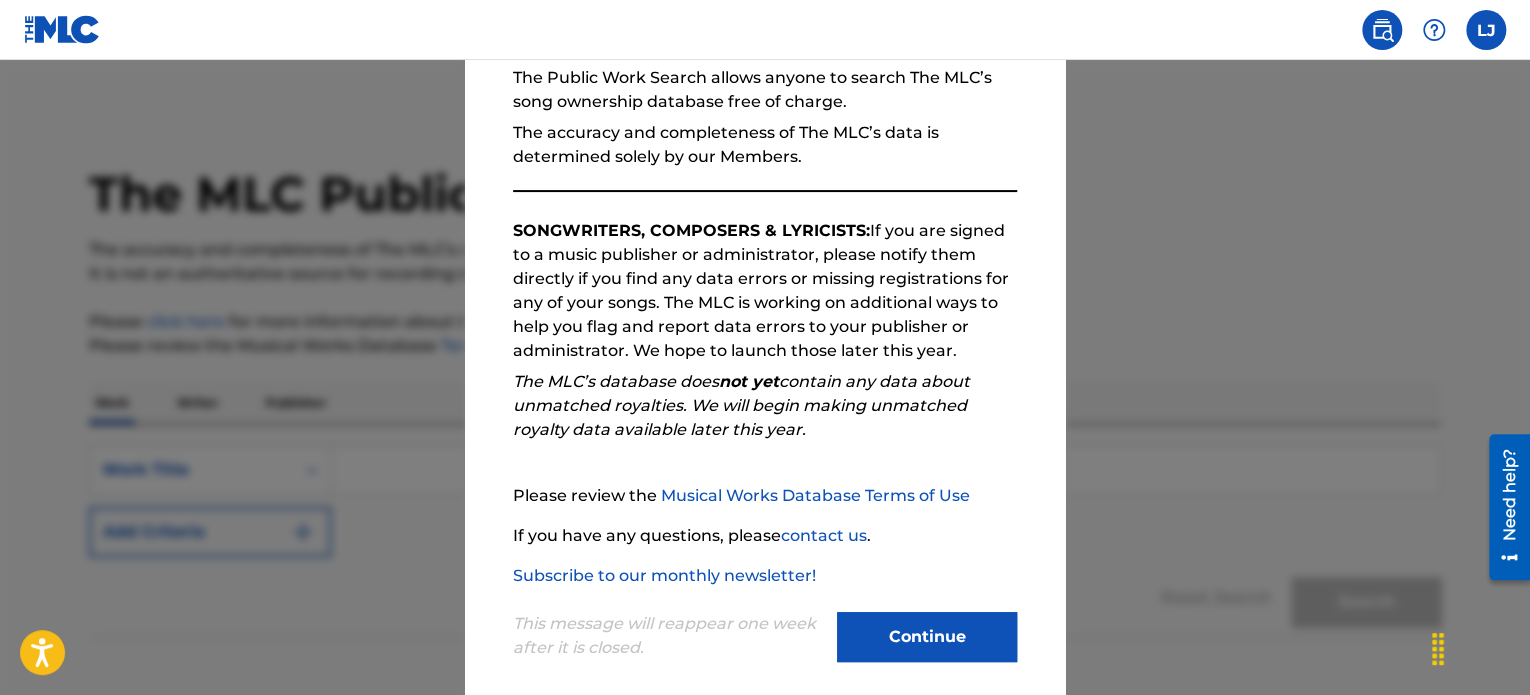 click on "Continue" at bounding box center (927, 637) 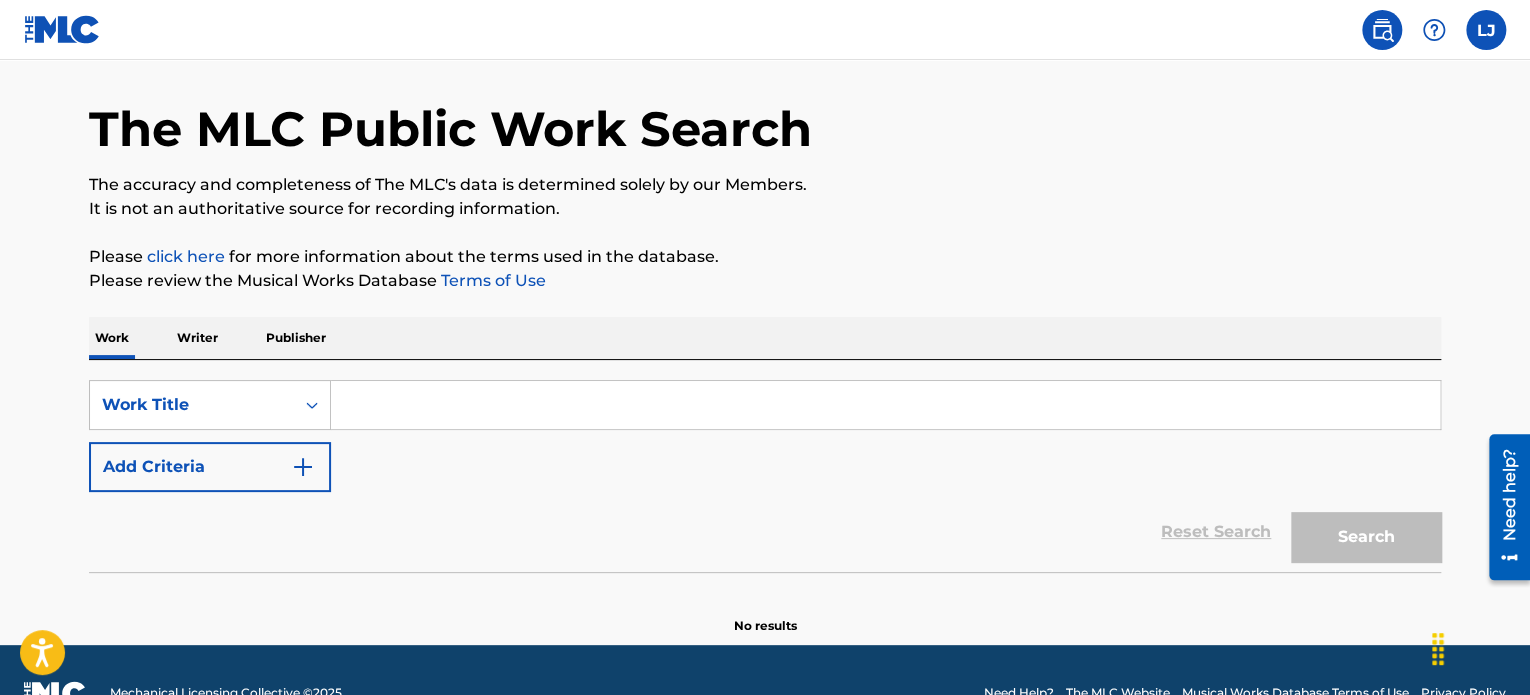 scroll, scrollTop: 100, scrollLeft: 0, axis: vertical 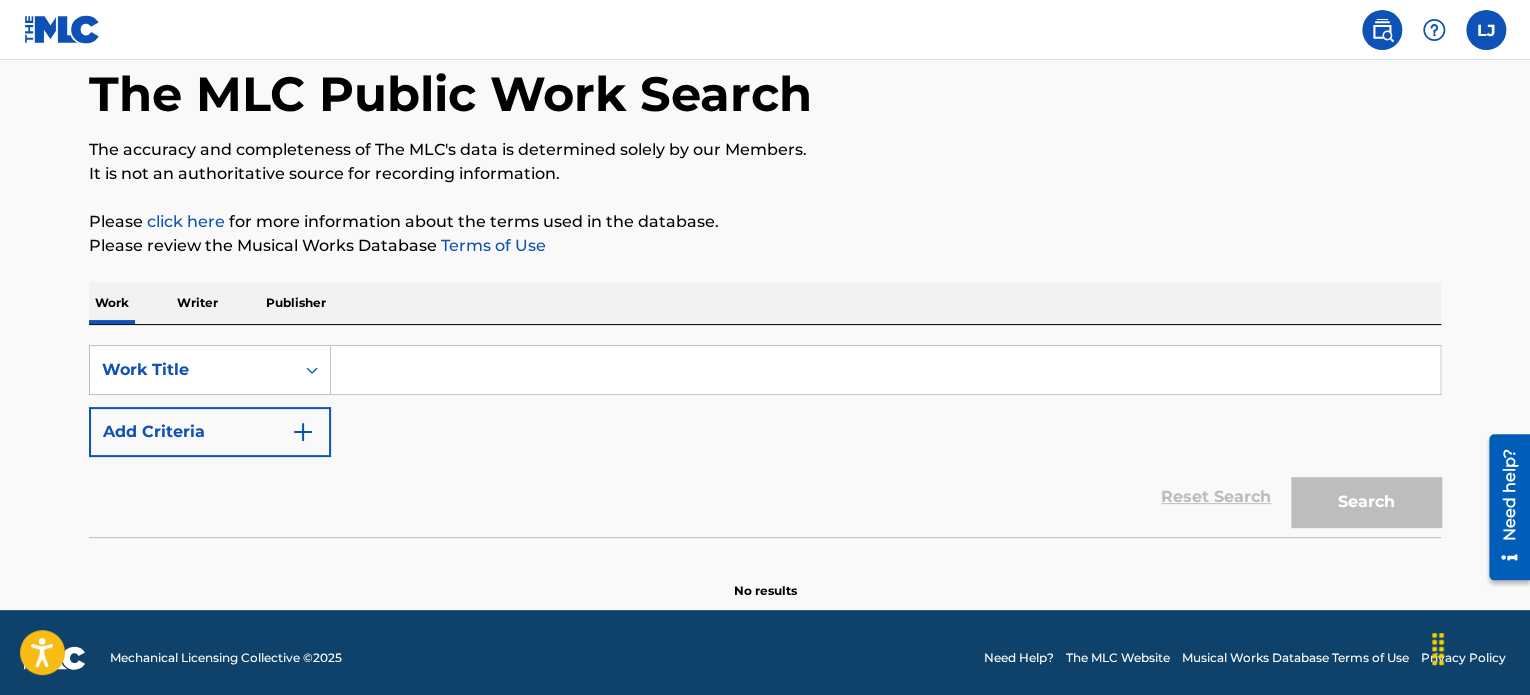 drag, startPoint x: 260, startPoint y: 442, endPoint x: 274, endPoint y: 450, distance: 16.124516 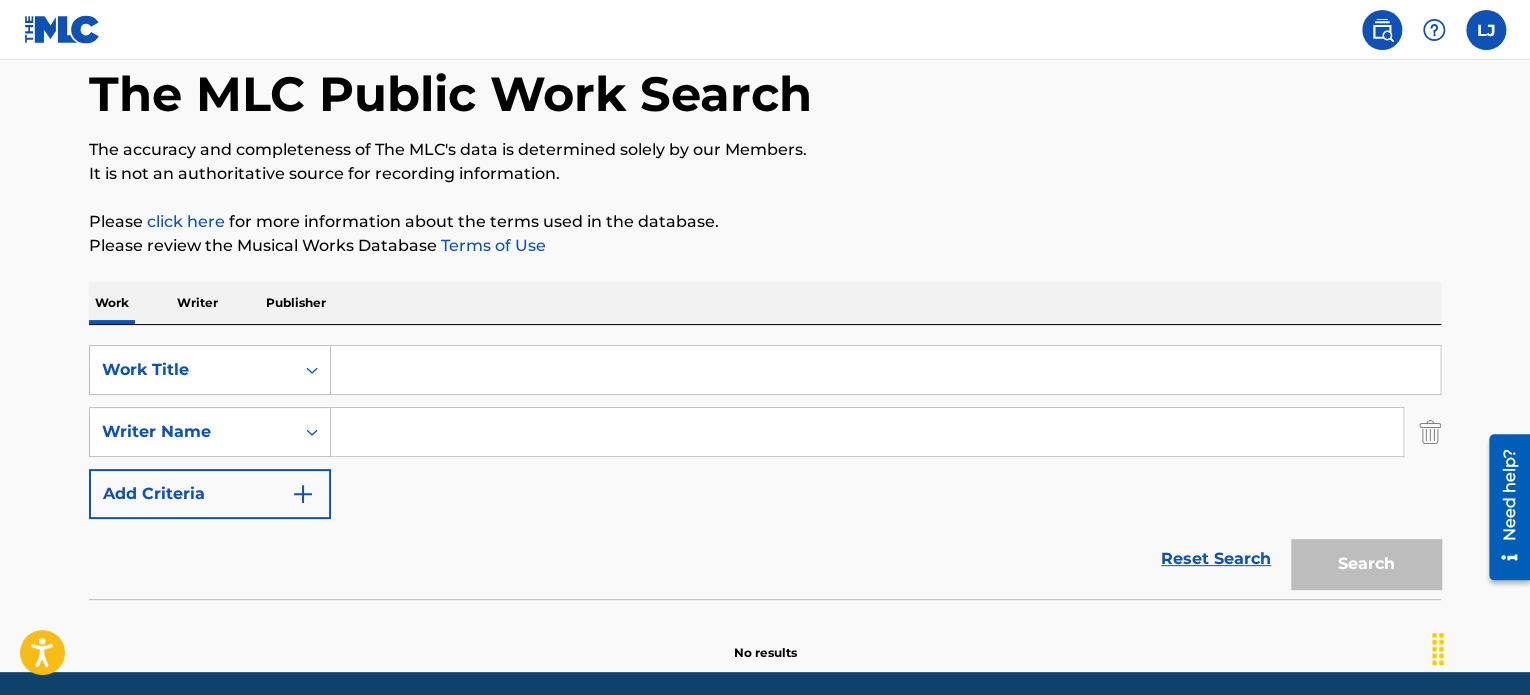 drag, startPoint x: 396, startPoint y: 380, endPoint x: 406, endPoint y: 387, distance: 12.206555 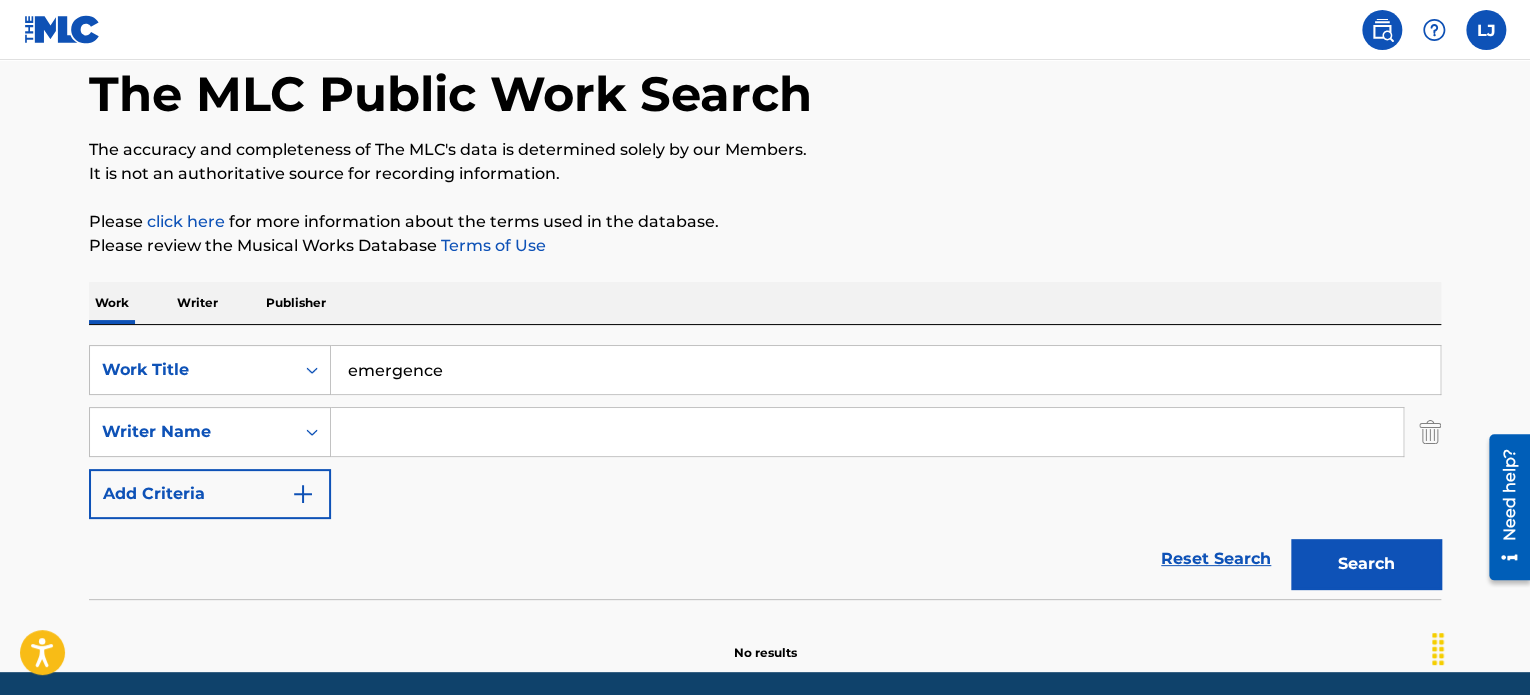 type on "emergence" 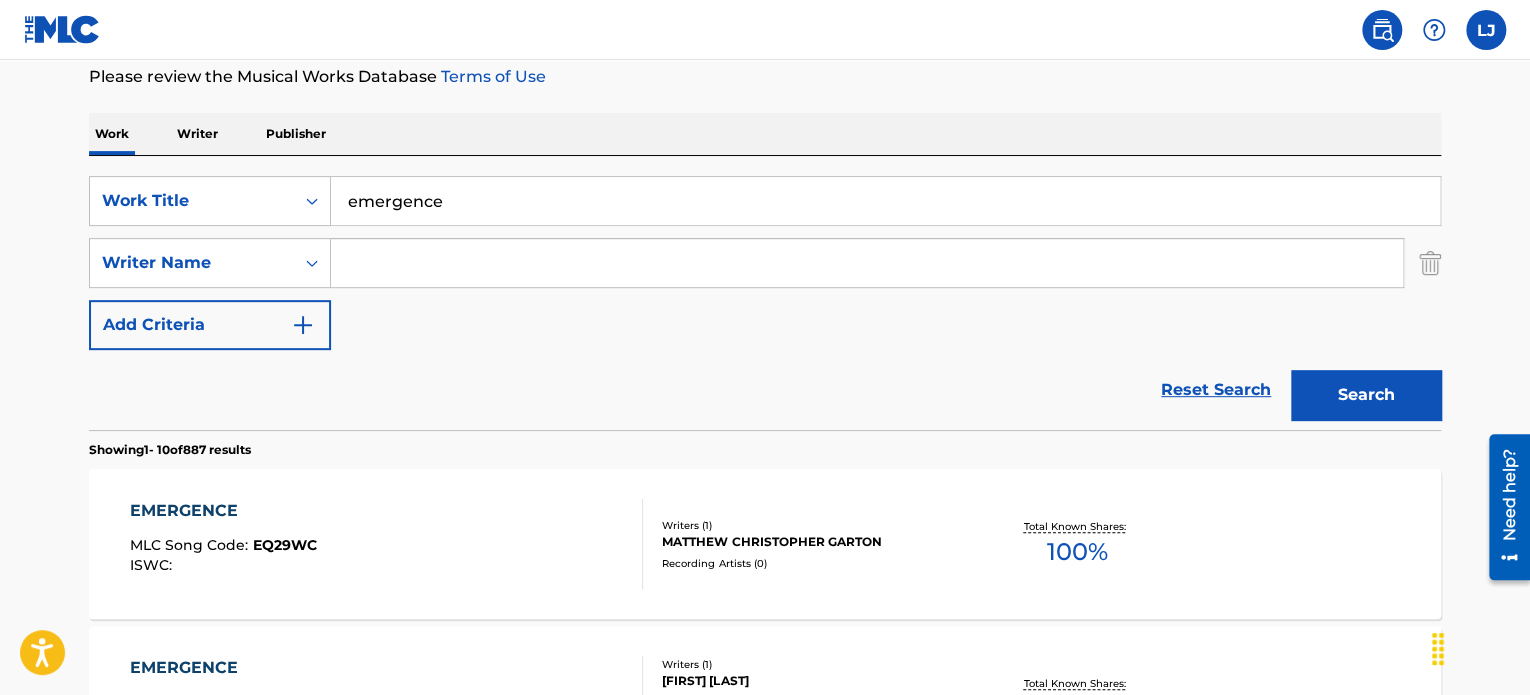 scroll, scrollTop: 0, scrollLeft: 0, axis: both 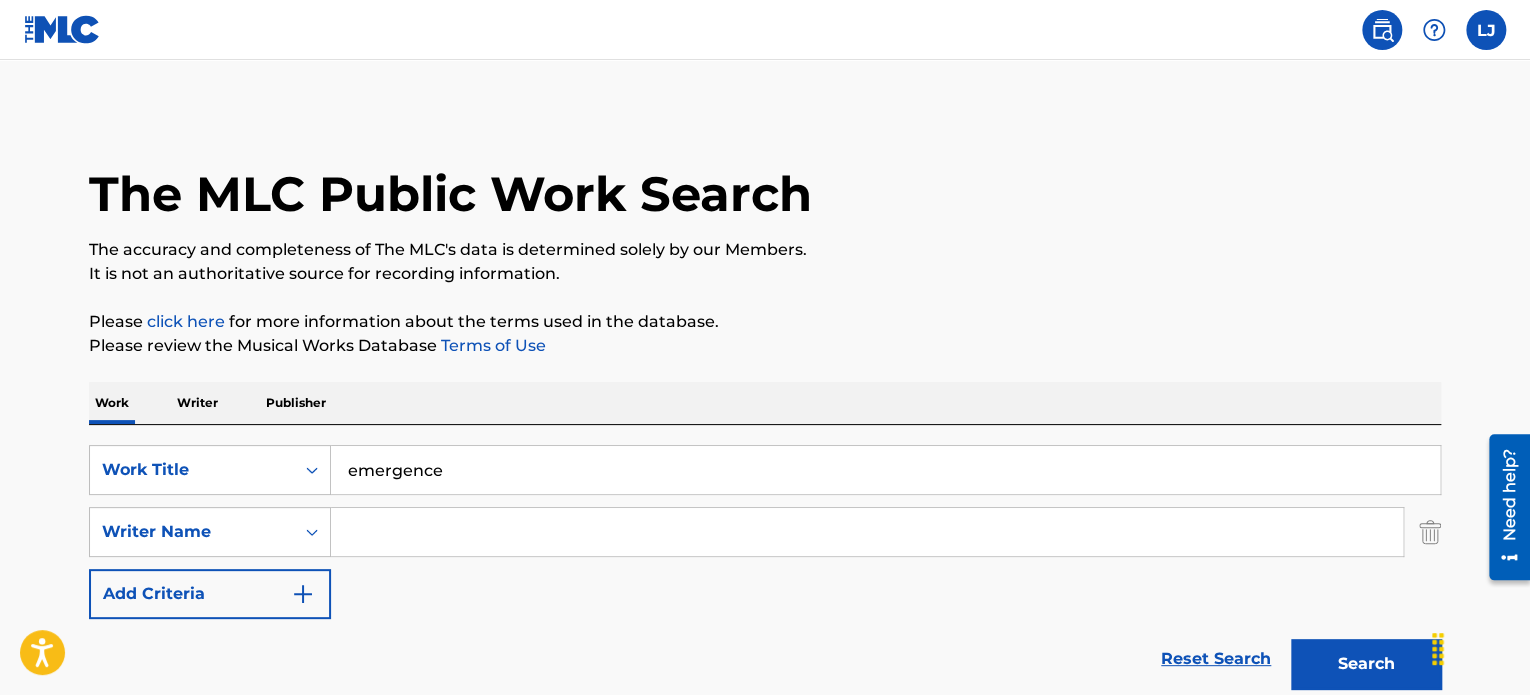 click at bounding box center [867, 532] 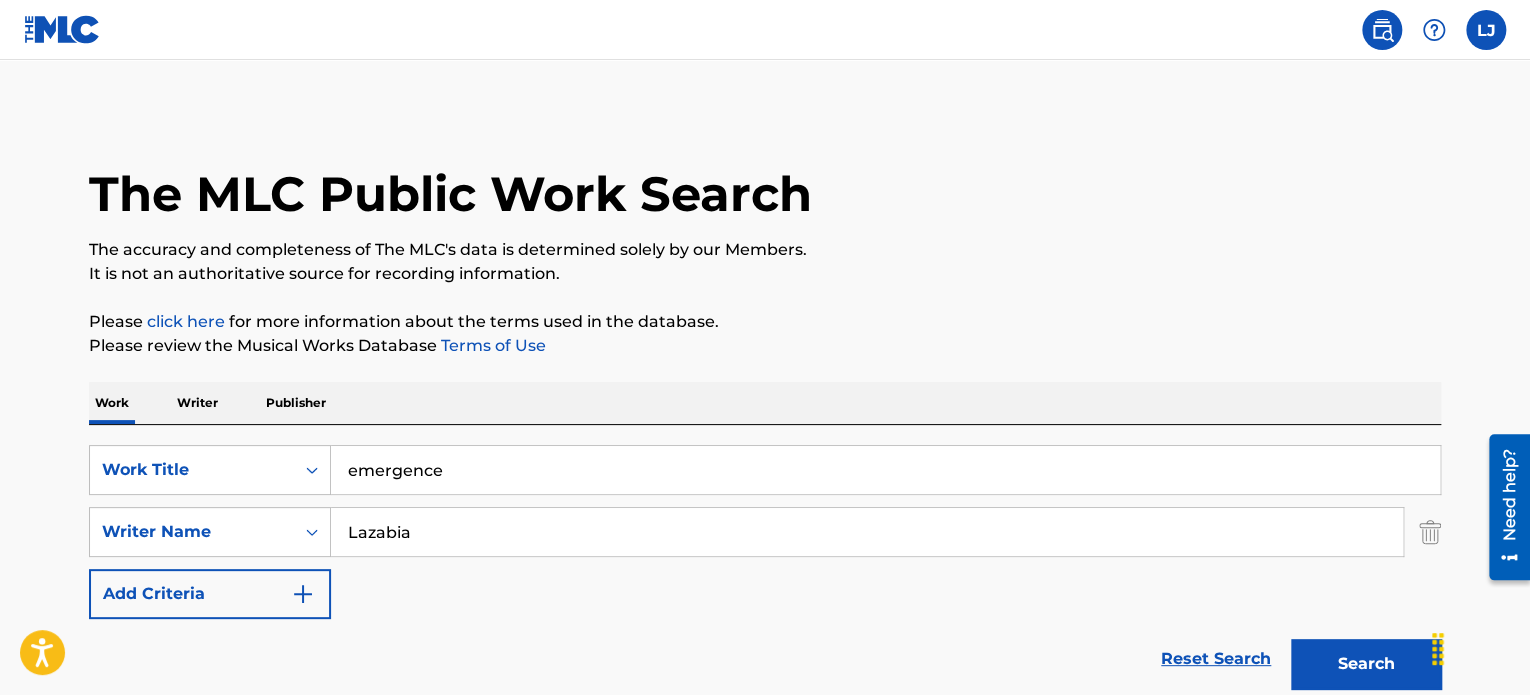 type on "Lazabia" 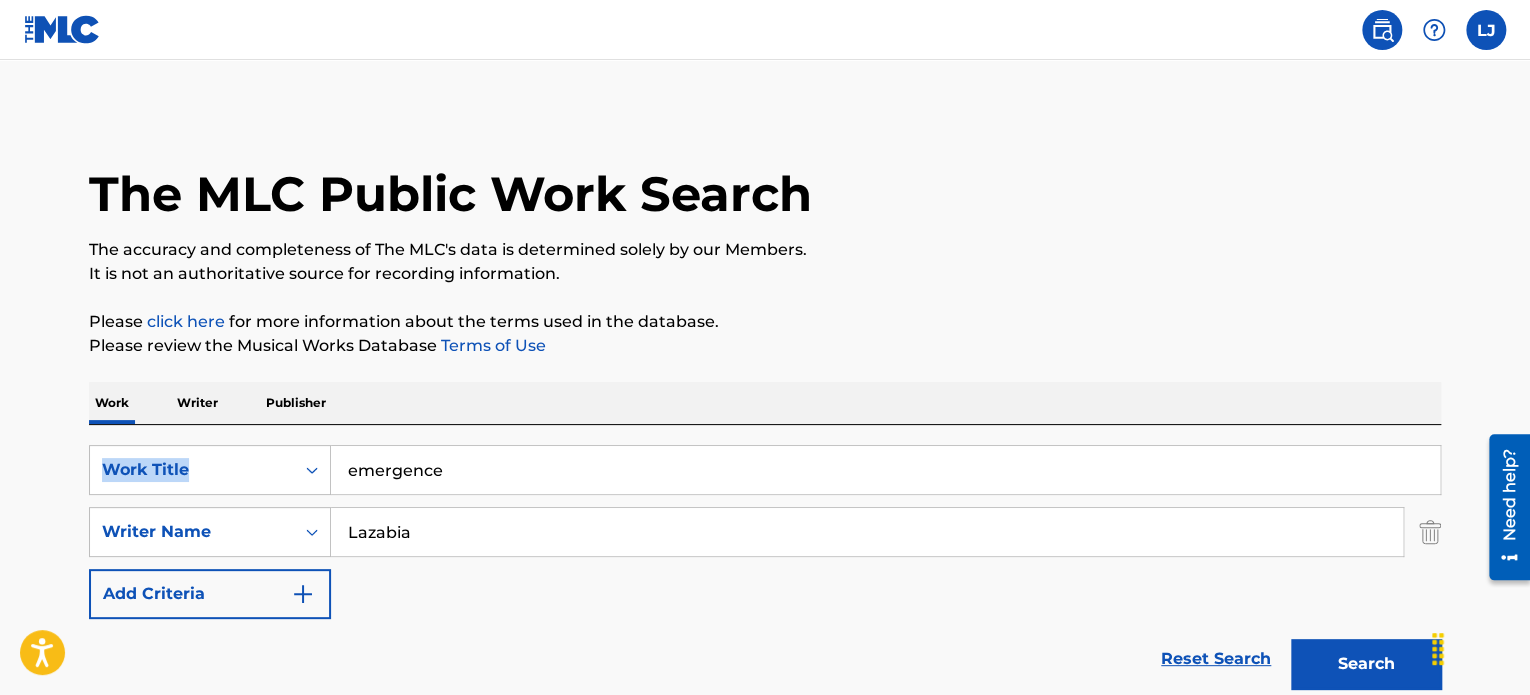 drag, startPoint x: 664, startPoint y: 423, endPoint x: 636, endPoint y: 443, distance: 34.4093 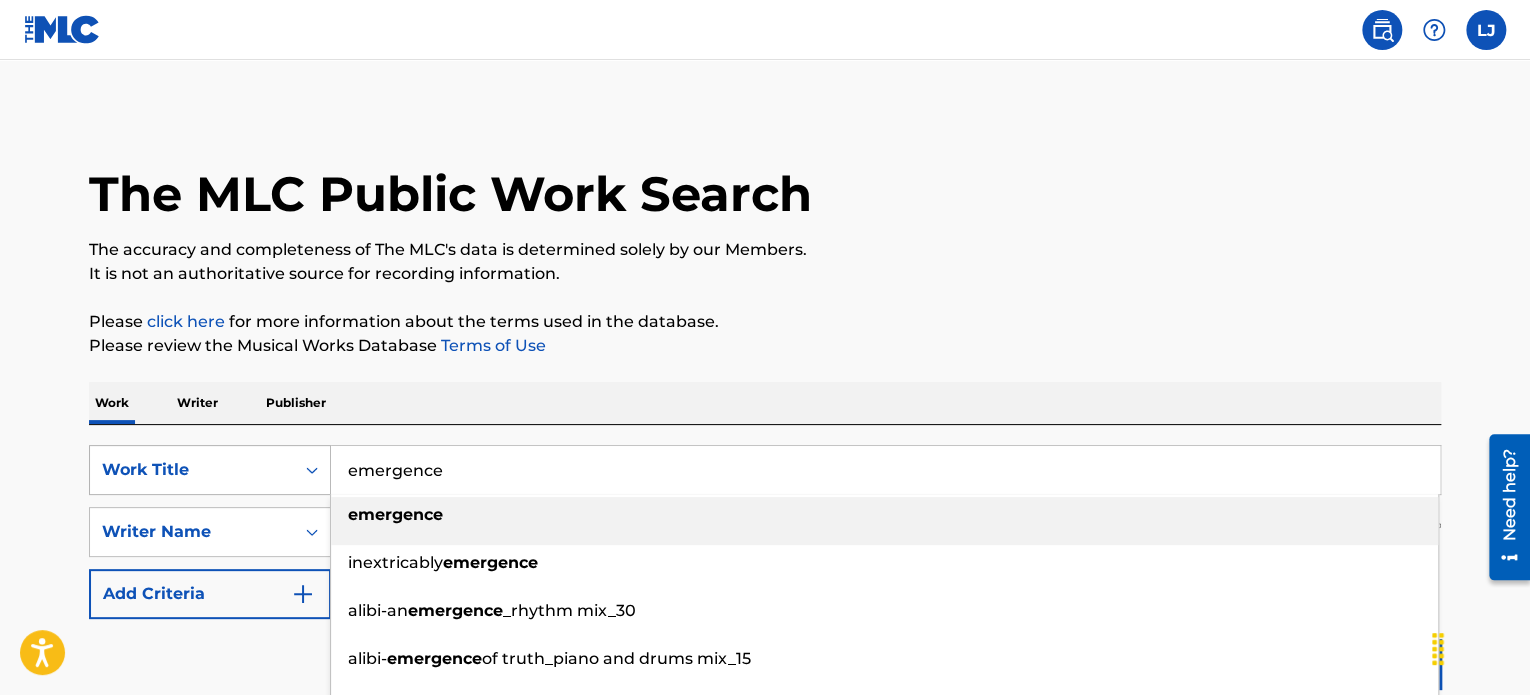 drag, startPoint x: 626, startPoint y: 449, endPoint x: 207, endPoint y: 469, distance: 419.47705 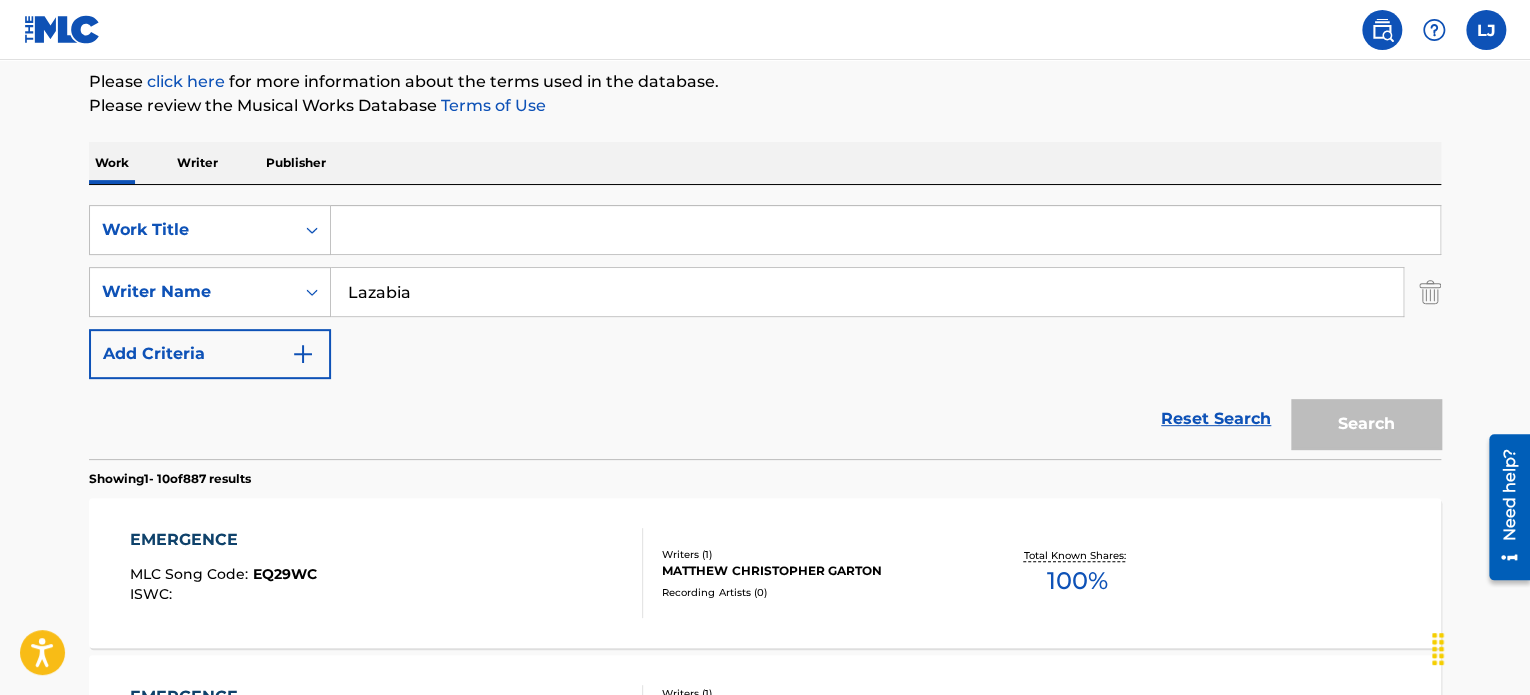 scroll, scrollTop: 300, scrollLeft: 0, axis: vertical 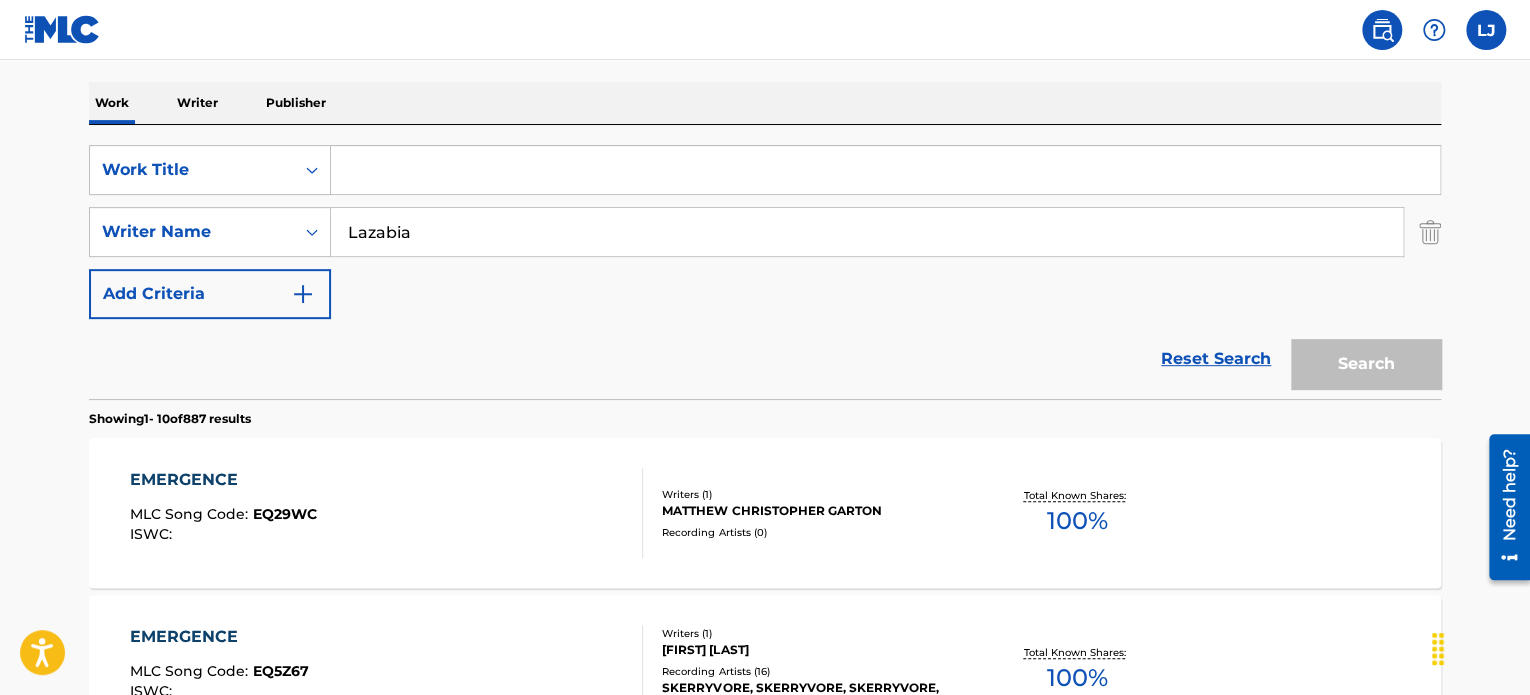 click on "Lazabia" at bounding box center [867, 232] 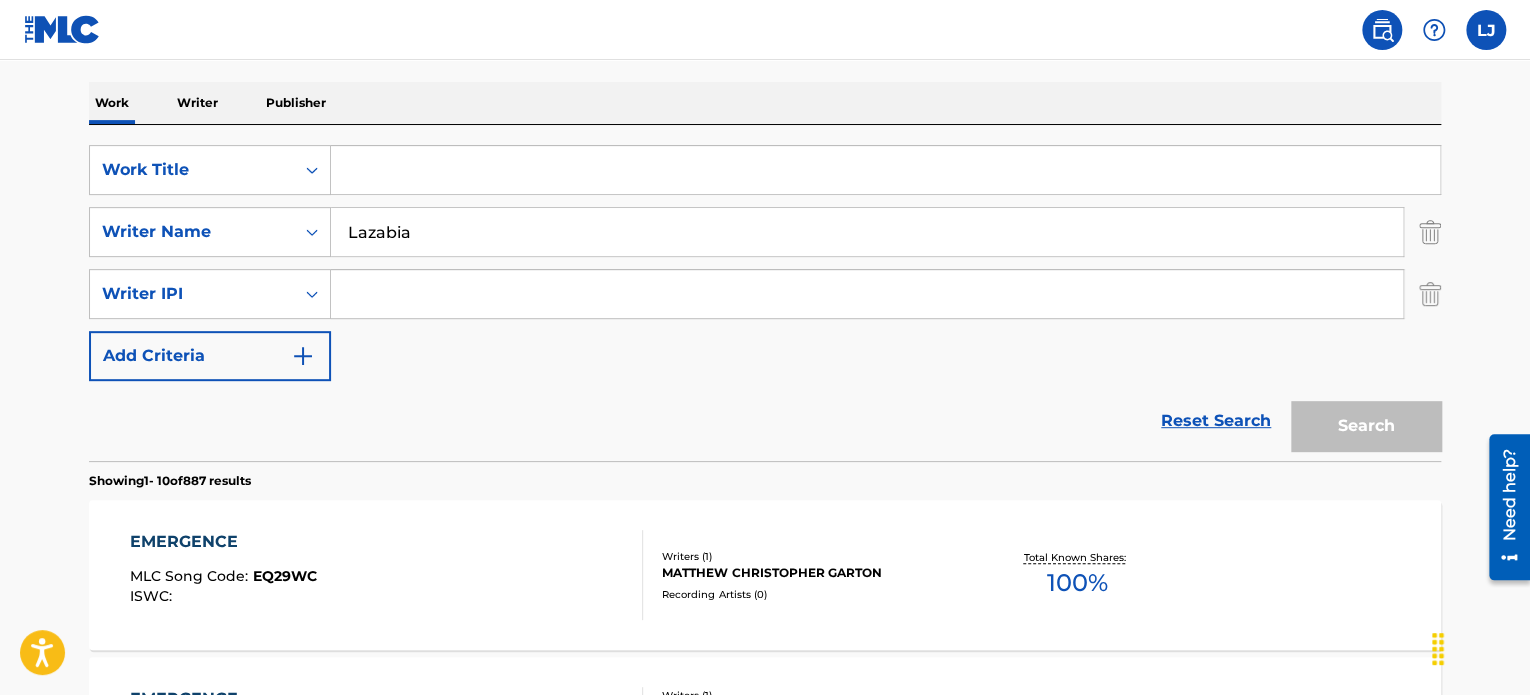 click at bounding box center (885, 170) 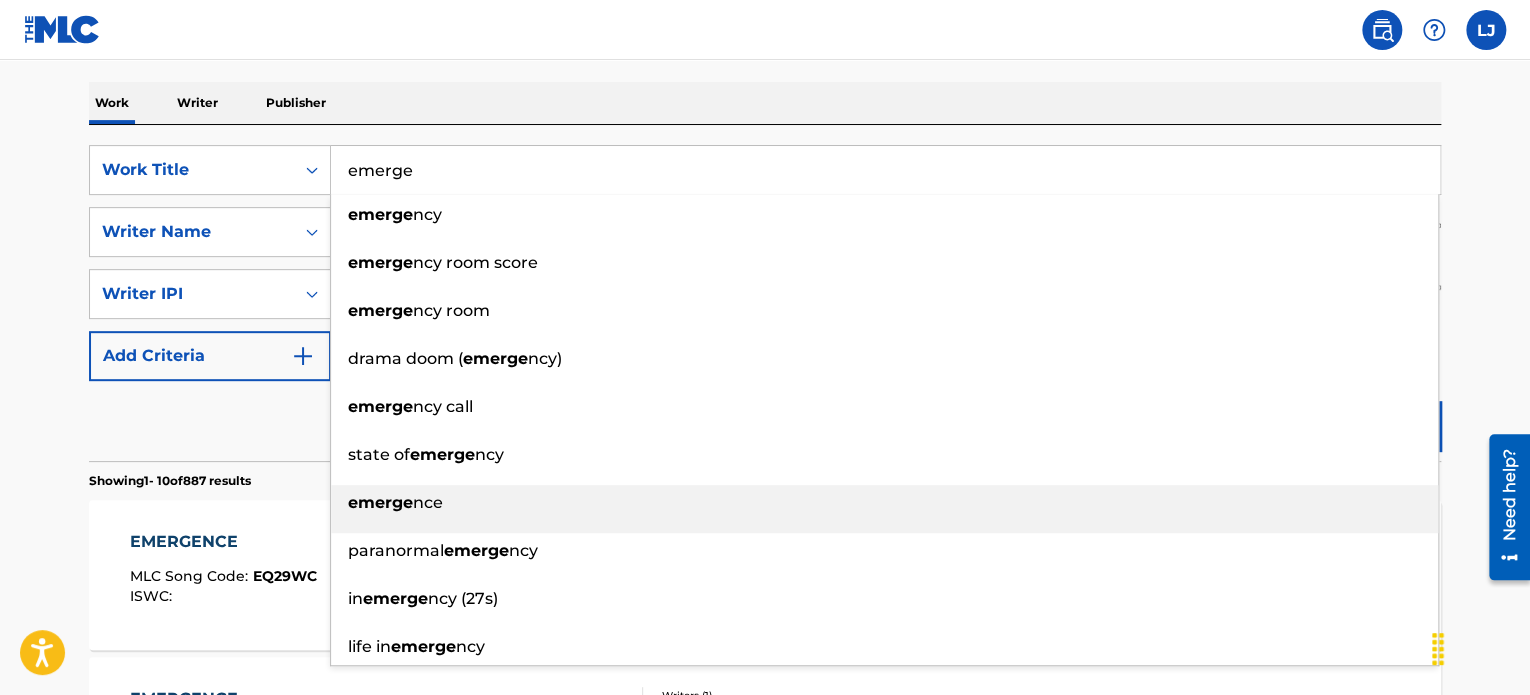 click on "emerge nce" at bounding box center [884, 503] 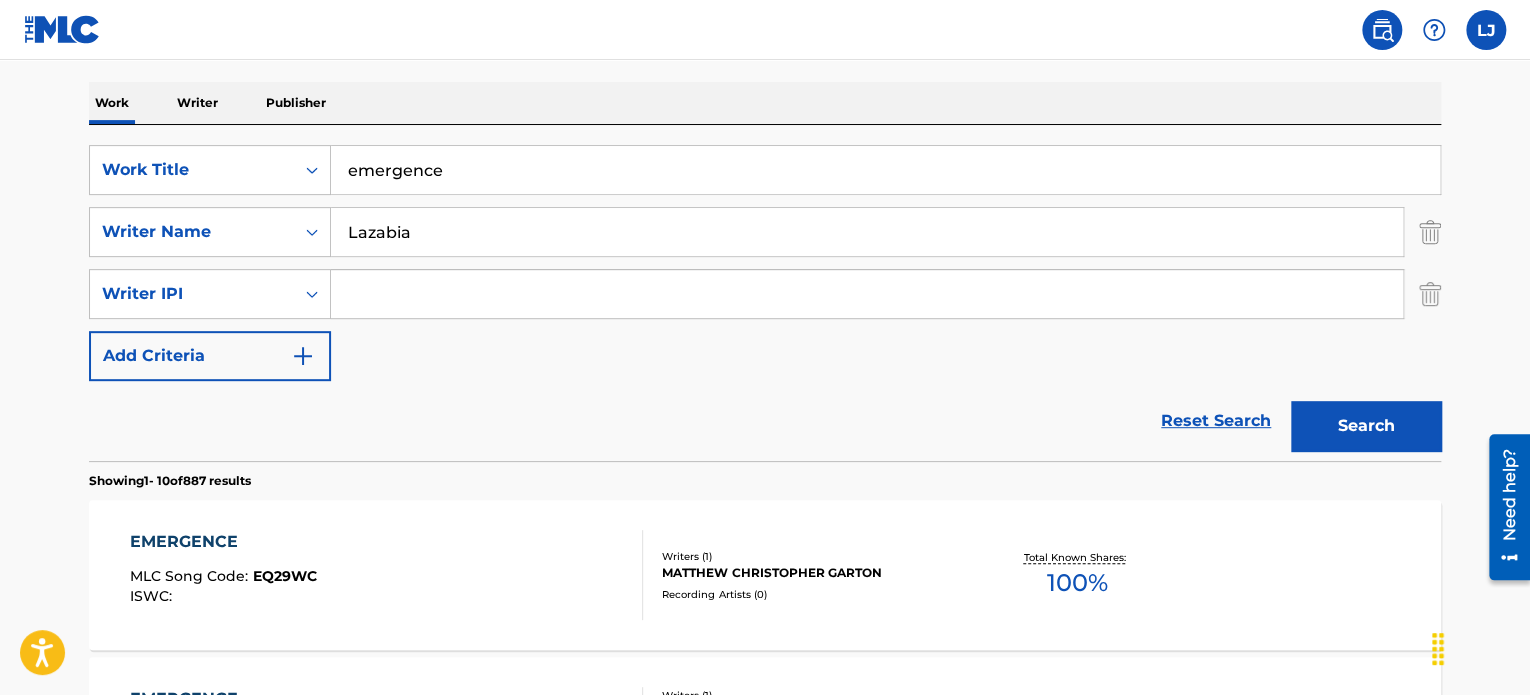 click on "Search" at bounding box center (1366, 426) 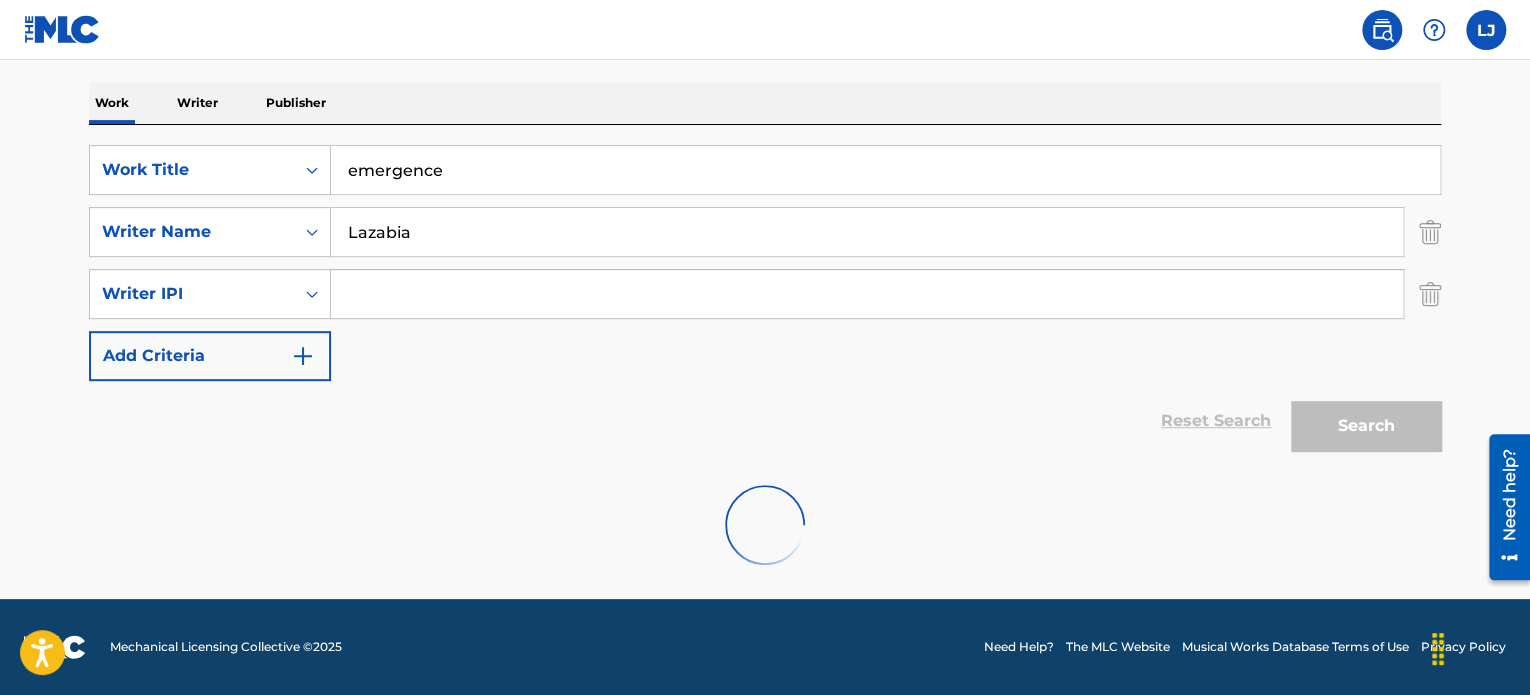 scroll, scrollTop: 234, scrollLeft: 0, axis: vertical 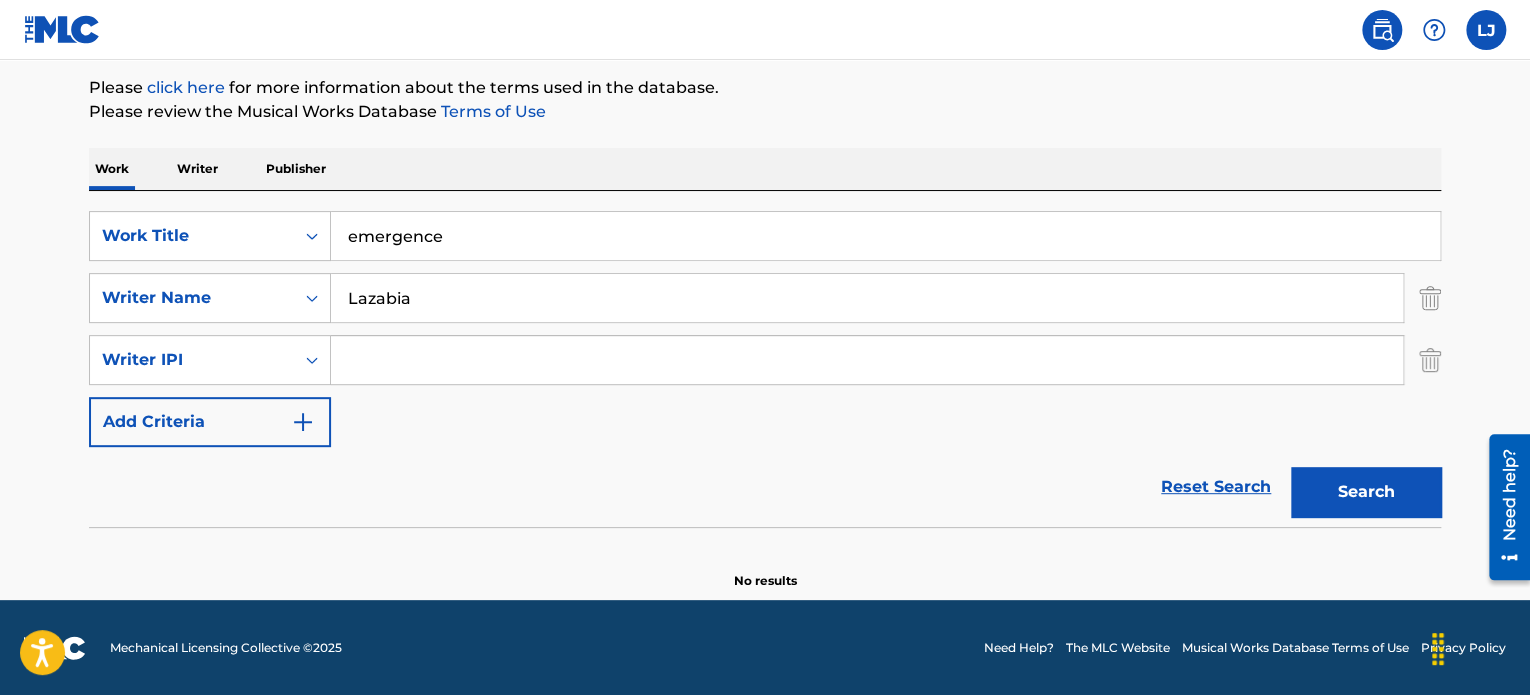 click on "click here" at bounding box center [186, 87] 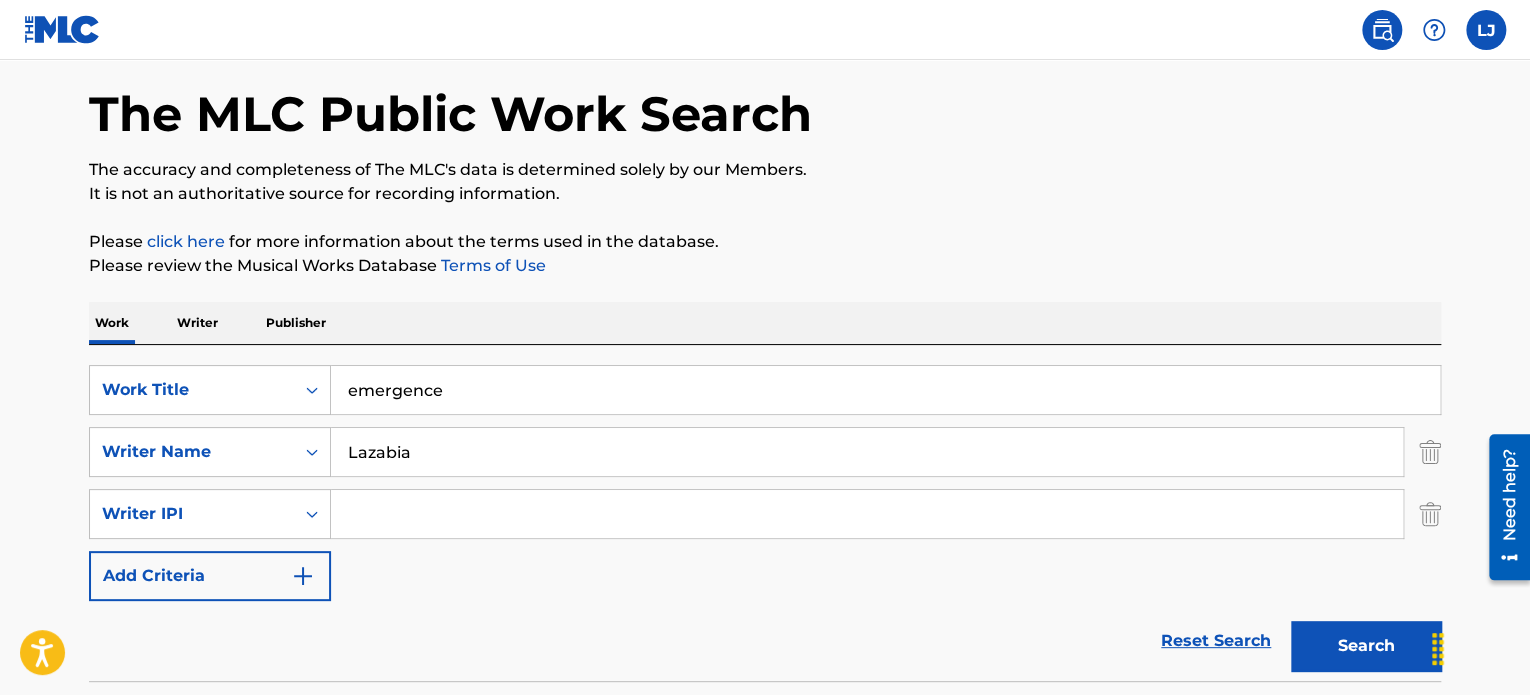 scroll, scrollTop: 0, scrollLeft: 0, axis: both 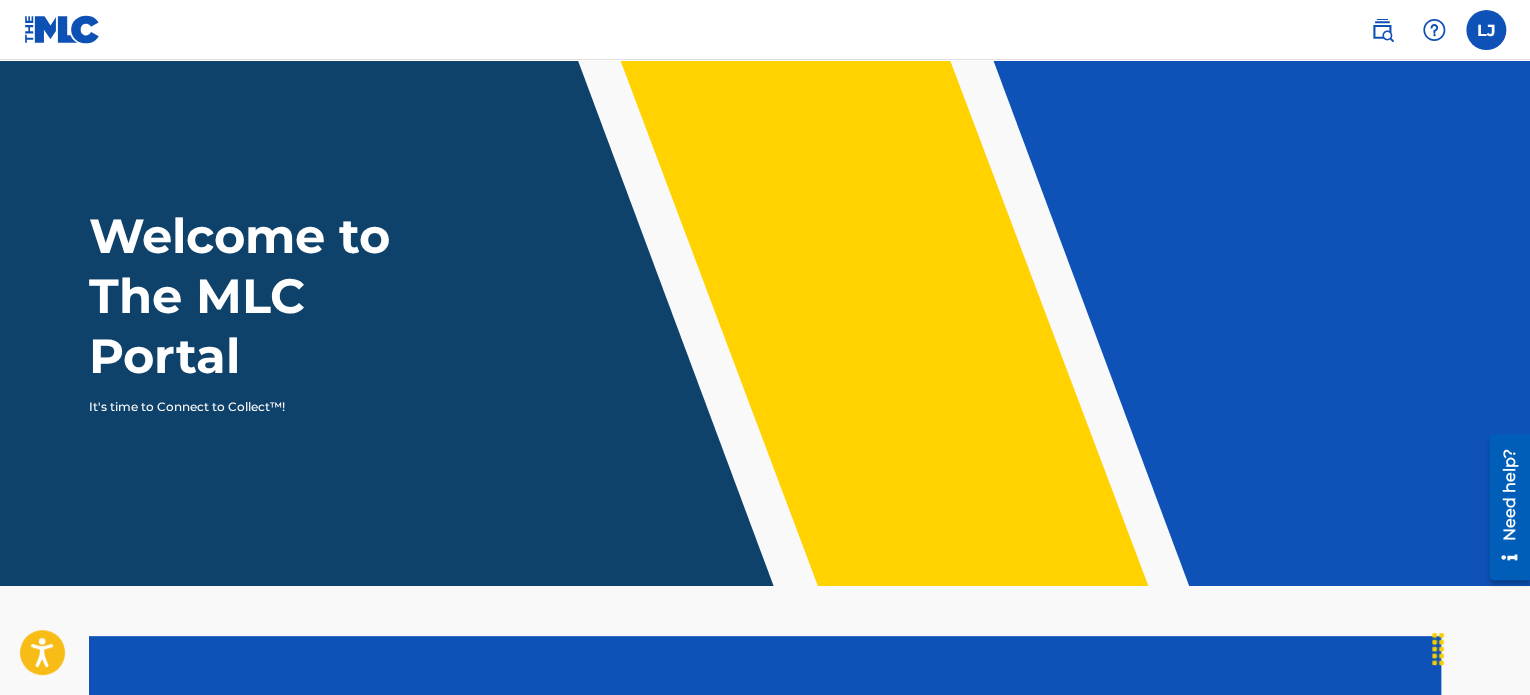 click at bounding box center [1486, 30] 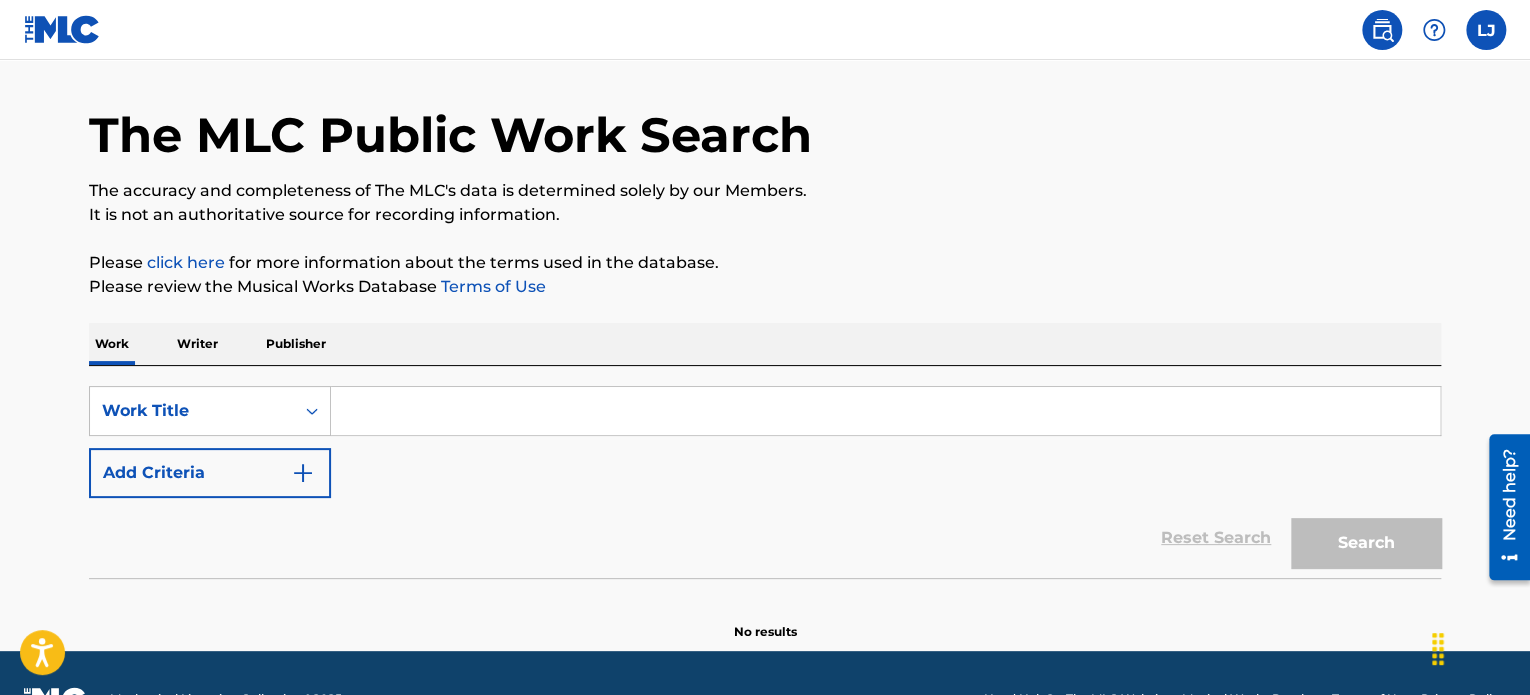 scroll, scrollTop: 110, scrollLeft: 0, axis: vertical 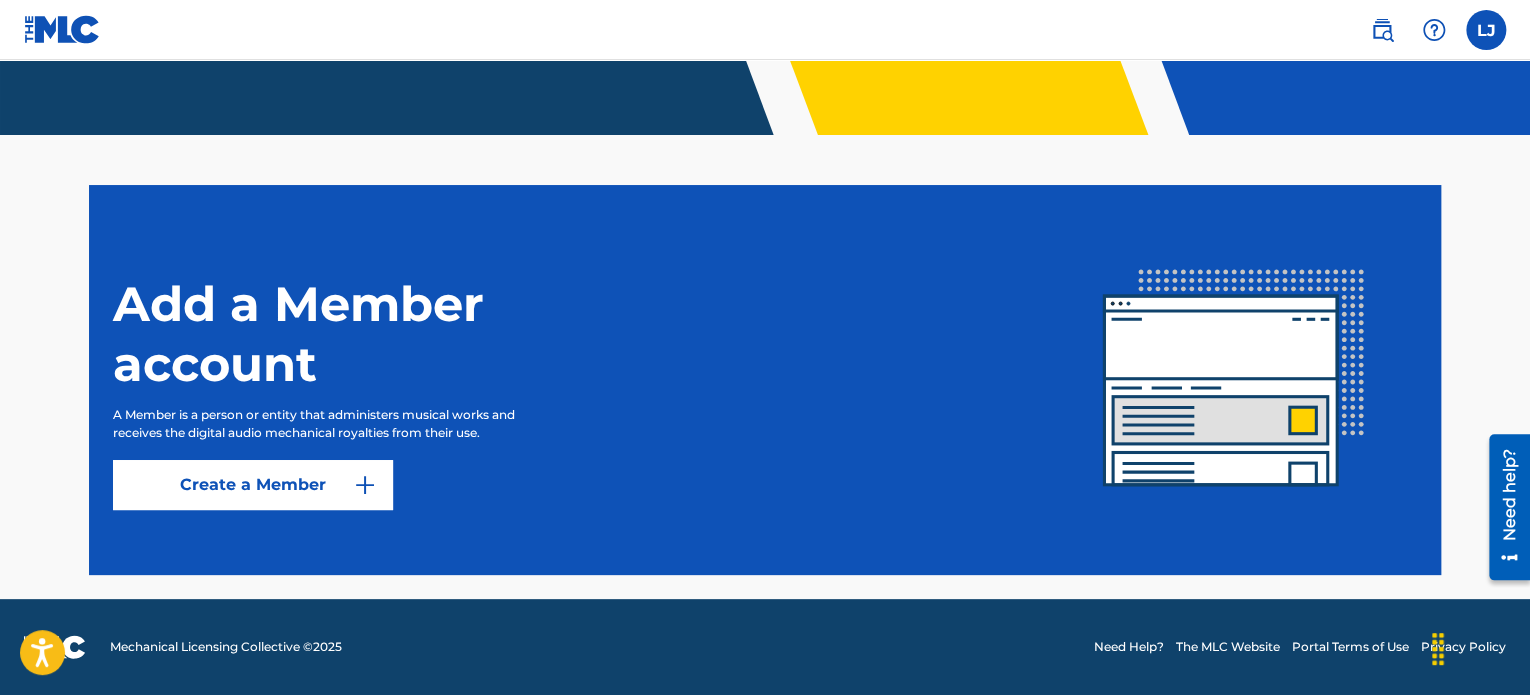 click on "Create a Member" at bounding box center (253, 485) 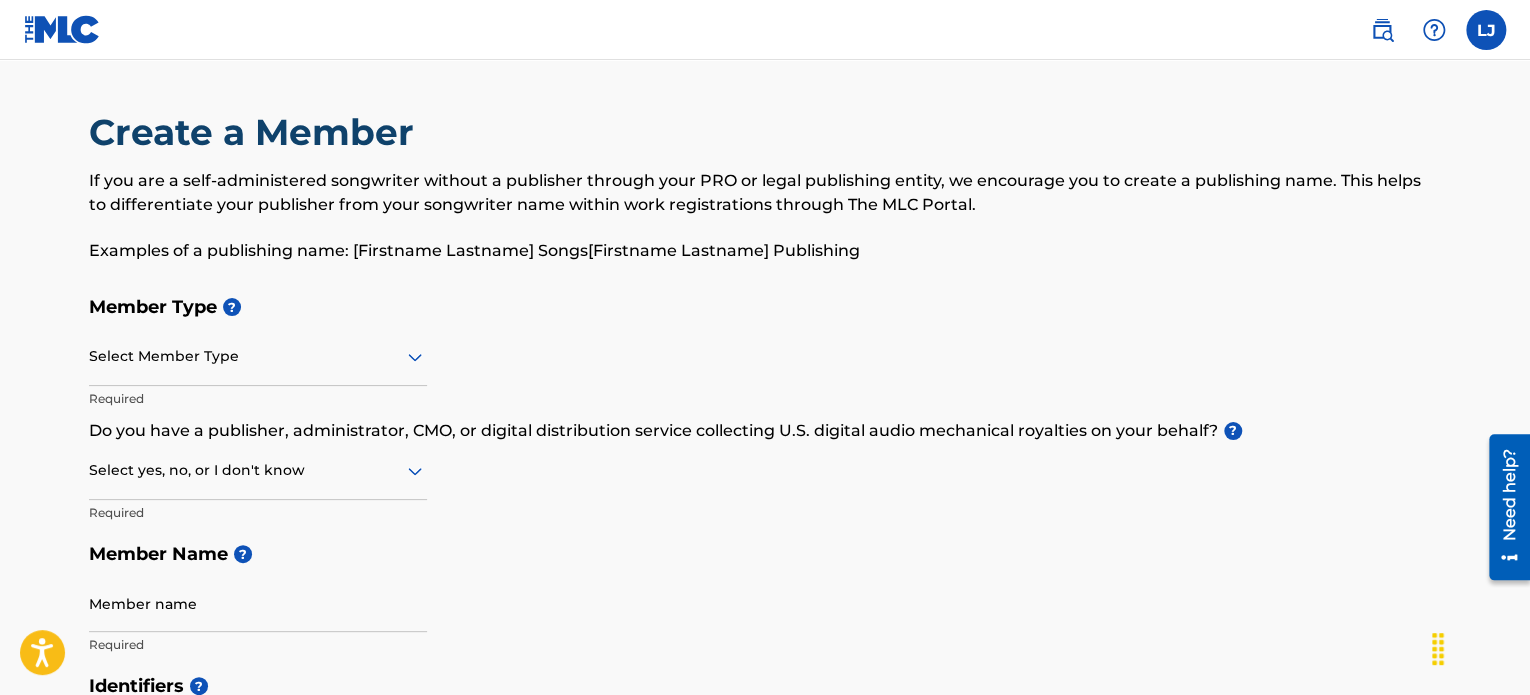 click at bounding box center (258, 356) 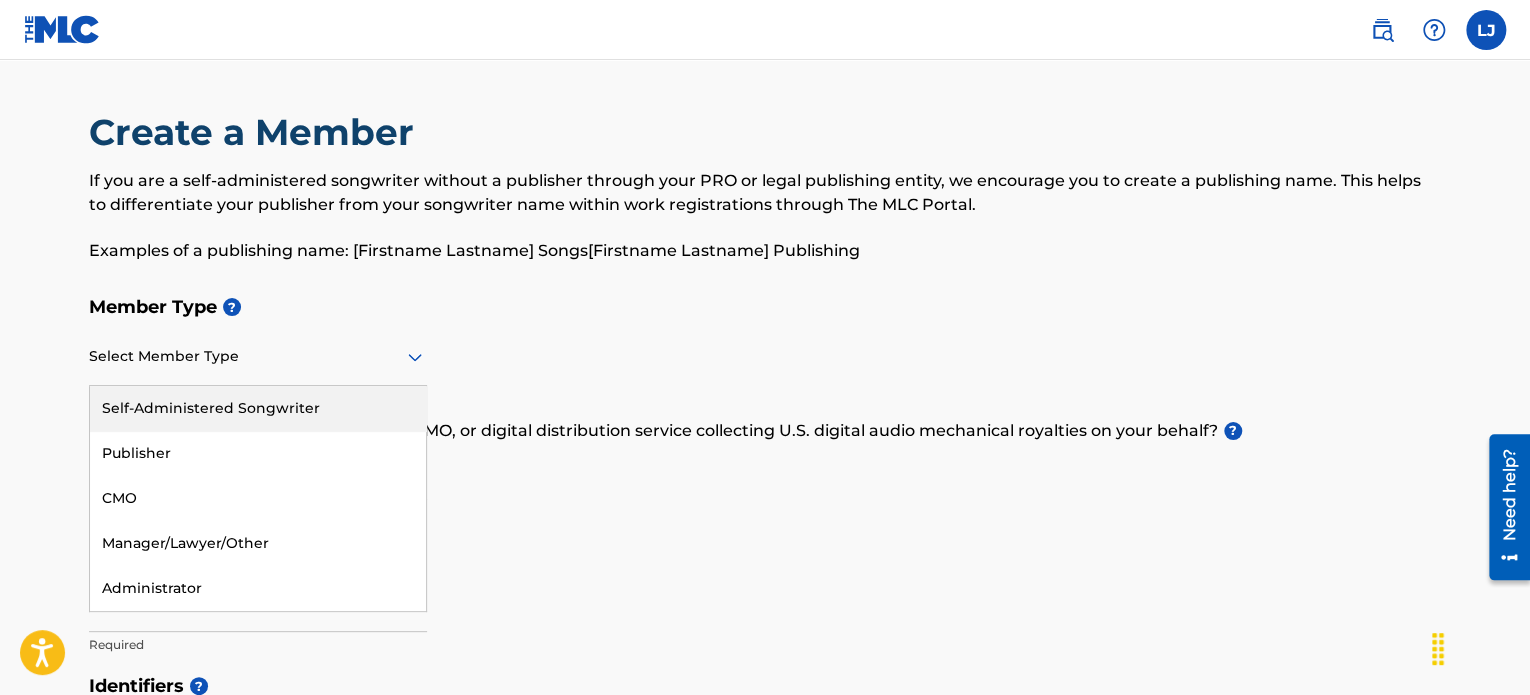 click on "Self-Administered Songwriter" at bounding box center (258, 408) 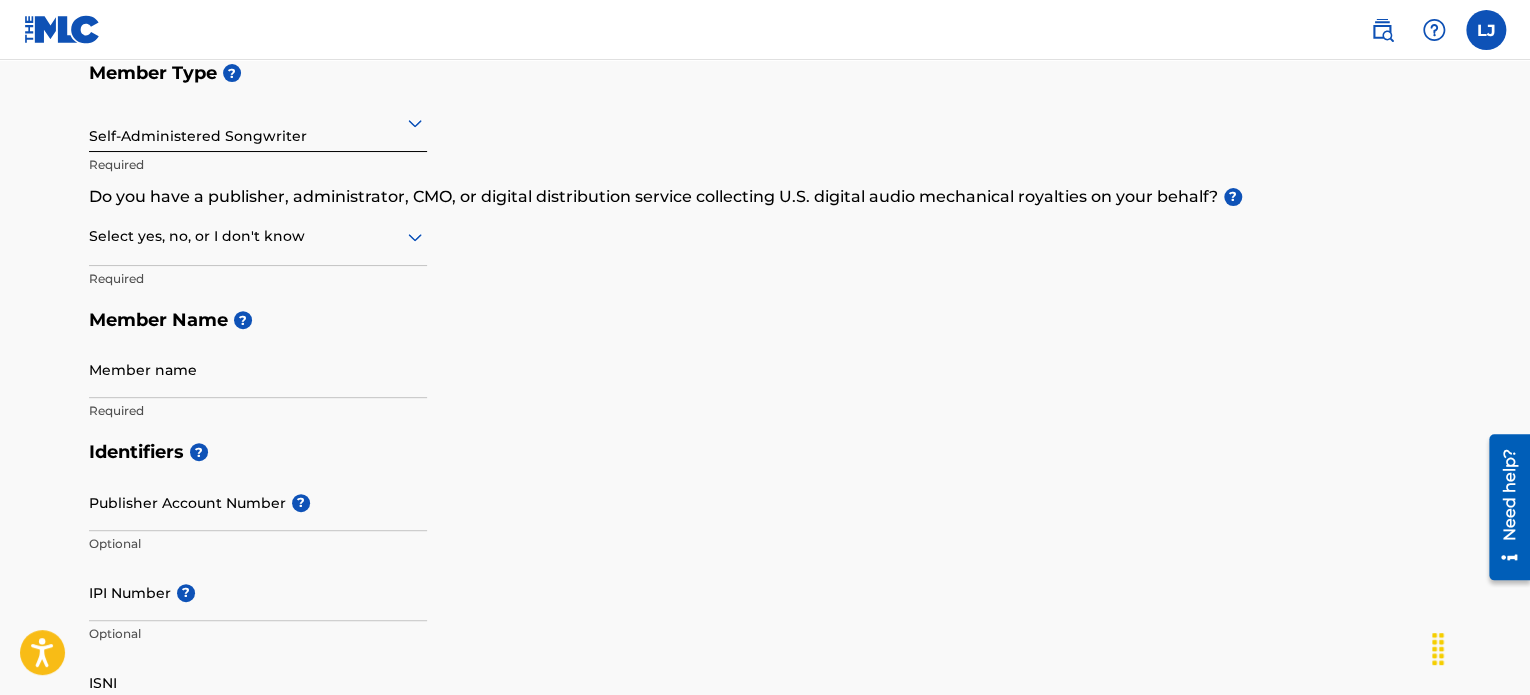 scroll, scrollTop: 200, scrollLeft: 0, axis: vertical 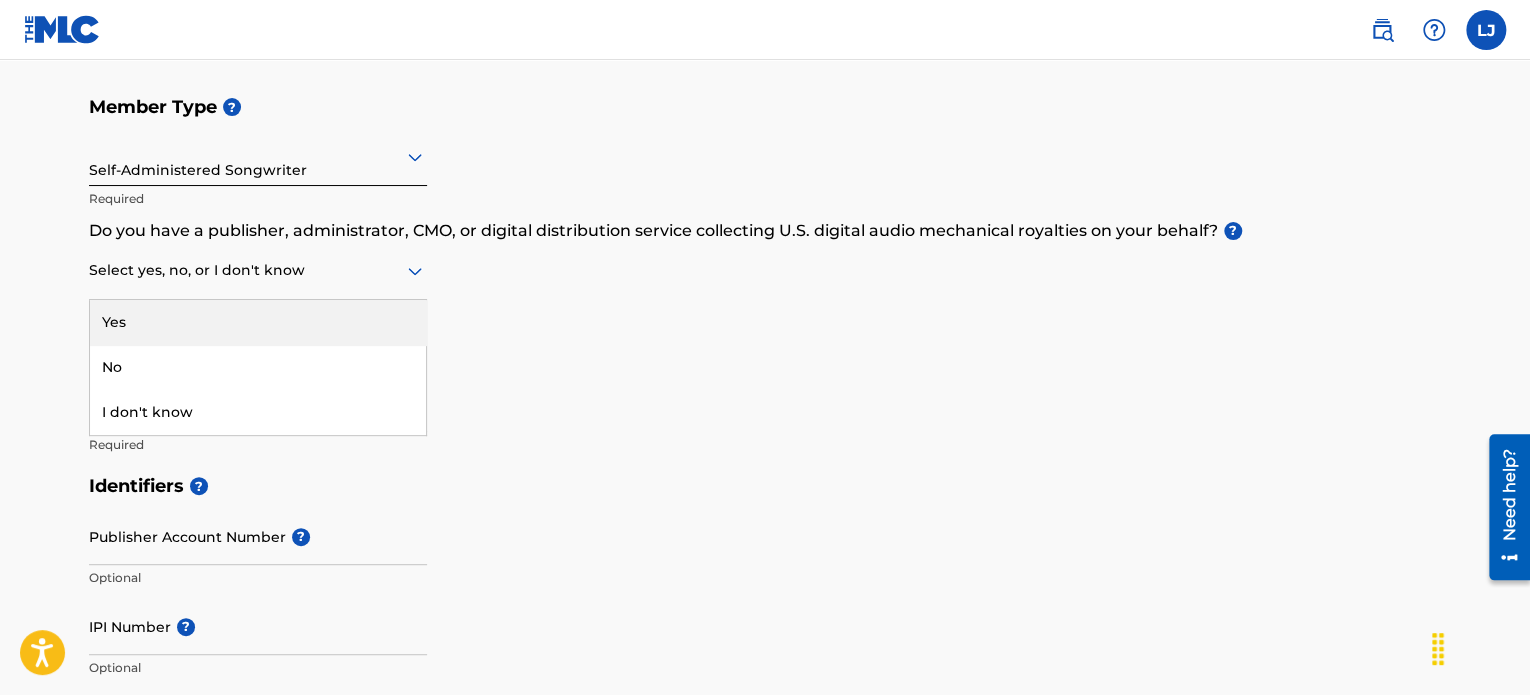 click at bounding box center (258, 270) 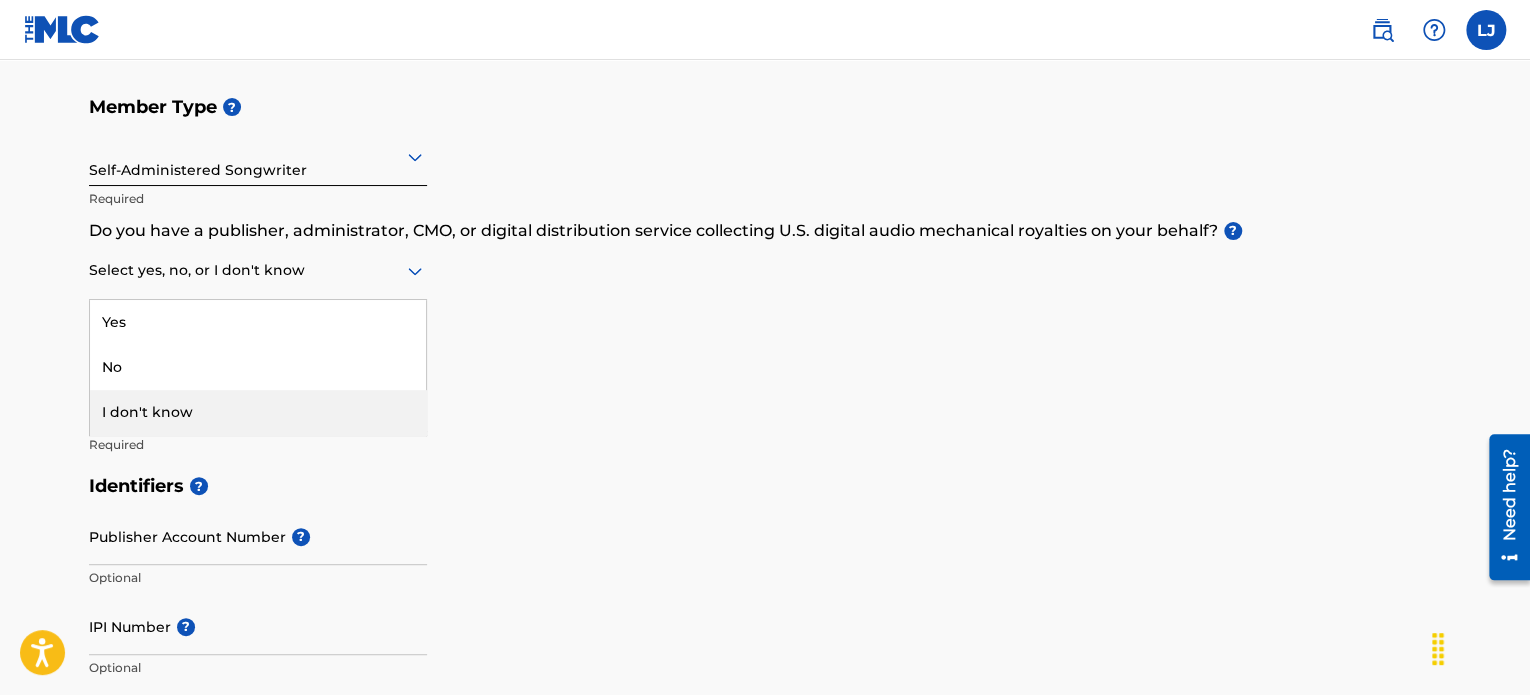 click on "I don't know" at bounding box center [258, 412] 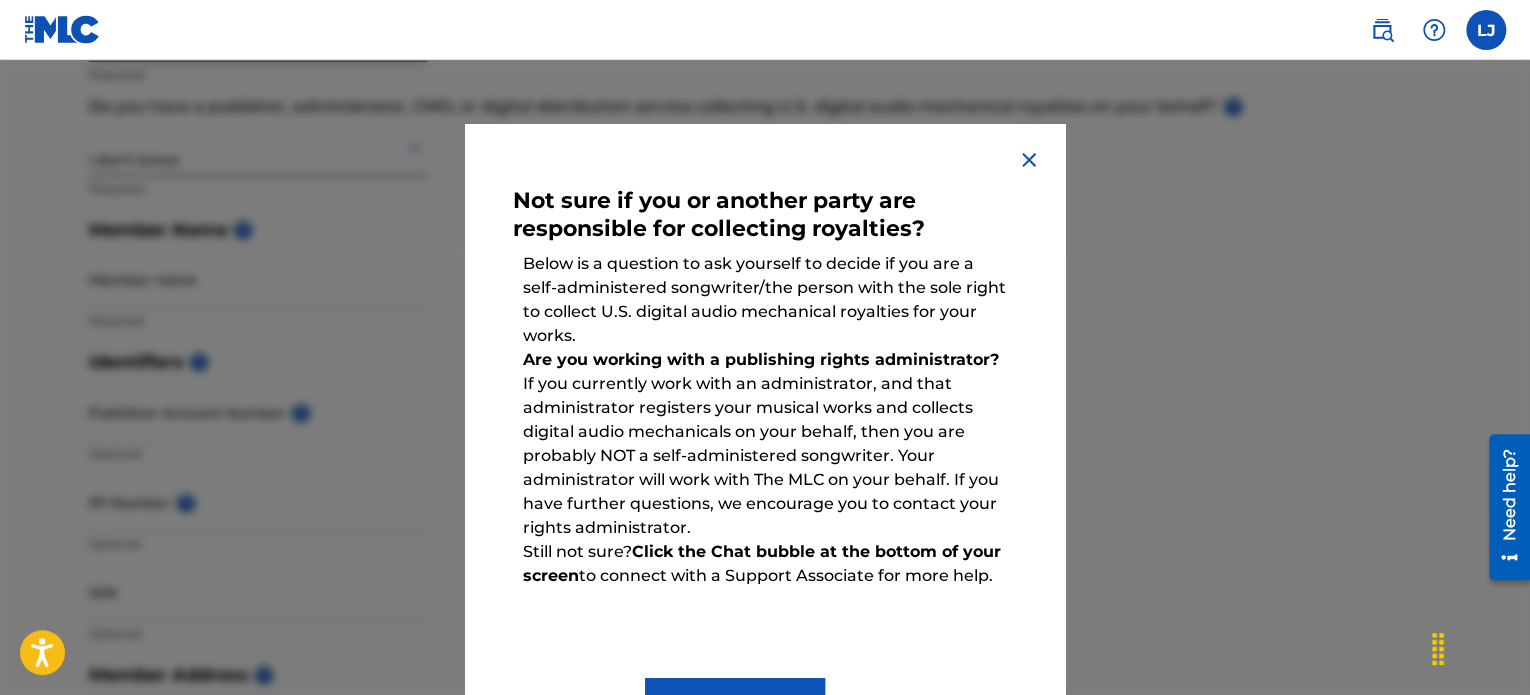 scroll, scrollTop: 500, scrollLeft: 0, axis: vertical 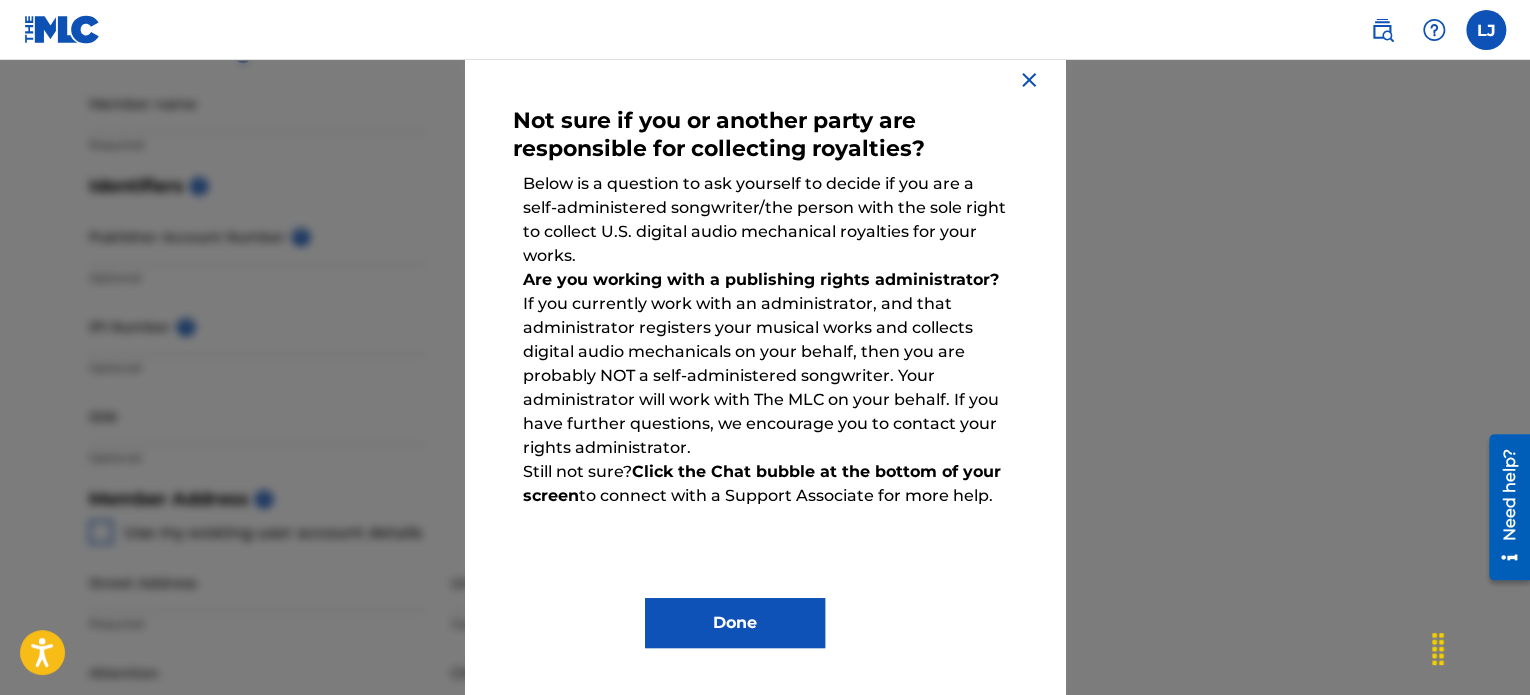 click on "Done" at bounding box center (735, 623) 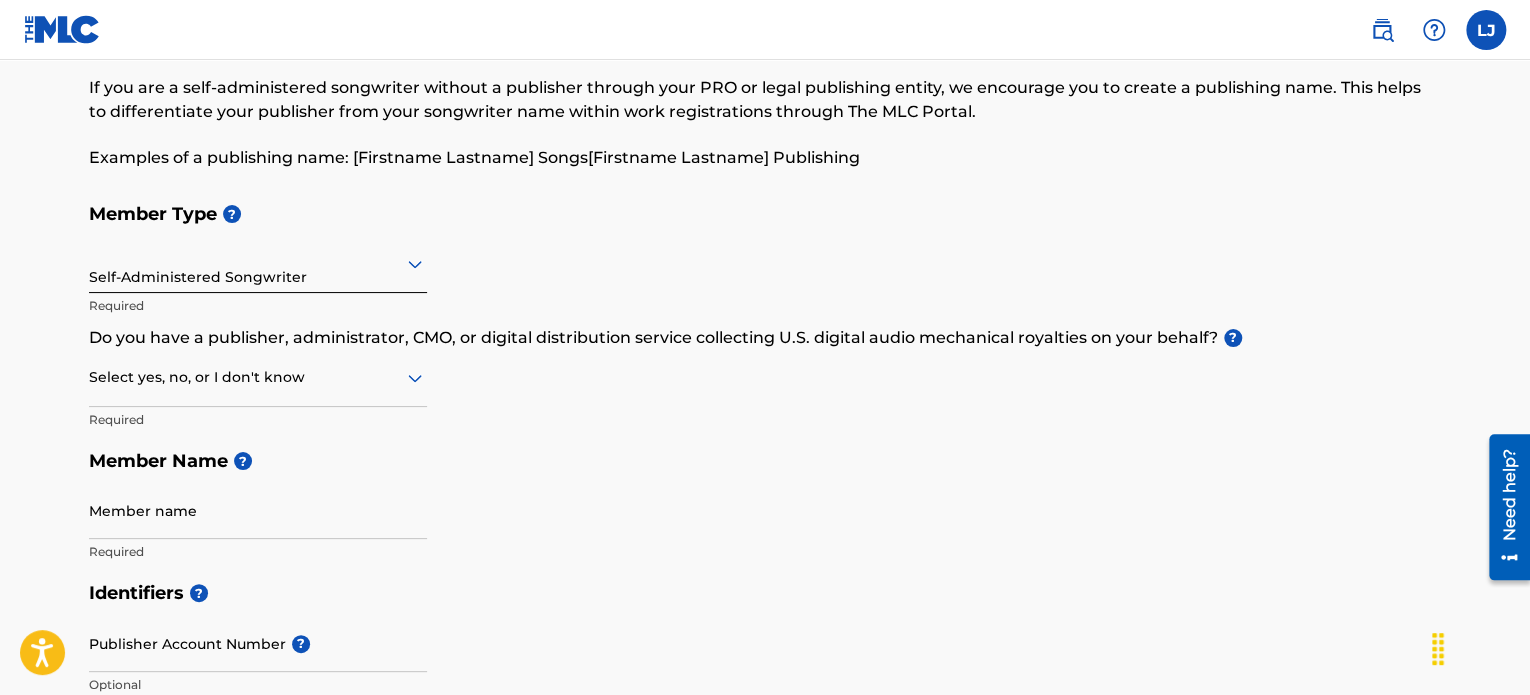 scroll, scrollTop: 0, scrollLeft: 0, axis: both 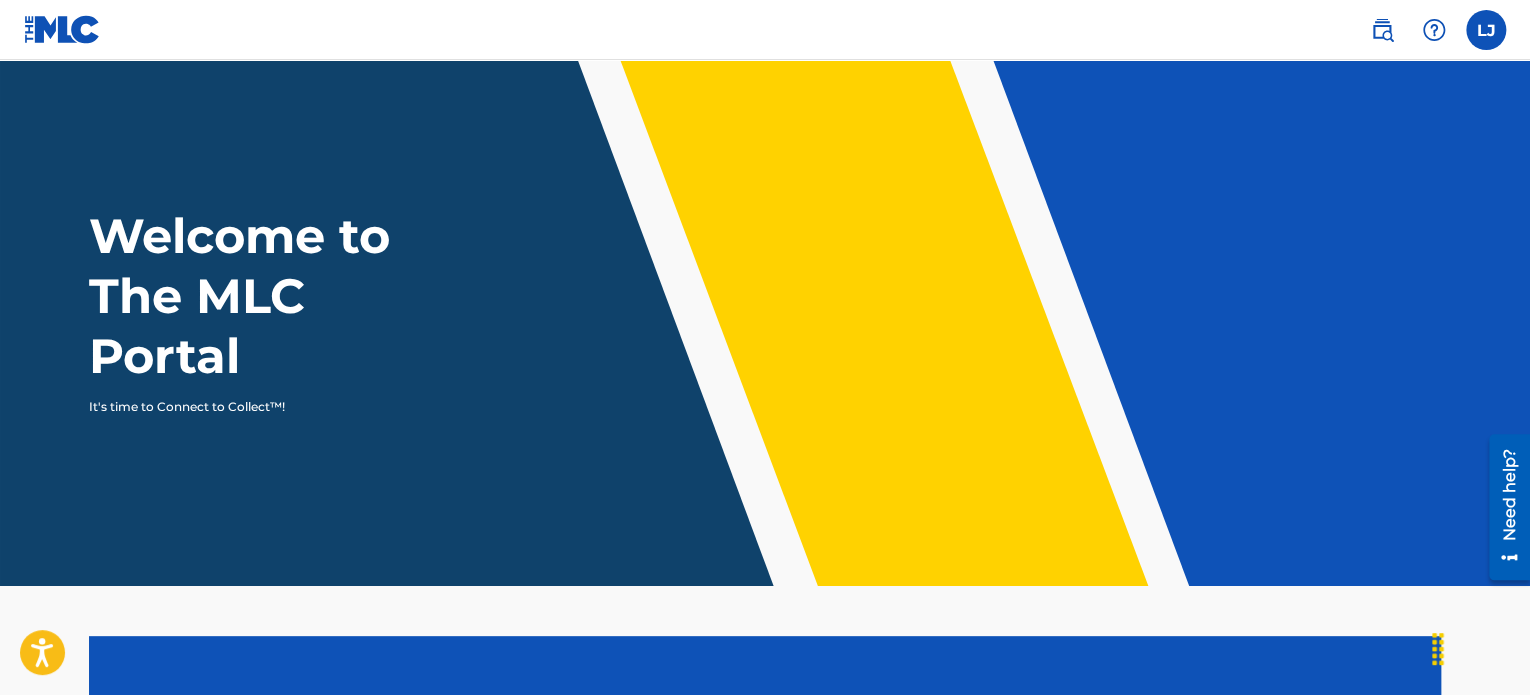 click at bounding box center [1382, 30] 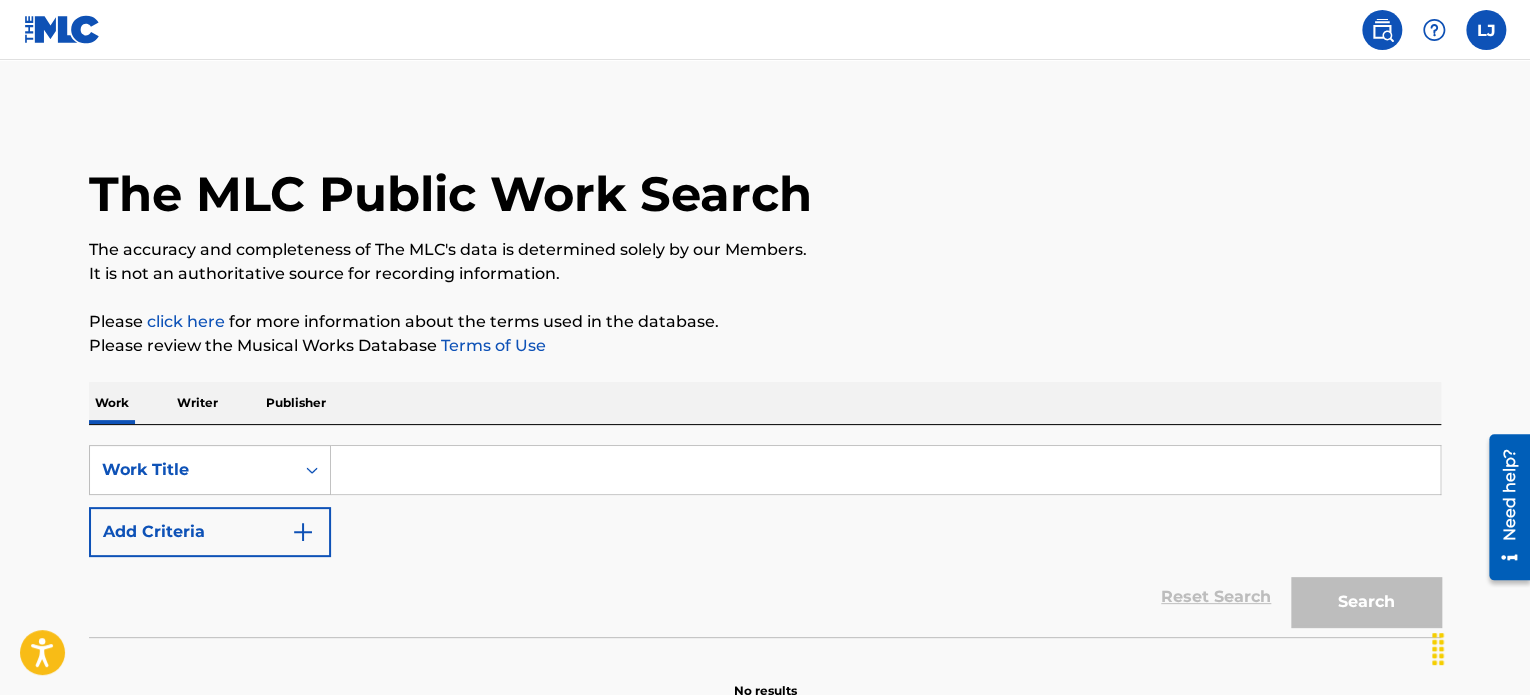 click on "[INITIAL] [INITIAL] [LAST] [FIRST] [EMAIL] Profile Log out" at bounding box center [765, 30] 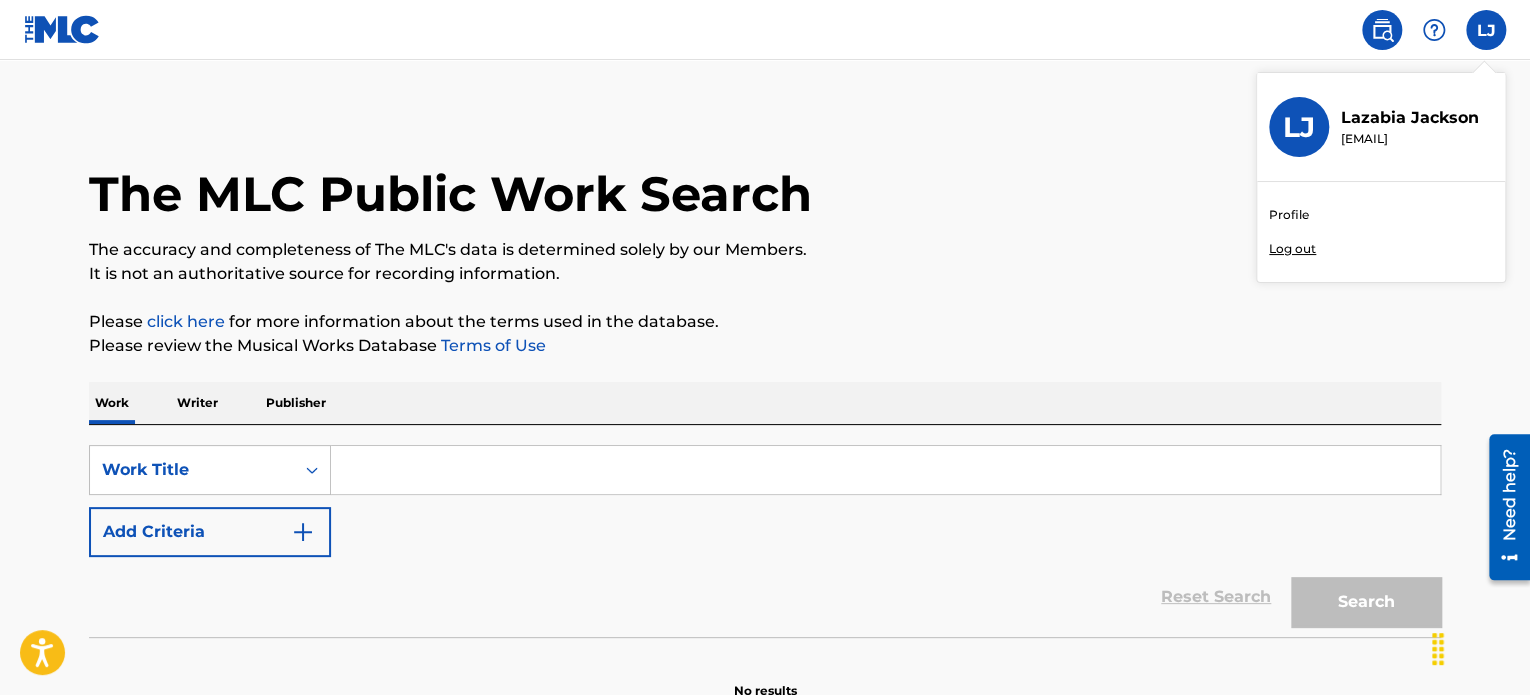 click on "Profile" at bounding box center (1289, 215) 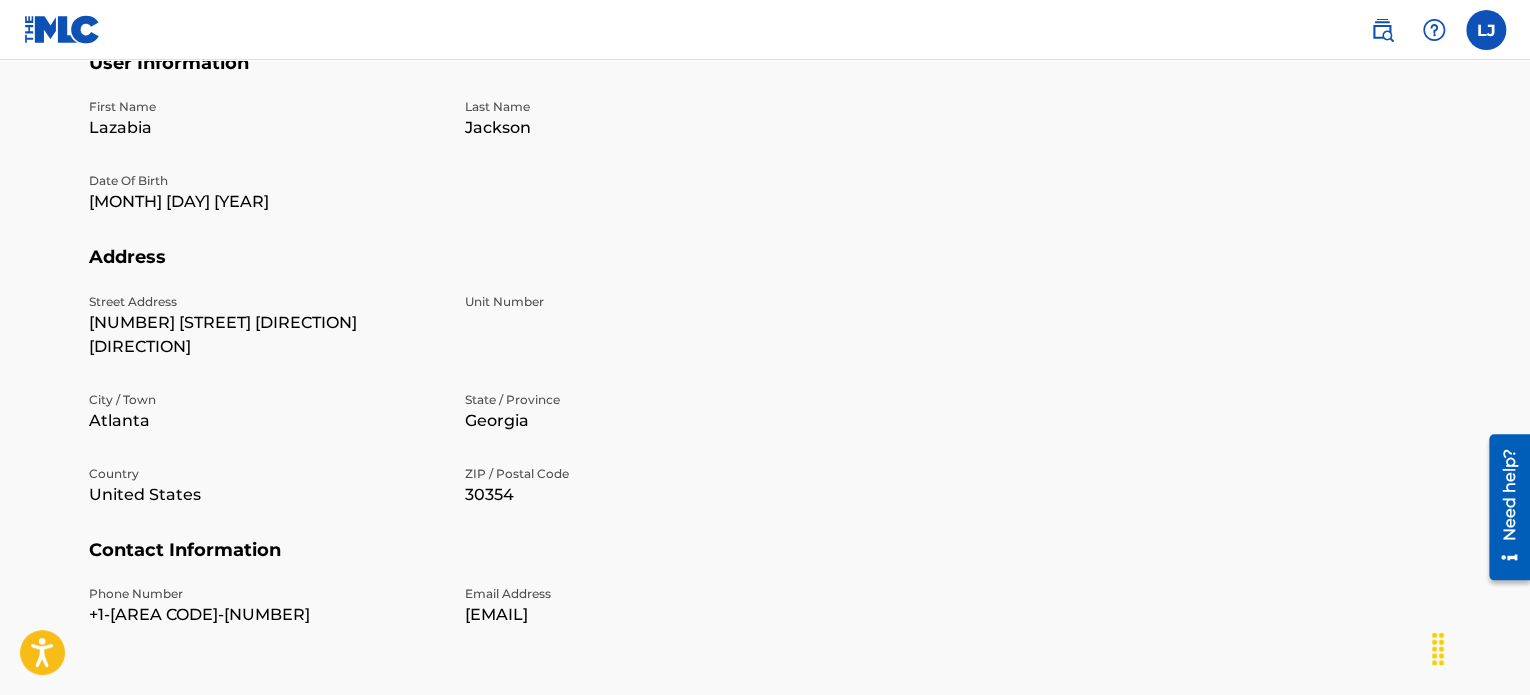 scroll, scrollTop: 650, scrollLeft: 0, axis: vertical 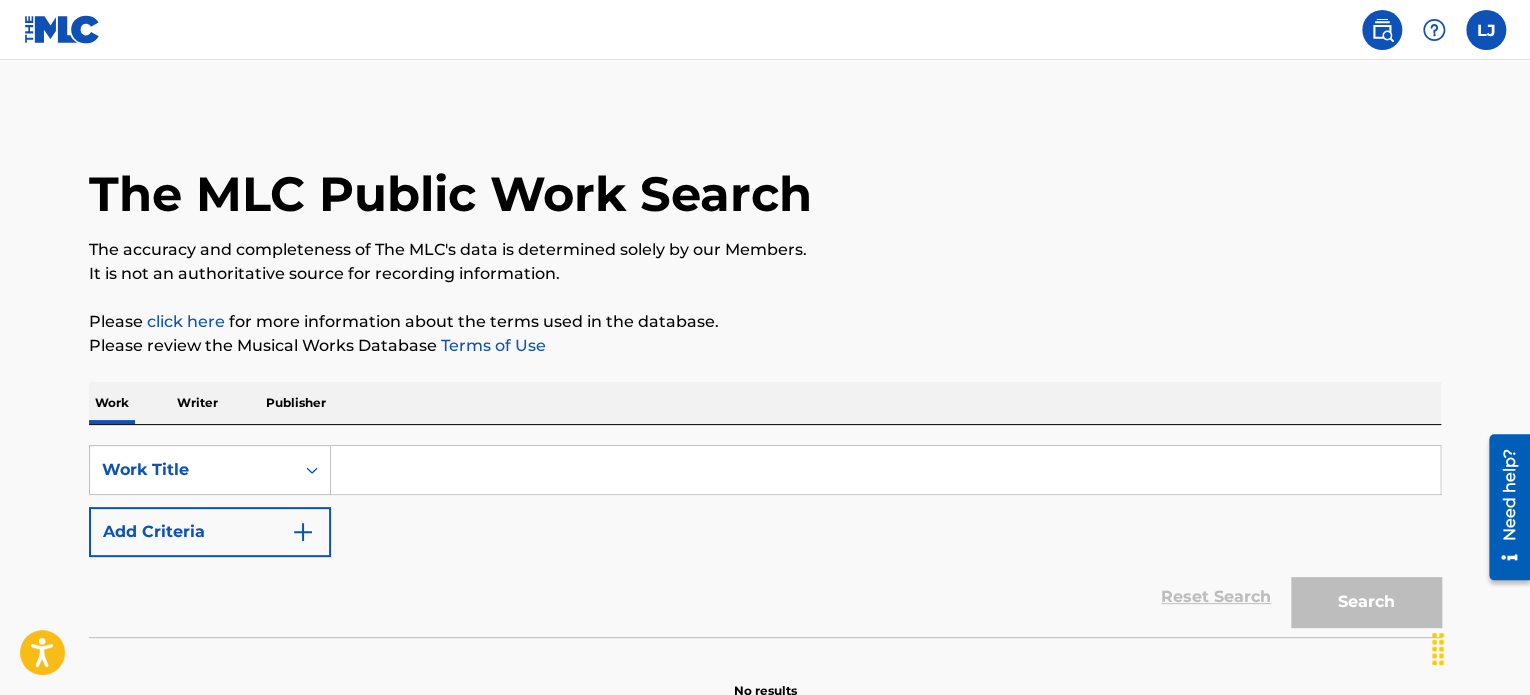 click at bounding box center (885, 470) 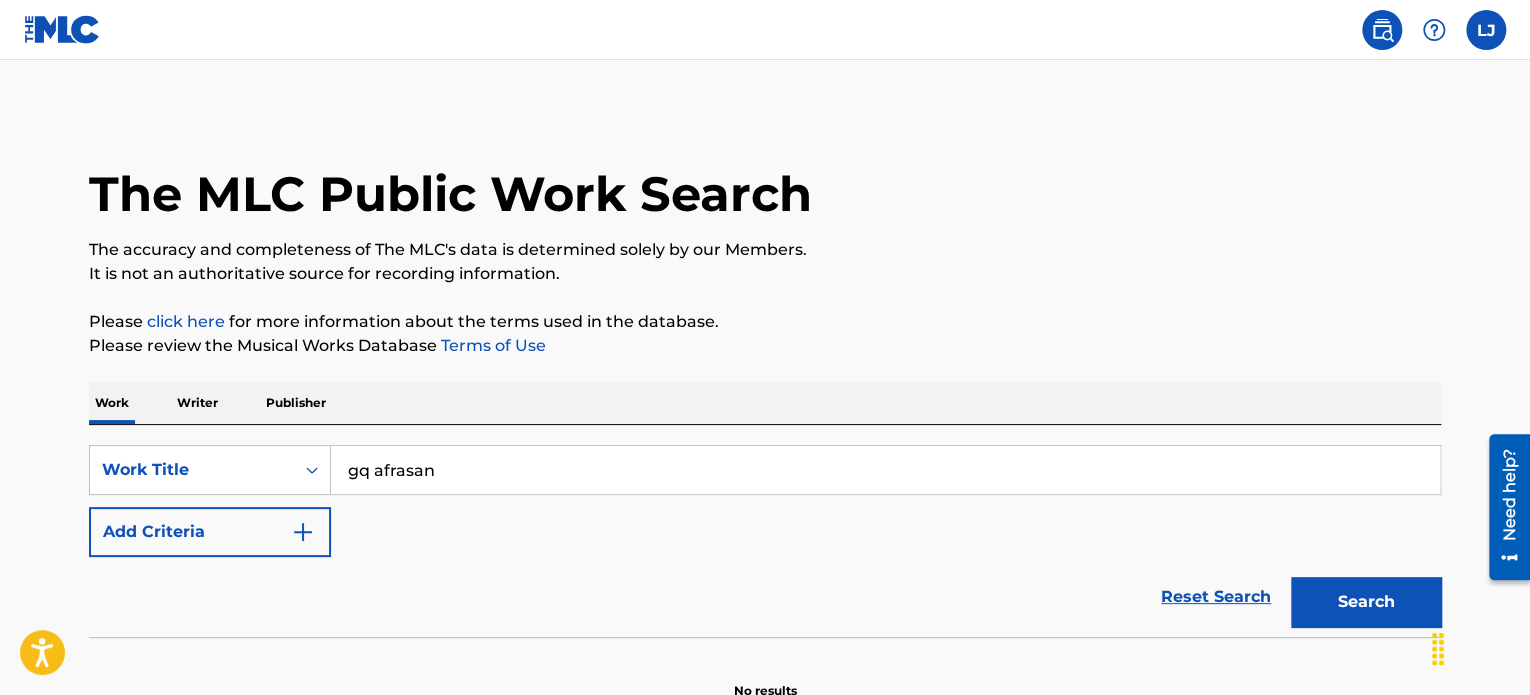 type on "gq afrasan" 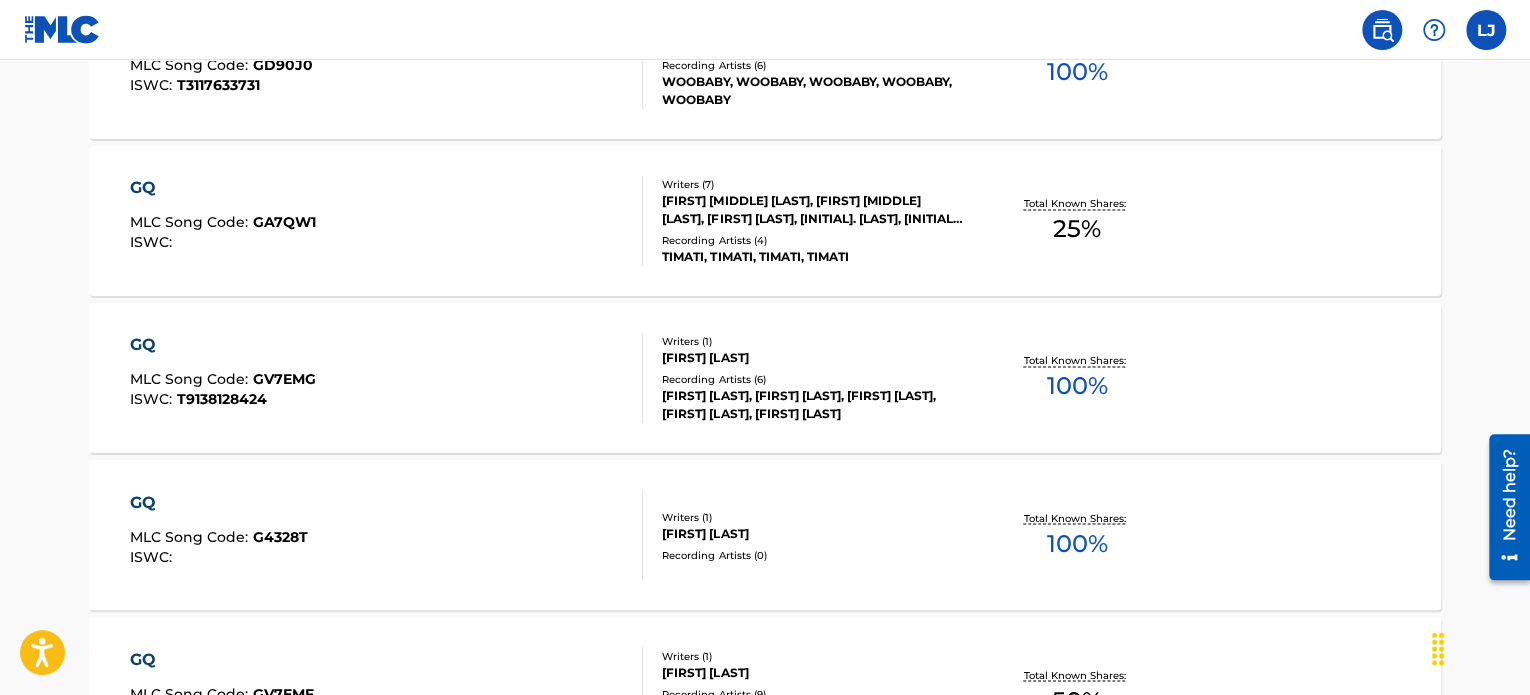 scroll, scrollTop: 1752, scrollLeft: 0, axis: vertical 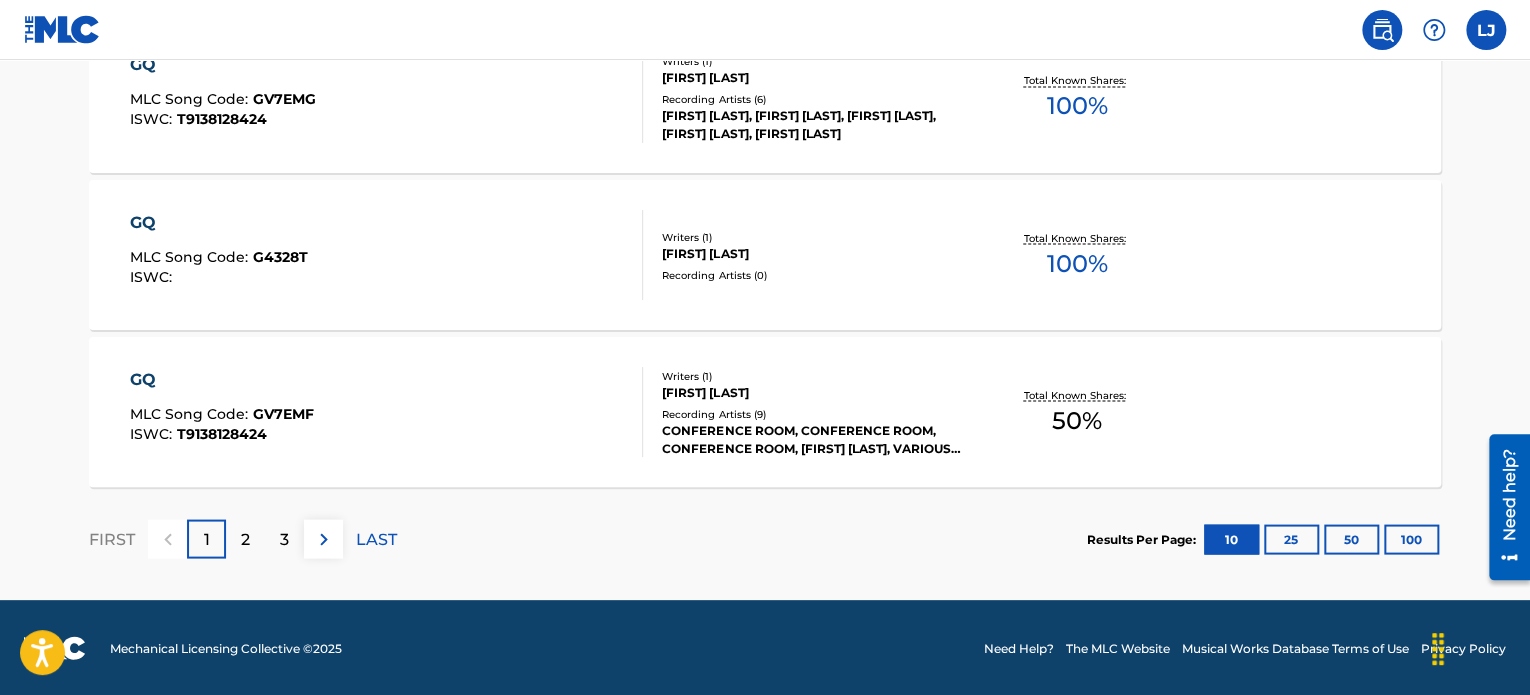 click on "3" at bounding box center [284, 539] 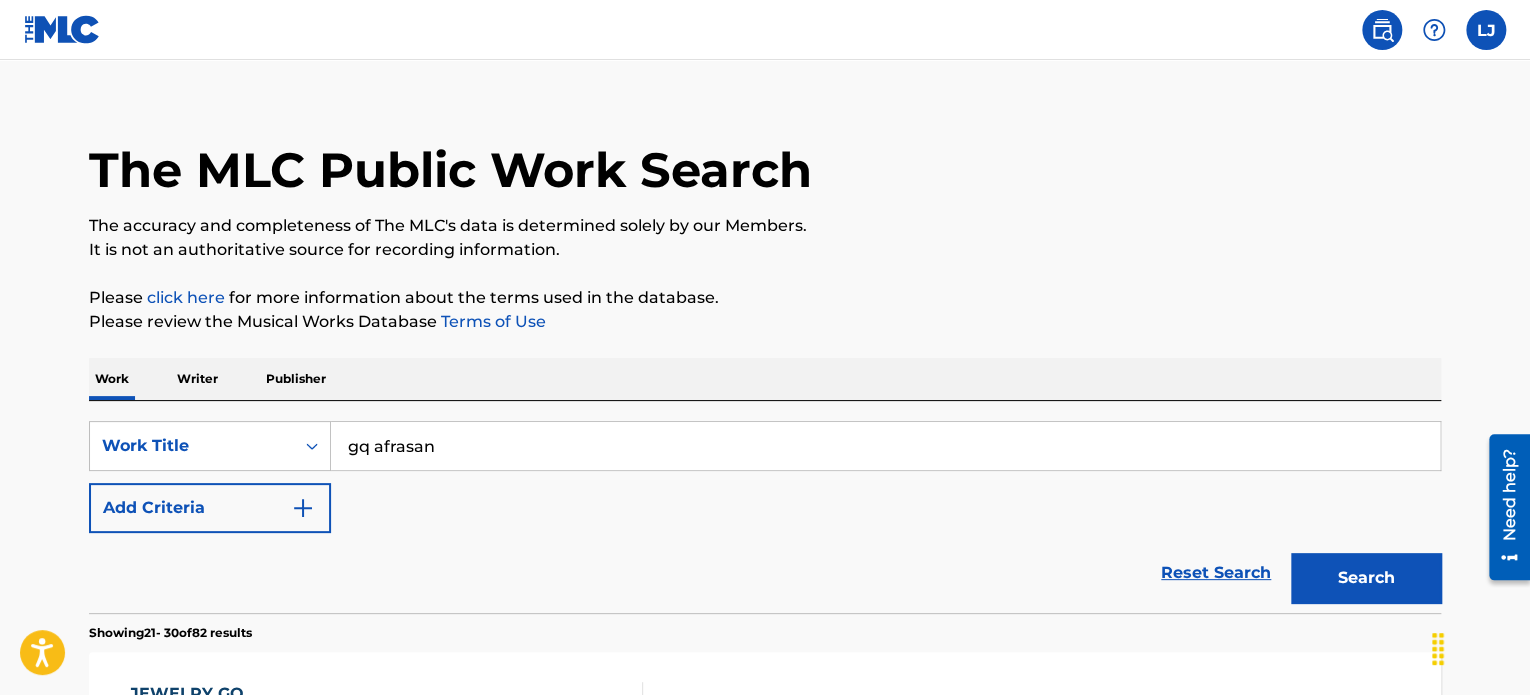 scroll, scrollTop: 100, scrollLeft: 0, axis: vertical 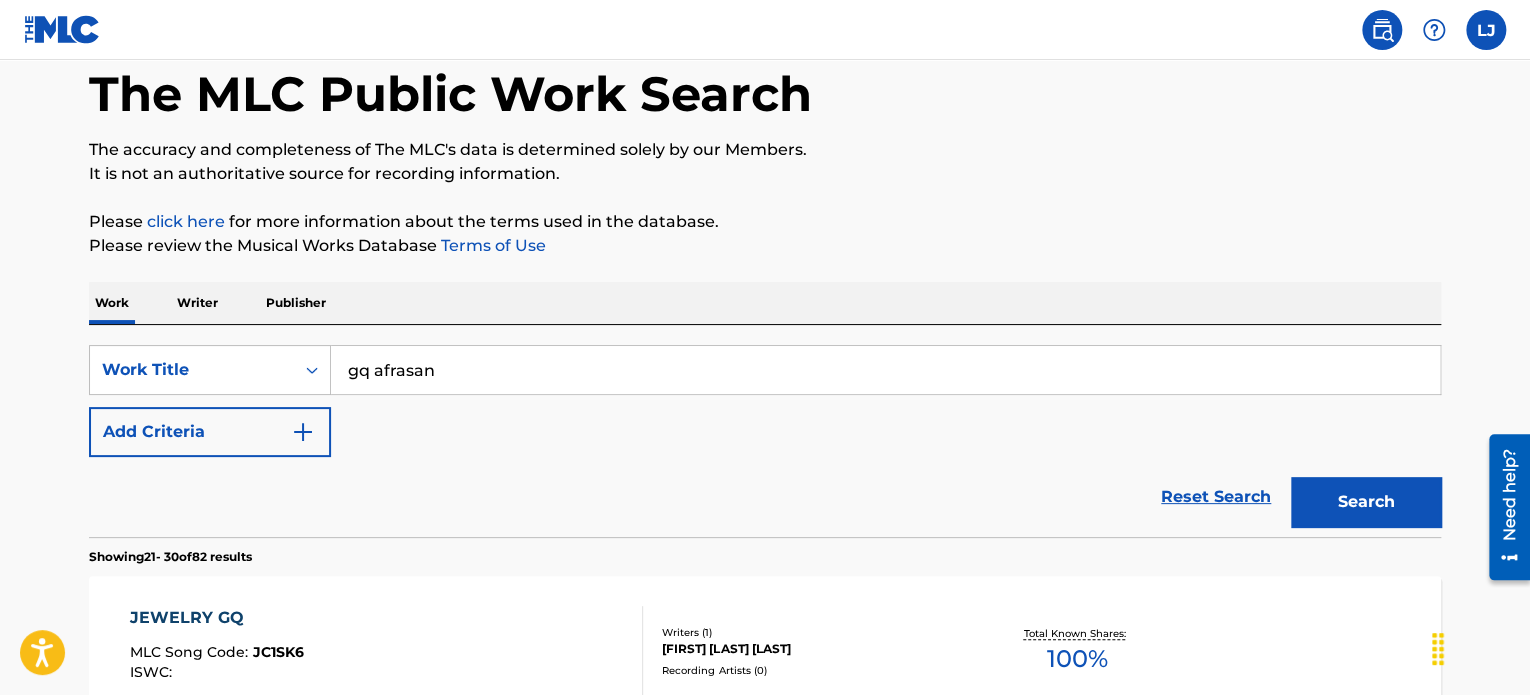 click on "gq afrasan" at bounding box center [885, 370] 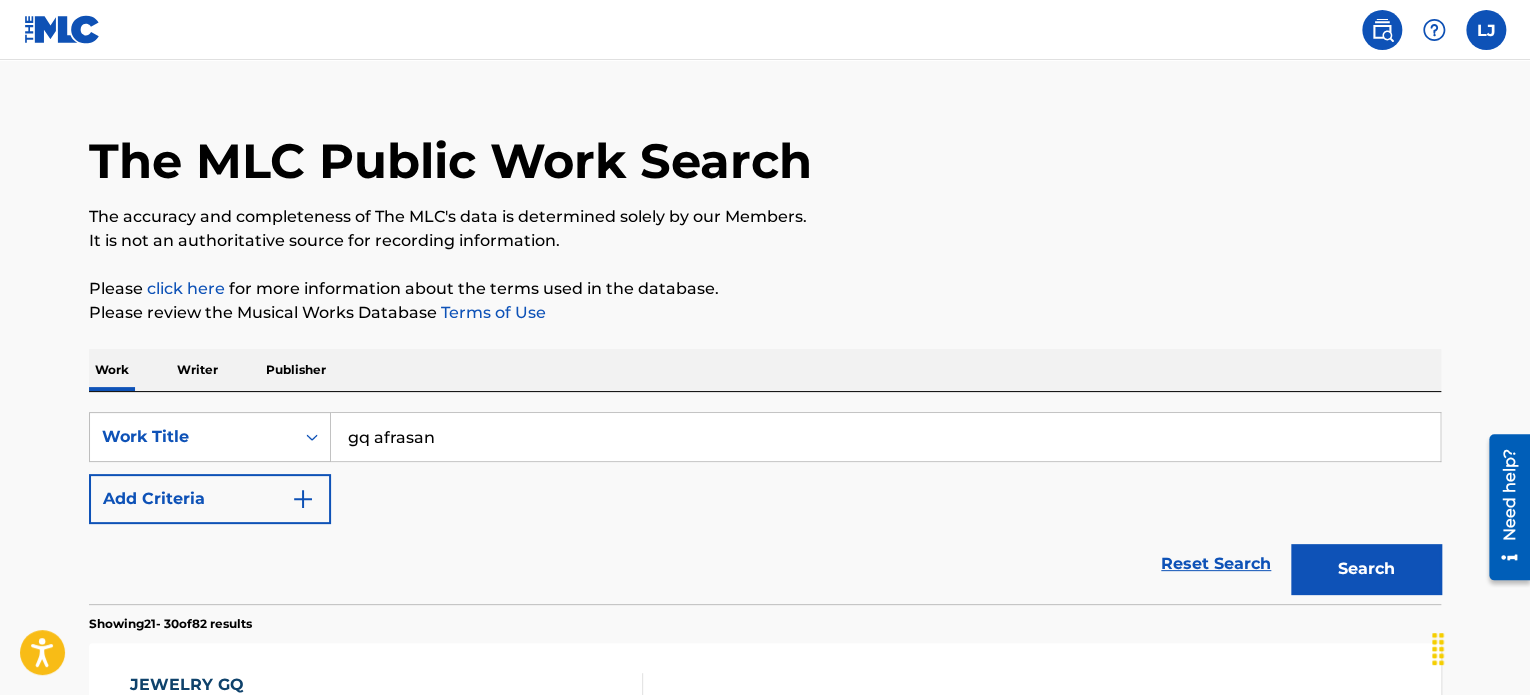 scroll, scrollTop: 0, scrollLeft: 0, axis: both 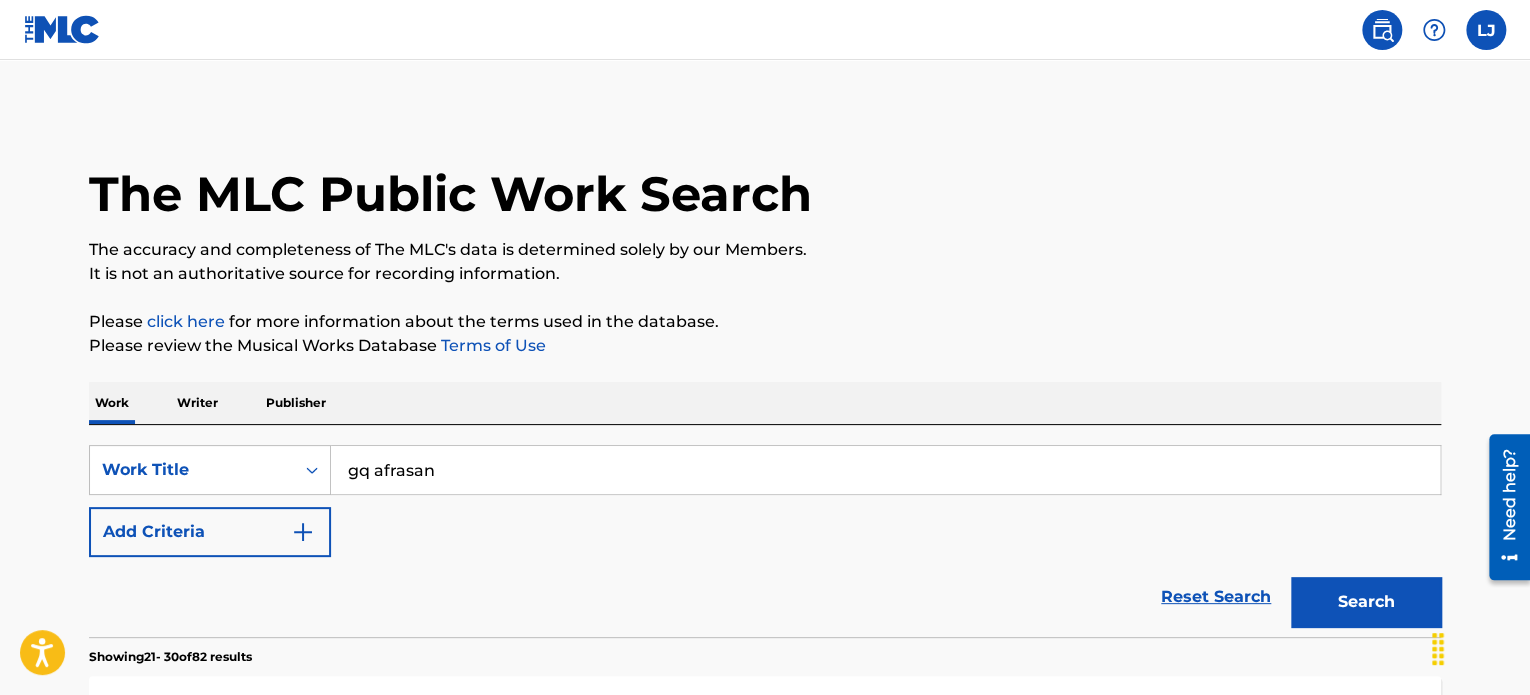 click at bounding box center [62, 29] 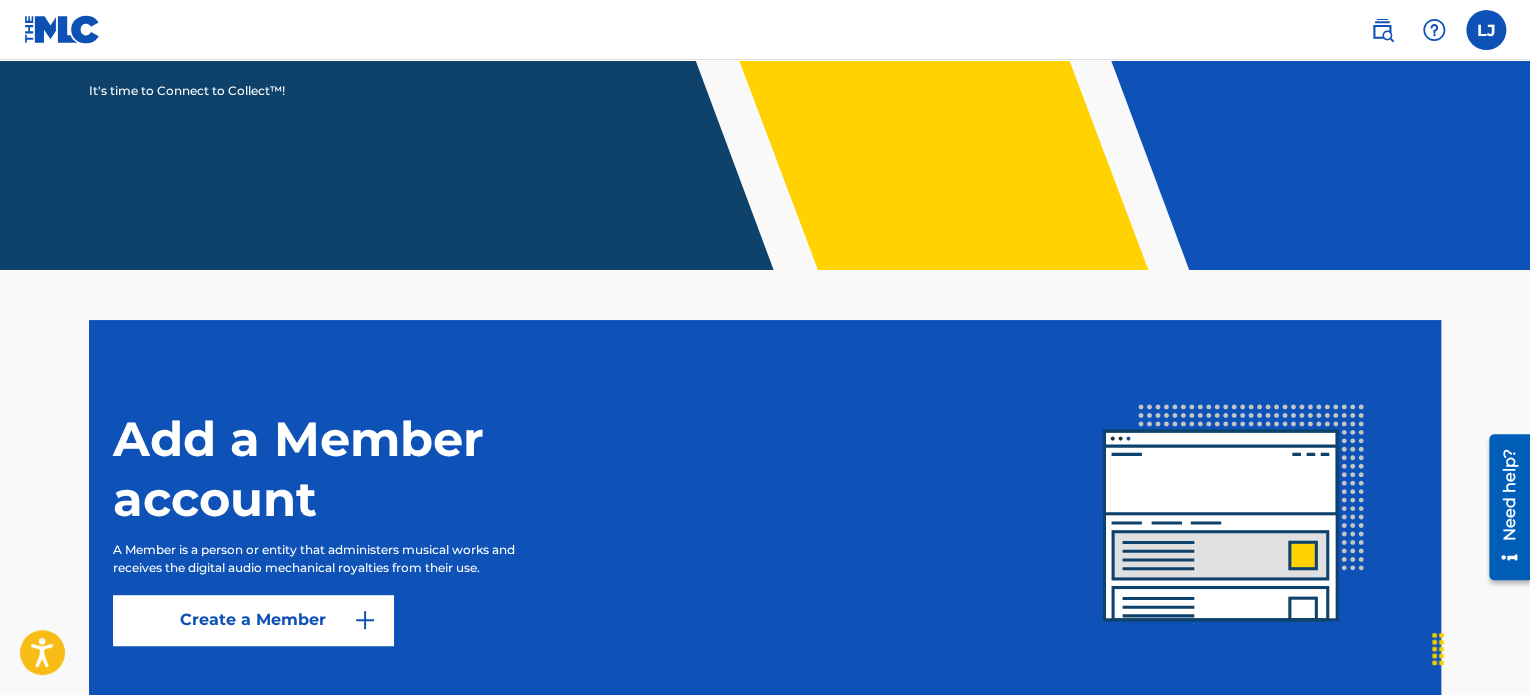scroll, scrollTop: 451, scrollLeft: 0, axis: vertical 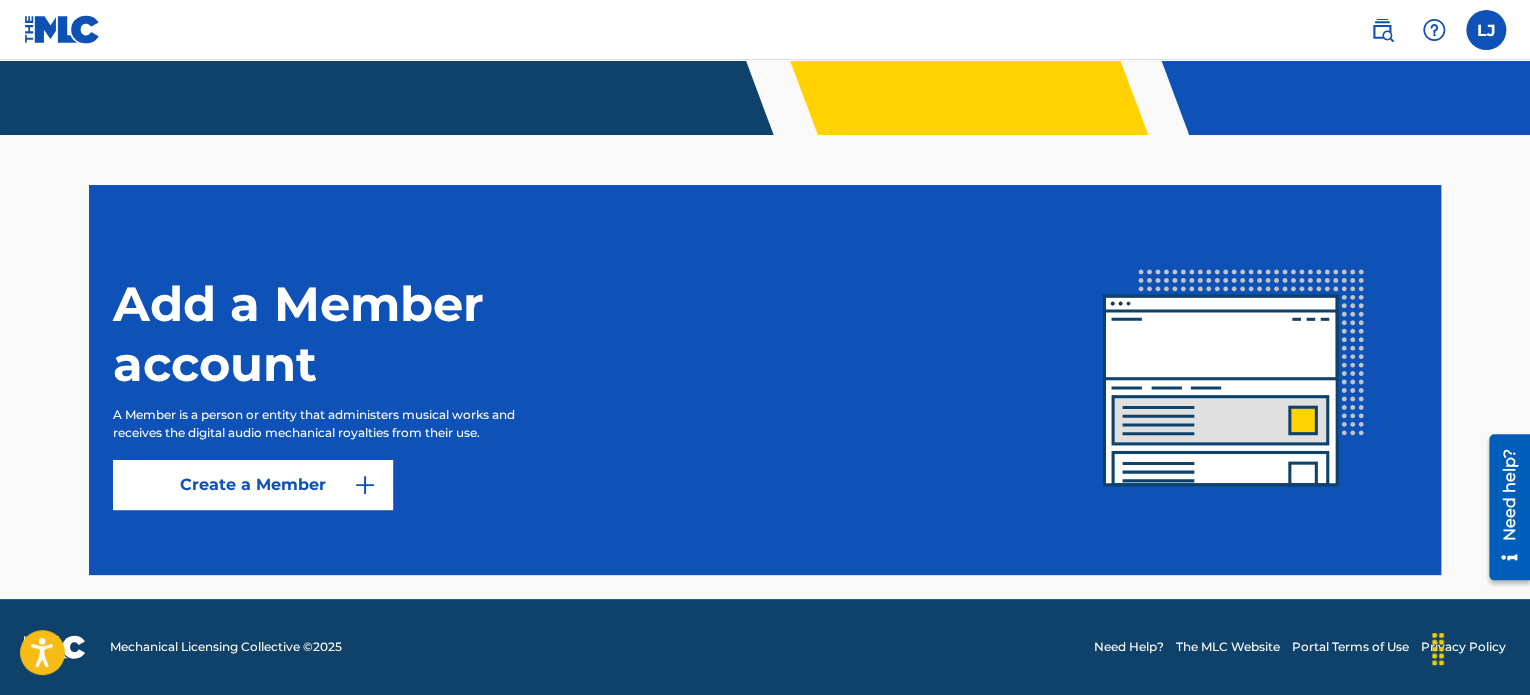 click on "Create a Member" at bounding box center (253, 485) 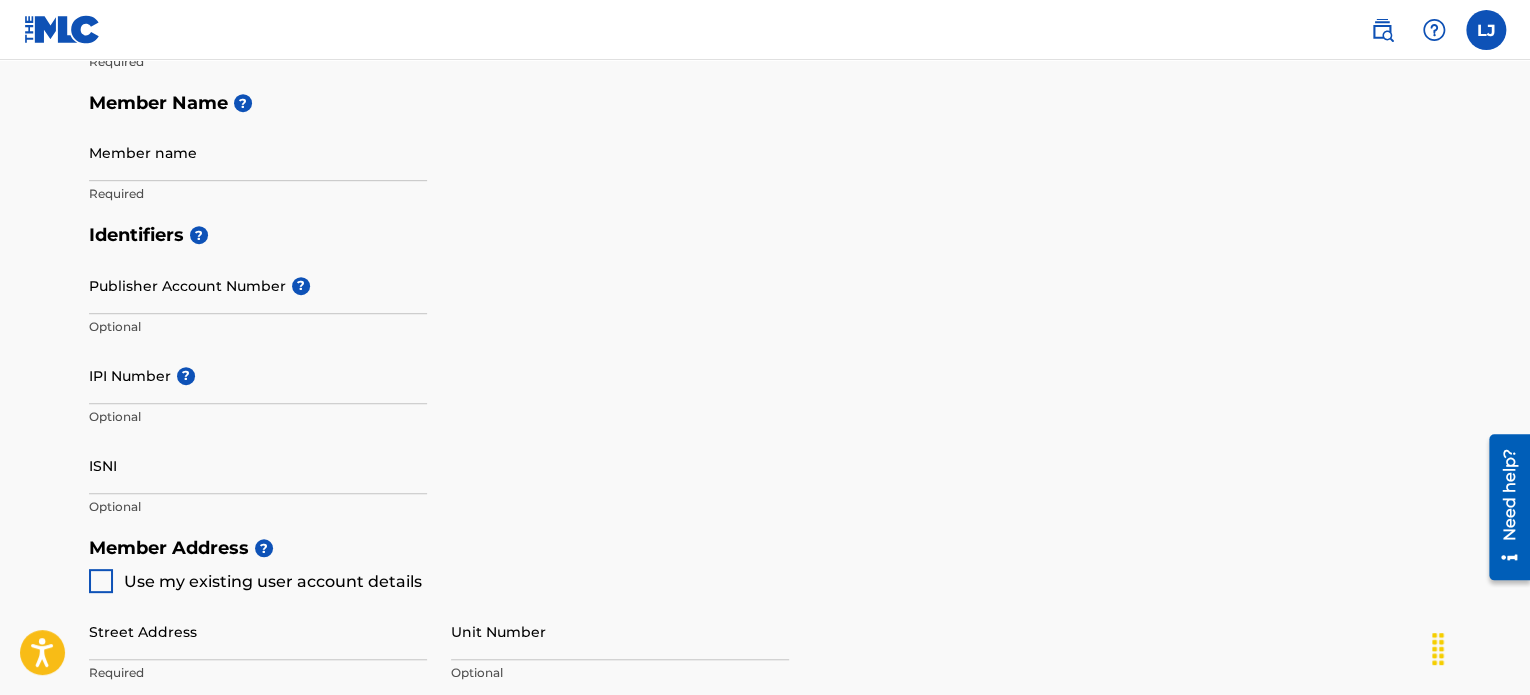 scroll, scrollTop: 0, scrollLeft: 0, axis: both 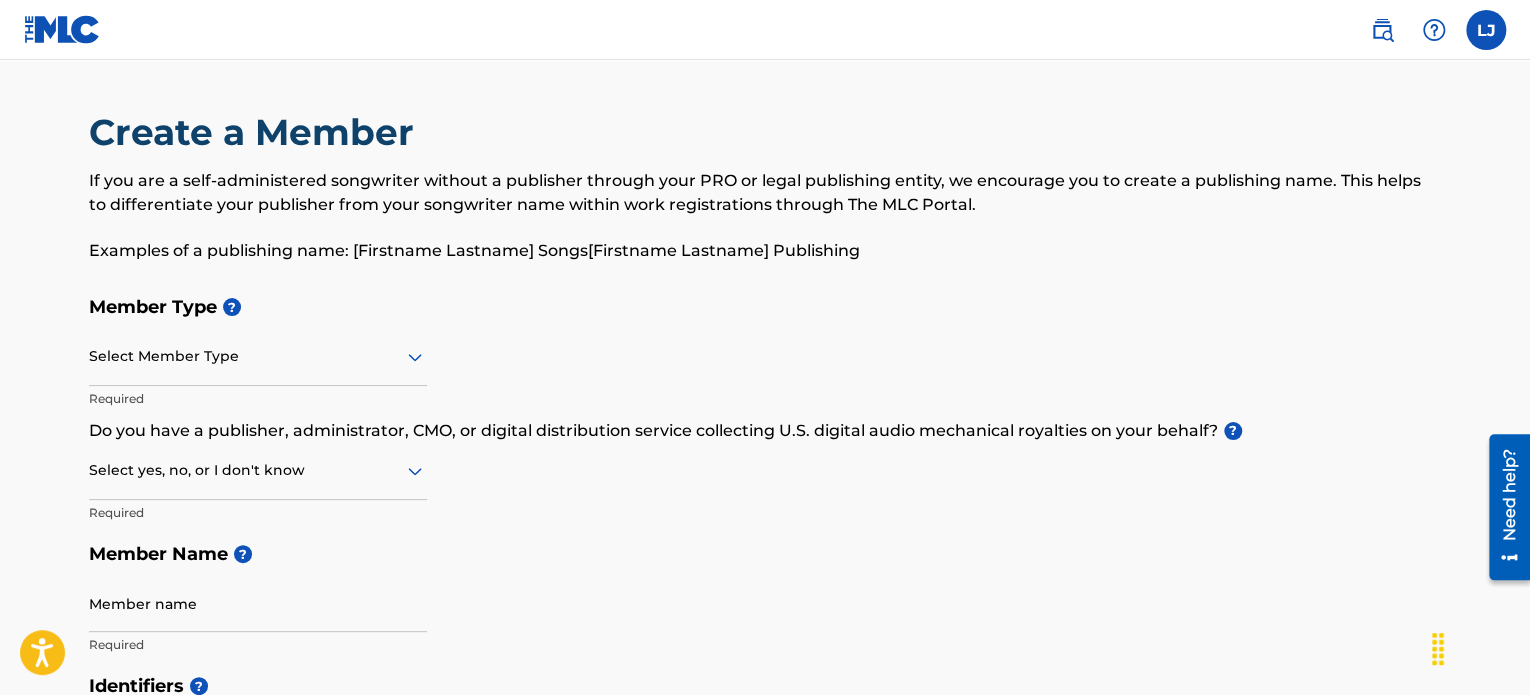 click on "Select Member Type" at bounding box center (258, 357) 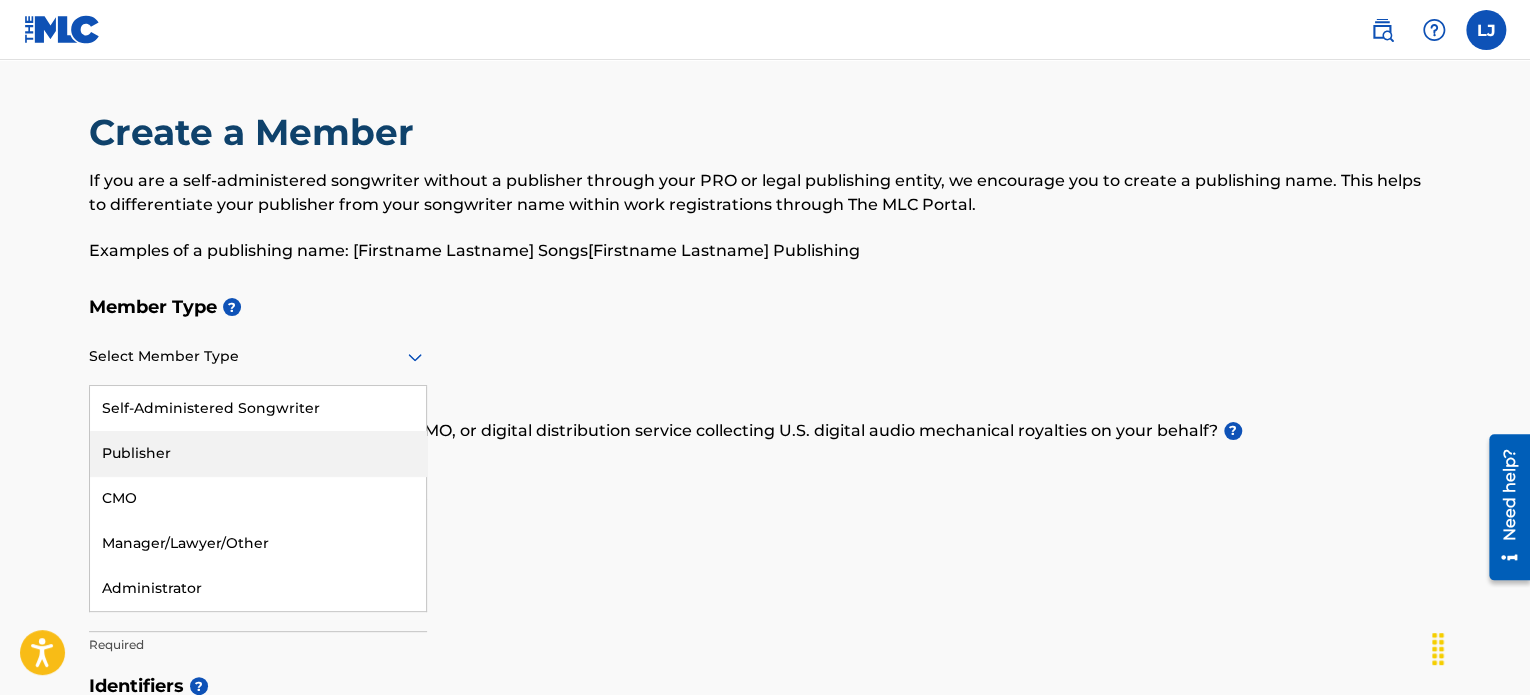 drag, startPoint x: 293, startPoint y: 443, endPoint x: 275, endPoint y: 460, distance: 24.758837 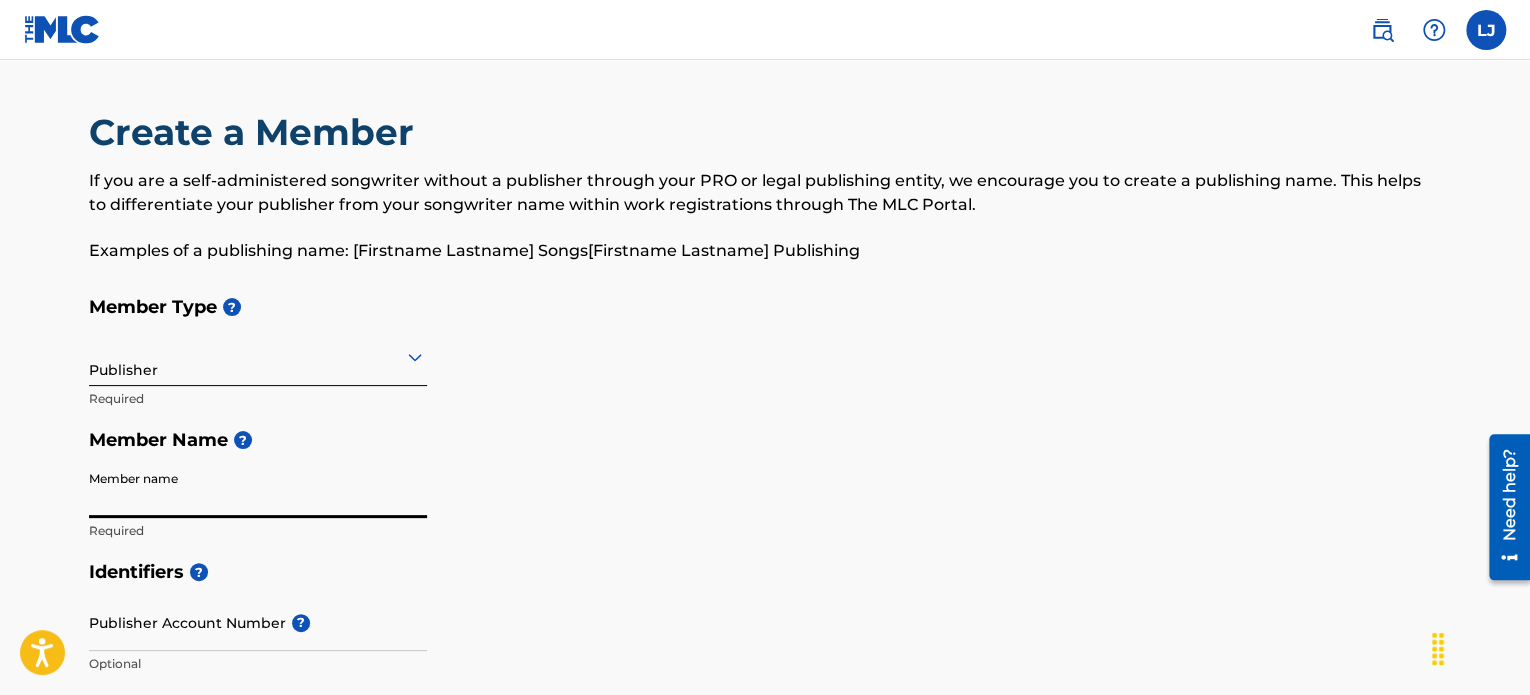 click on "Member name" at bounding box center (258, 489) 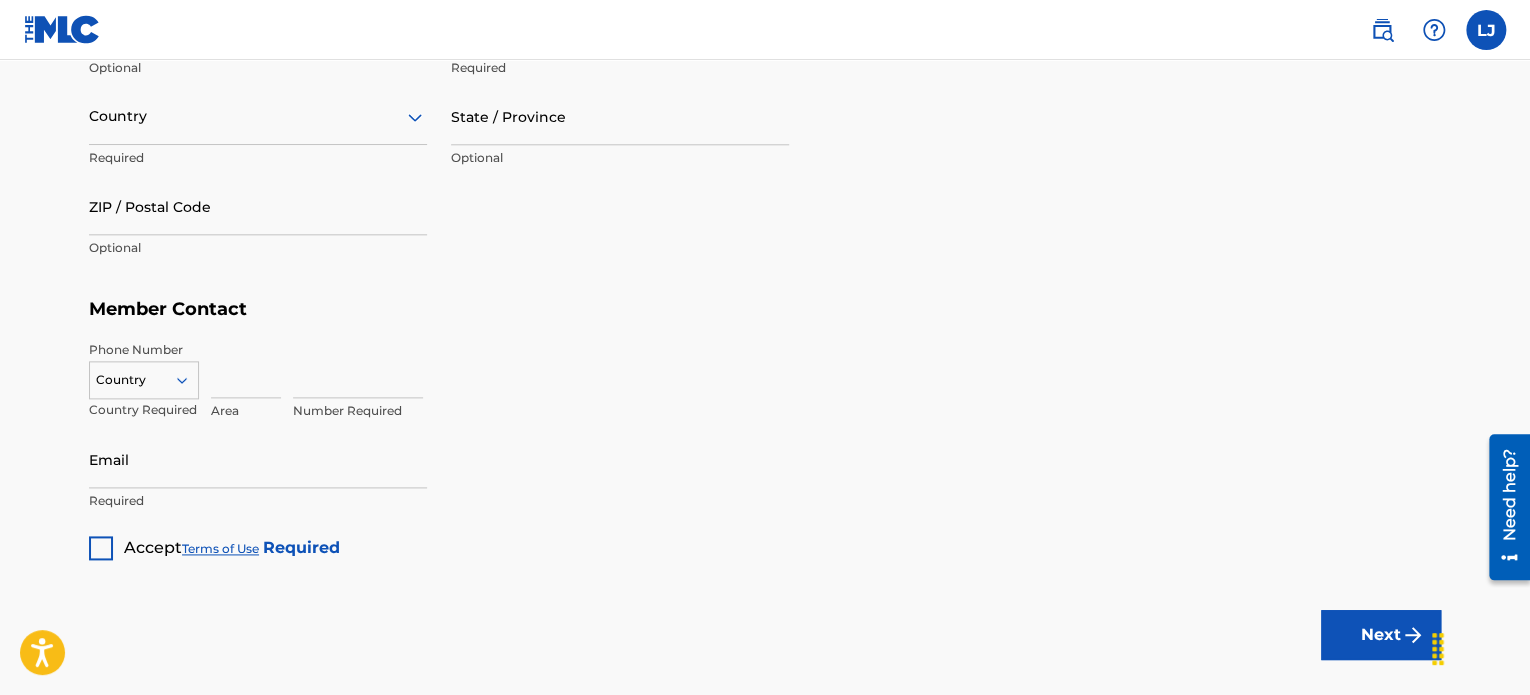 scroll, scrollTop: 1142, scrollLeft: 0, axis: vertical 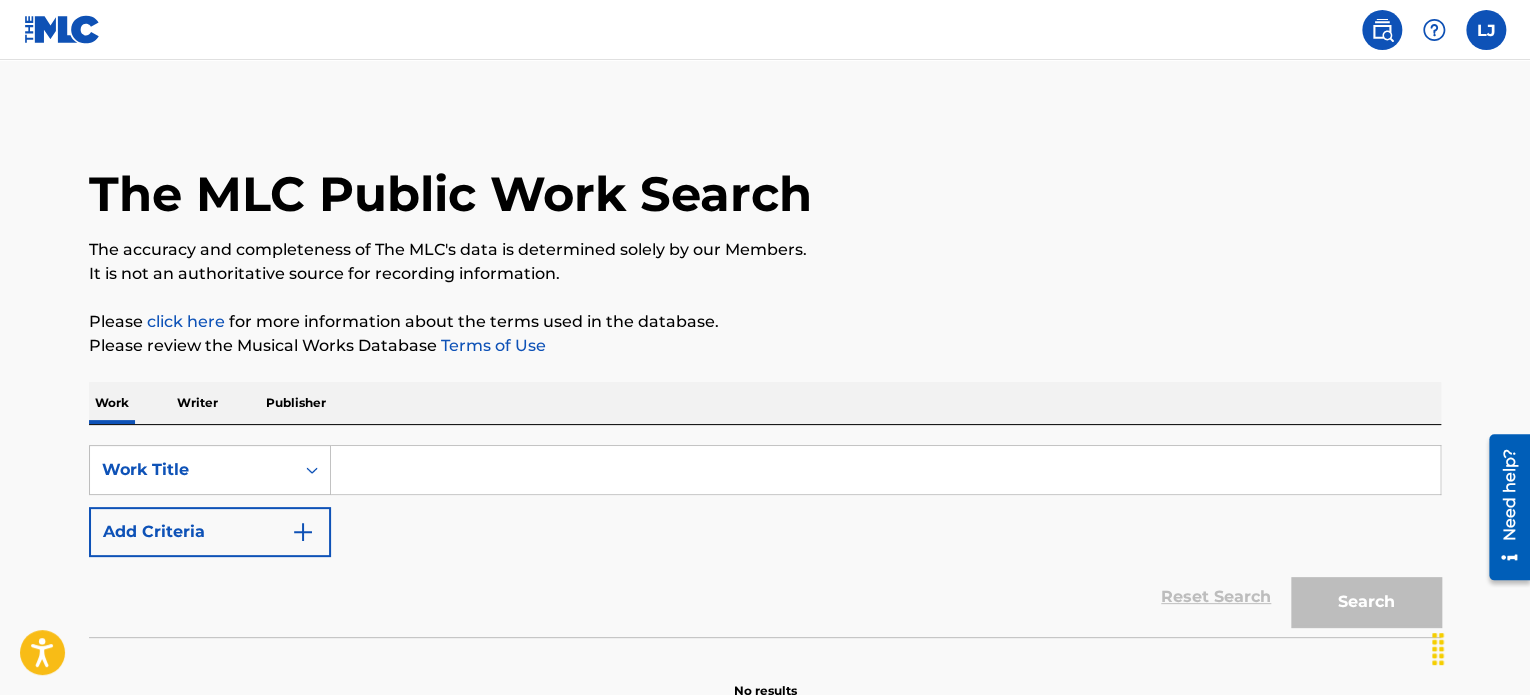 click on "Writer" at bounding box center (197, 403) 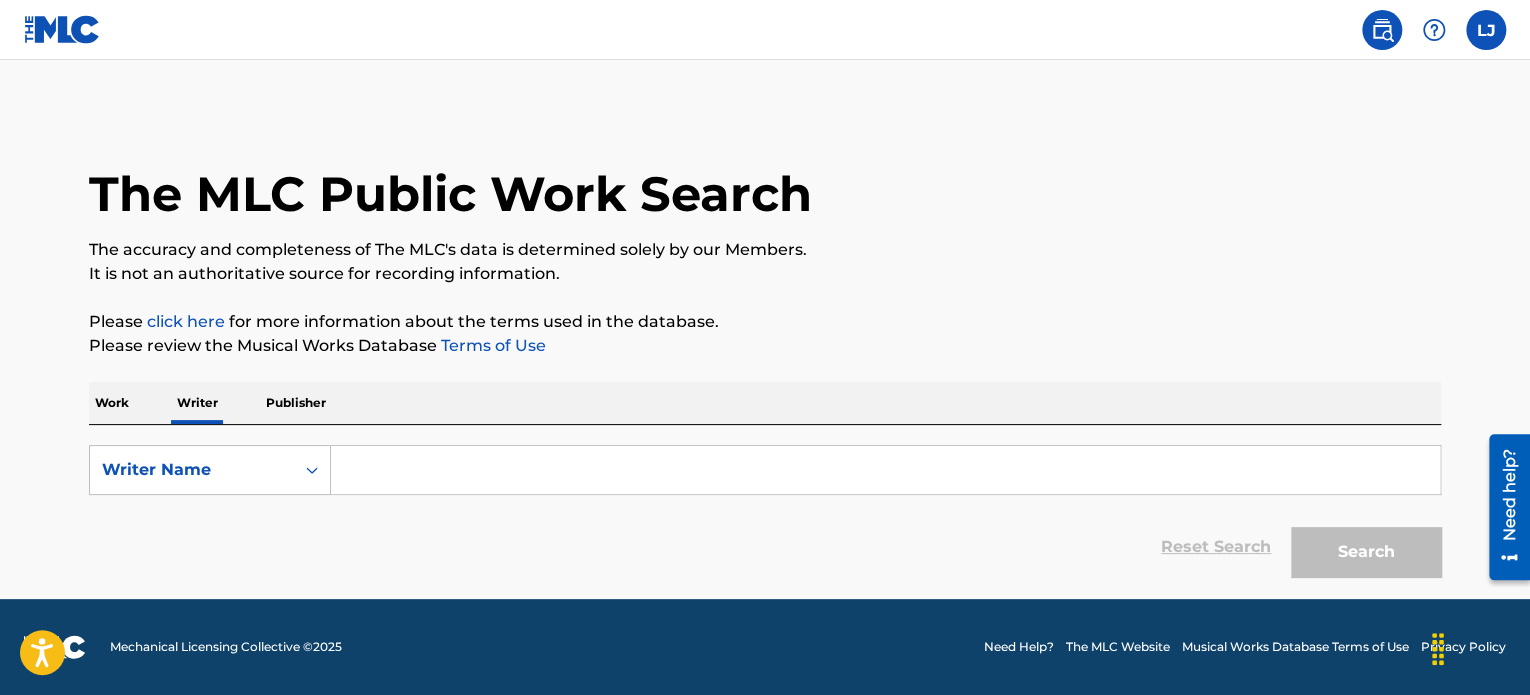 click at bounding box center [885, 470] 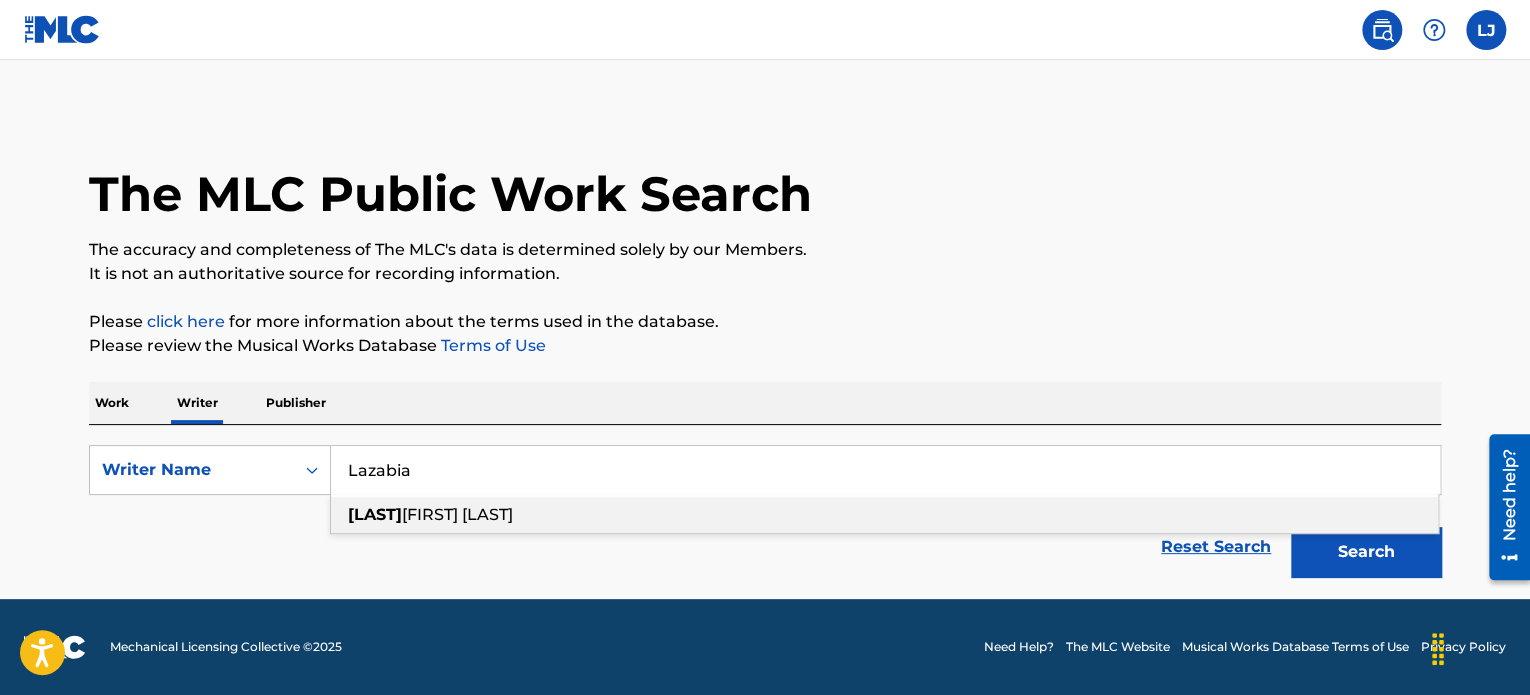 type on "Lazabia" 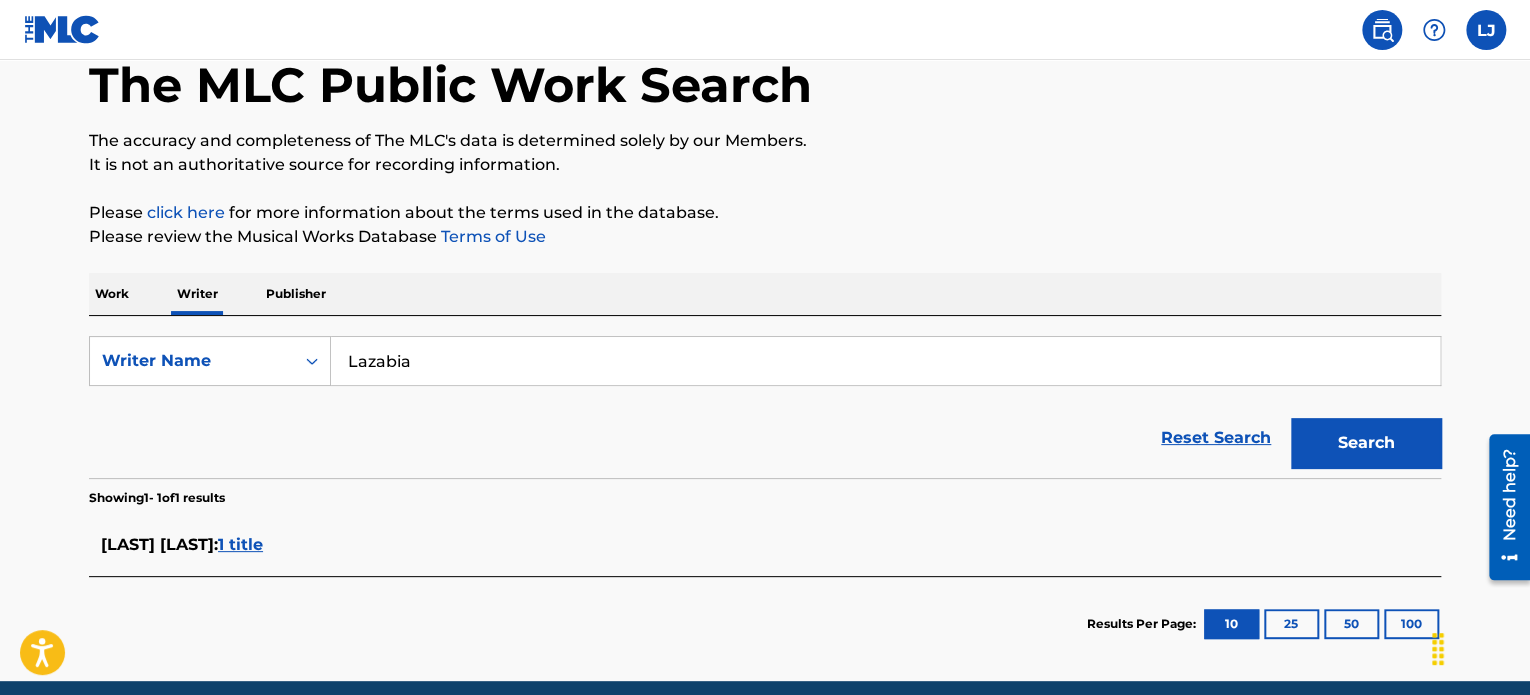 scroll, scrollTop: 190, scrollLeft: 0, axis: vertical 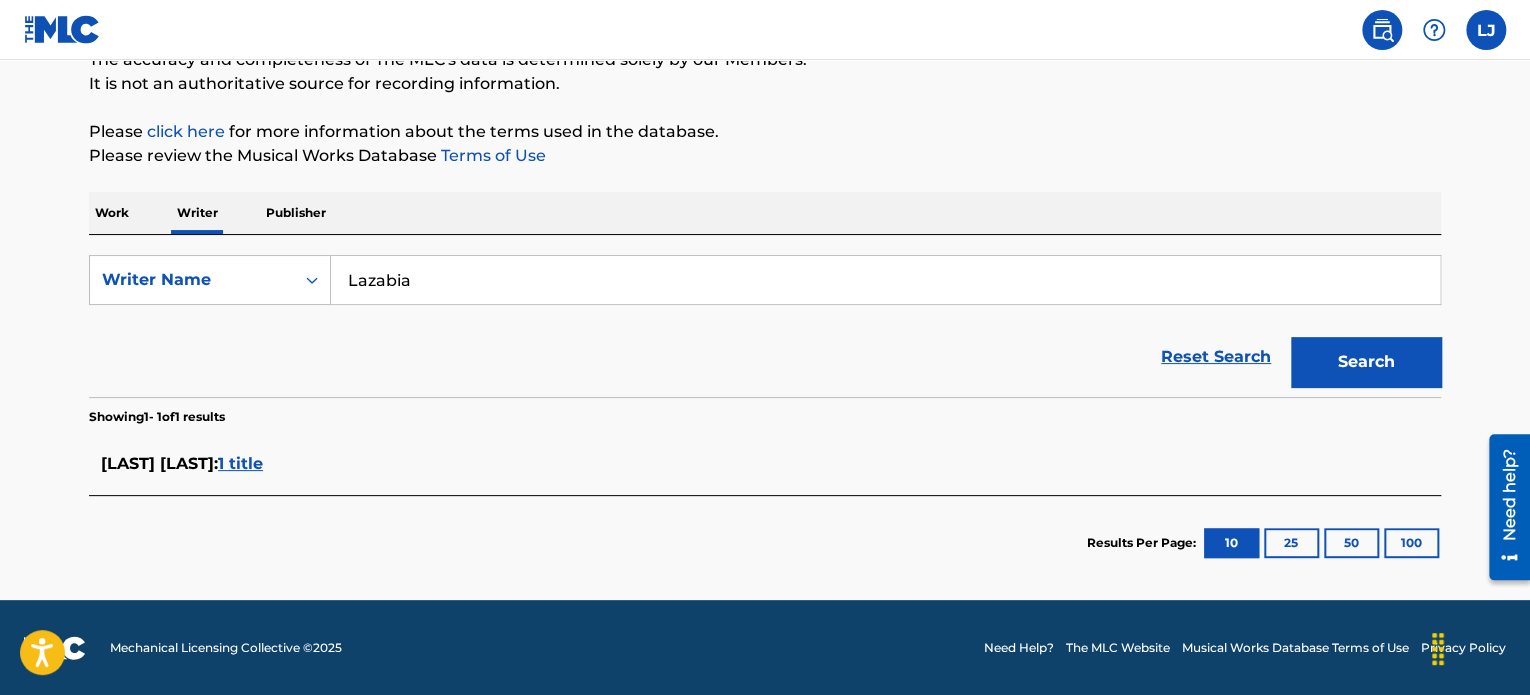 click on "1 title" at bounding box center (240, 463) 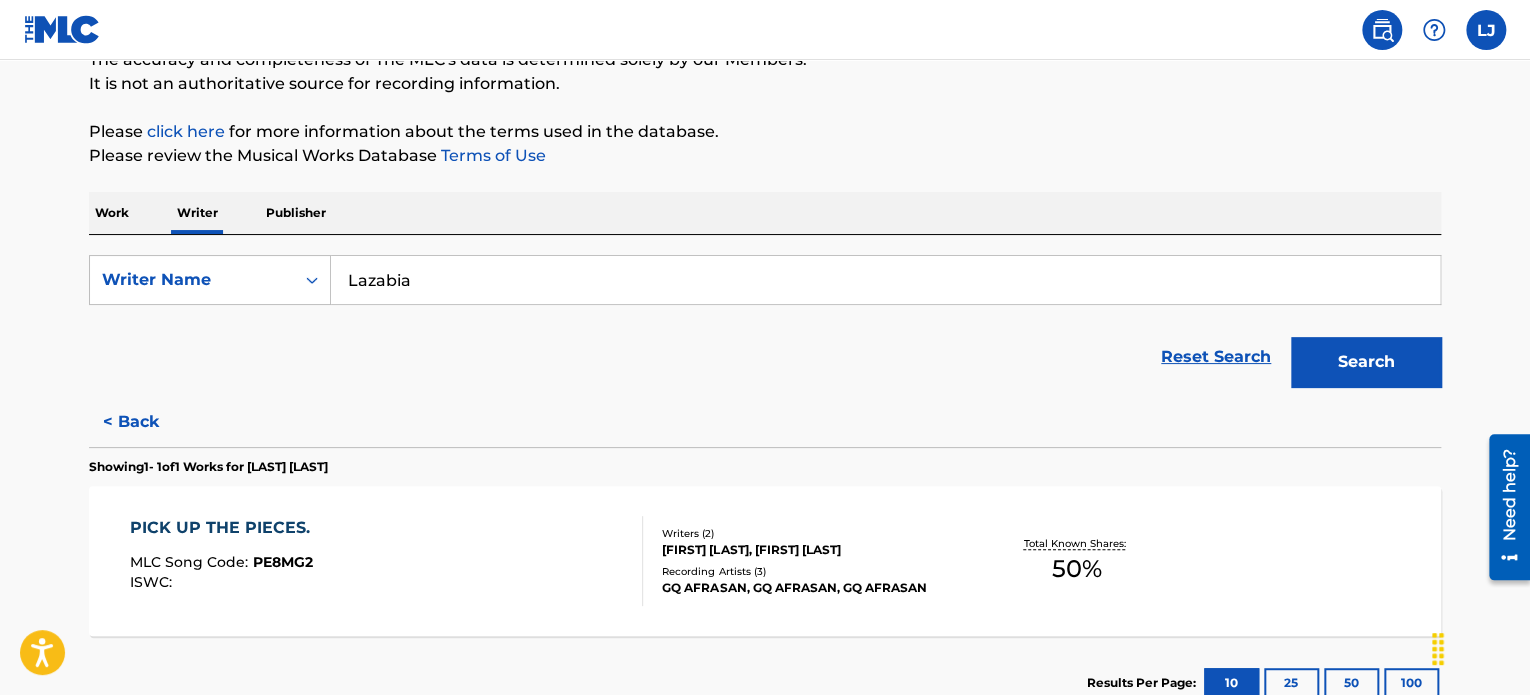 click on "PICK UP THE PIECES." at bounding box center [225, 528] 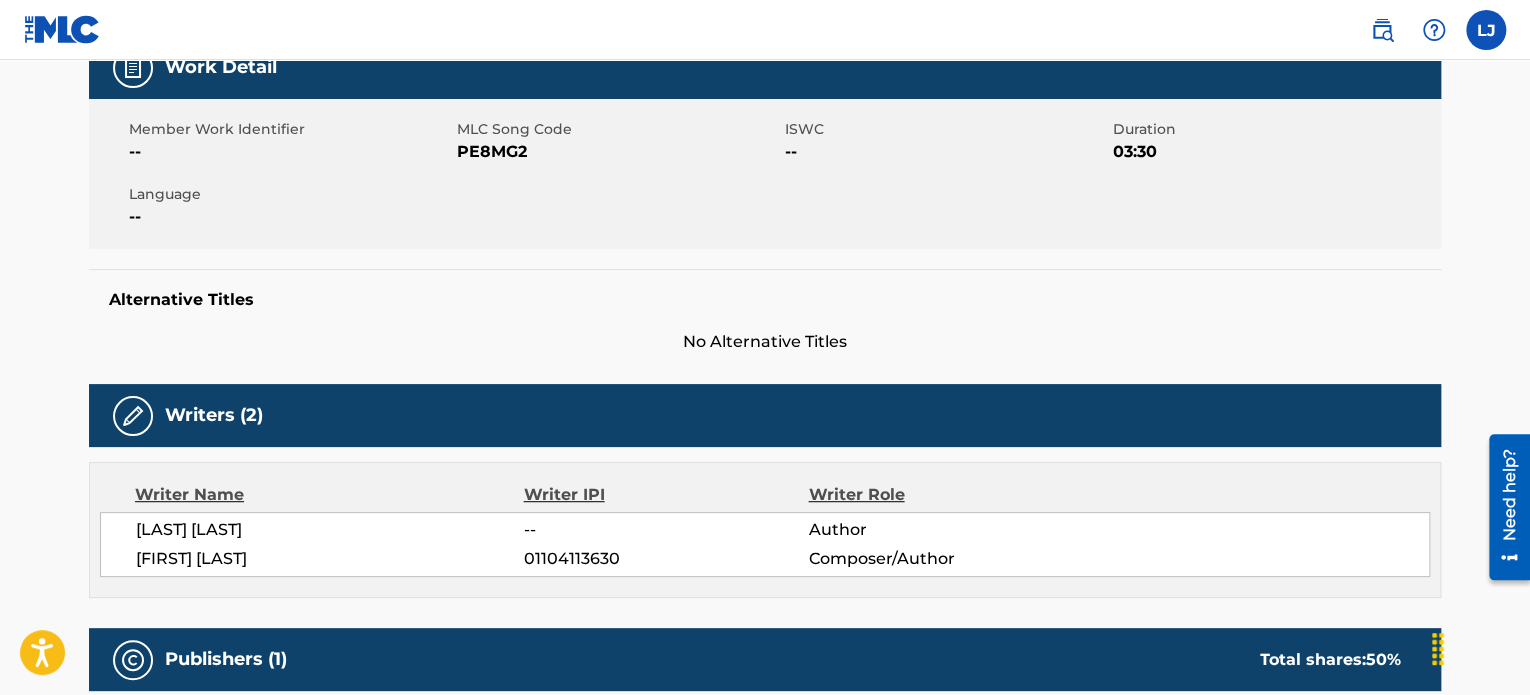 scroll, scrollTop: 60, scrollLeft: 0, axis: vertical 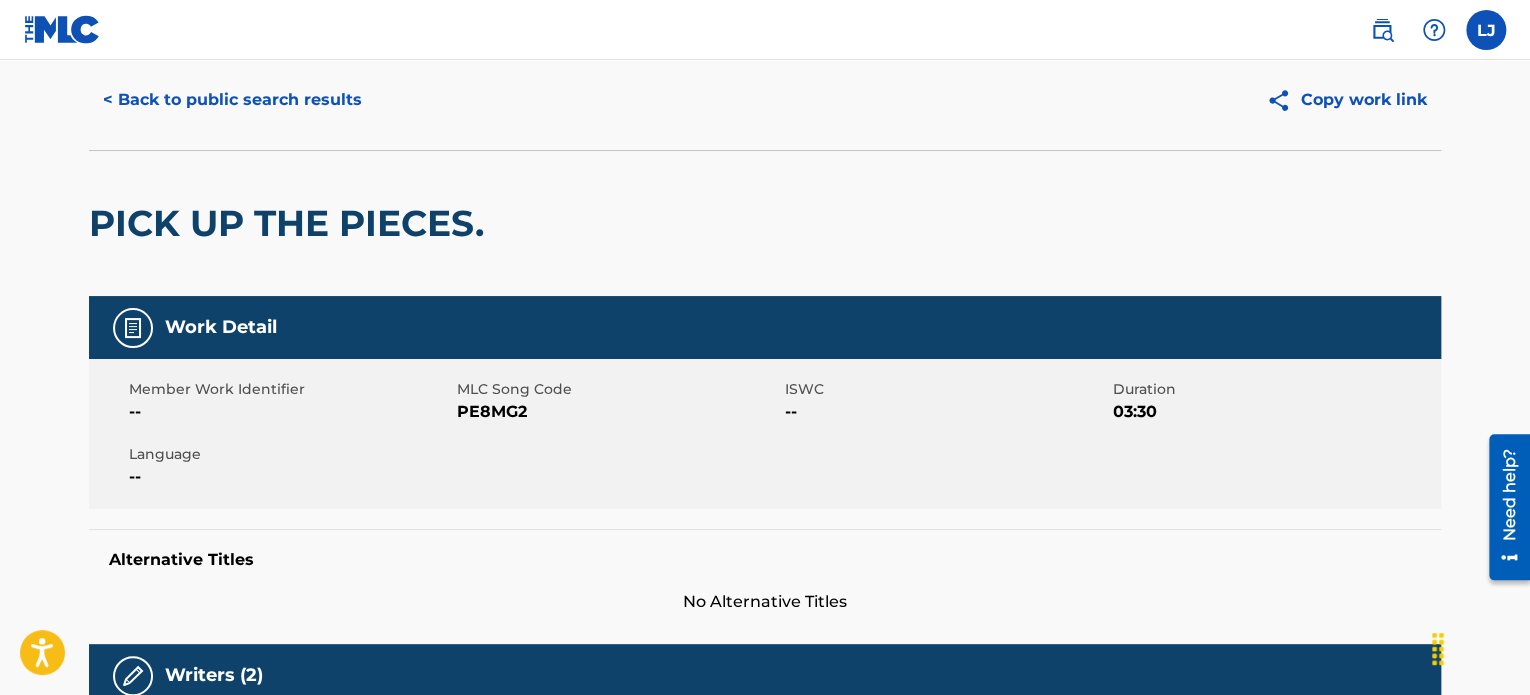 click on "< Back to public search results" at bounding box center (232, 100) 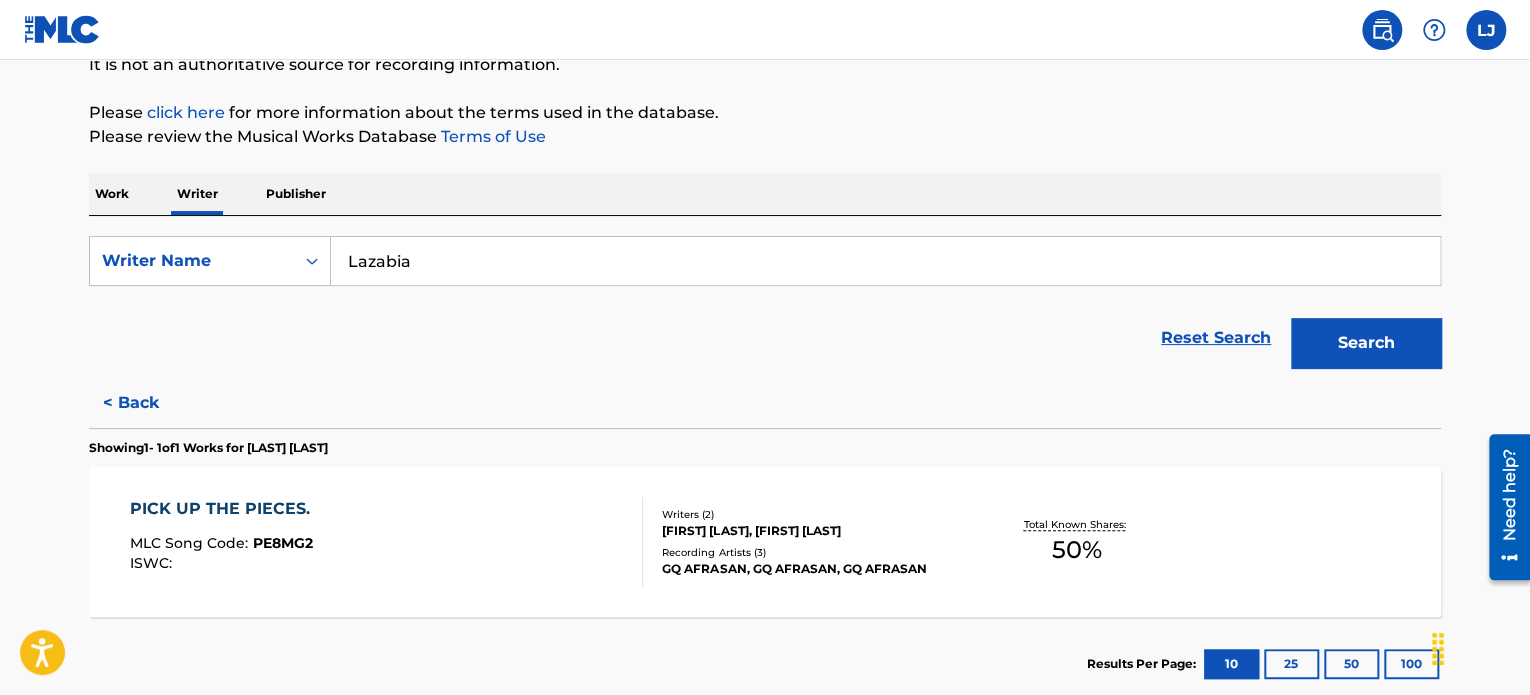 scroll, scrollTop: 330, scrollLeft: 0, axis: vertical 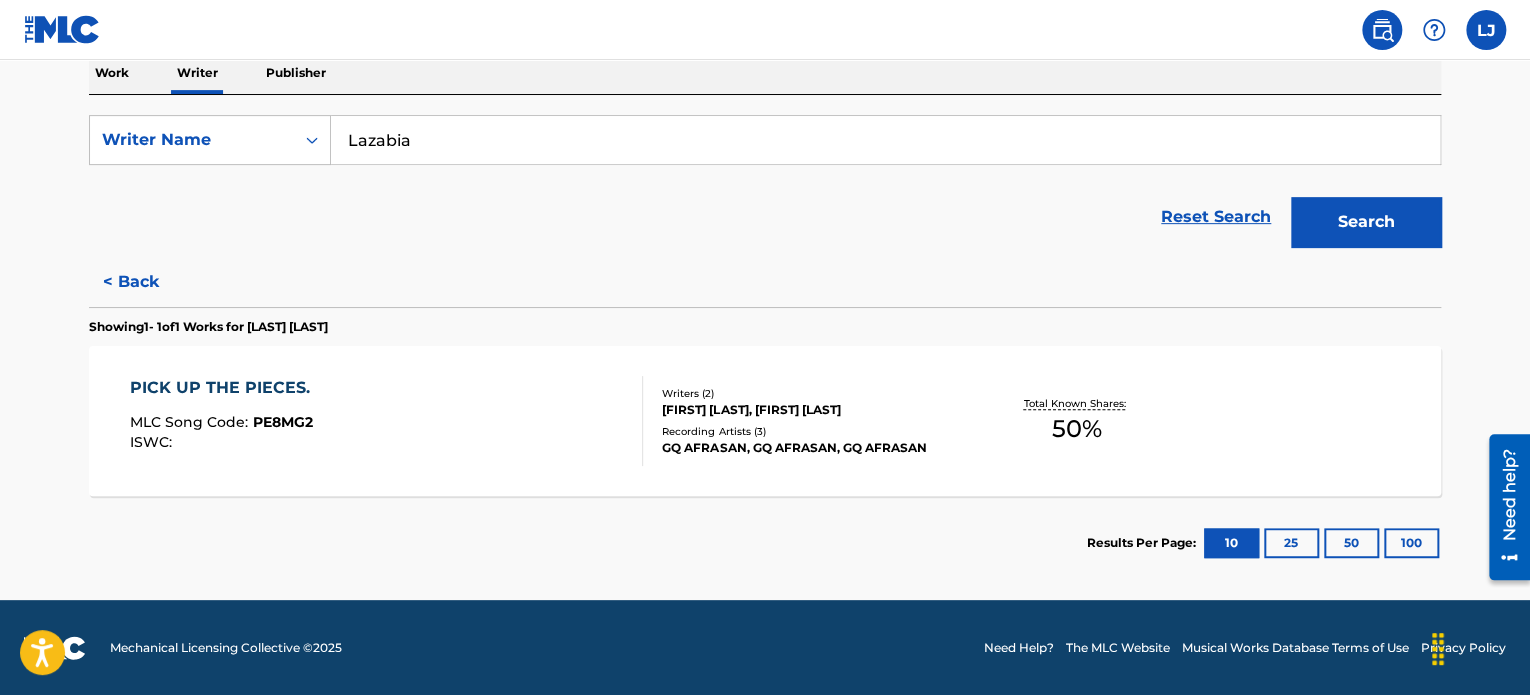 click on "25" at bounding box center [1291, 543] 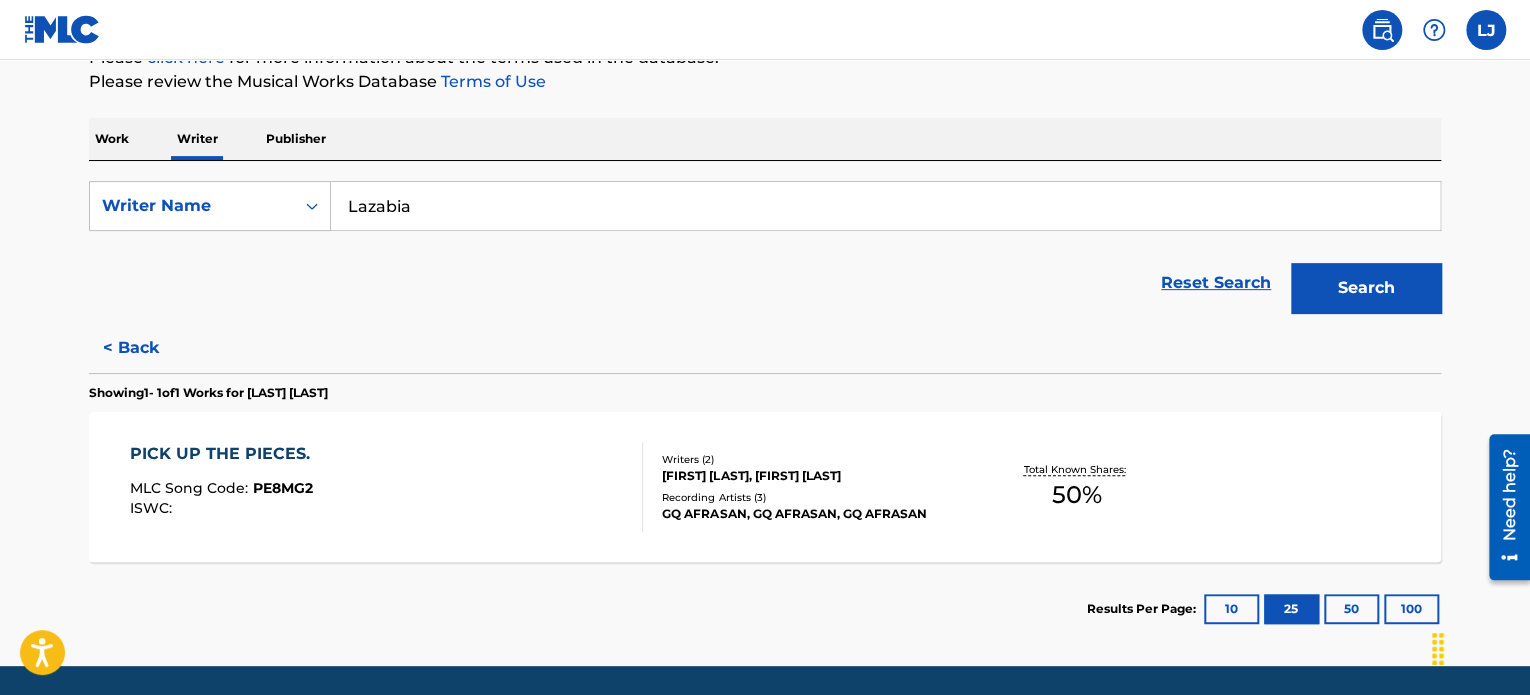 scroll, scrollTop: 230, scrollLeft: 0, axis: vertical 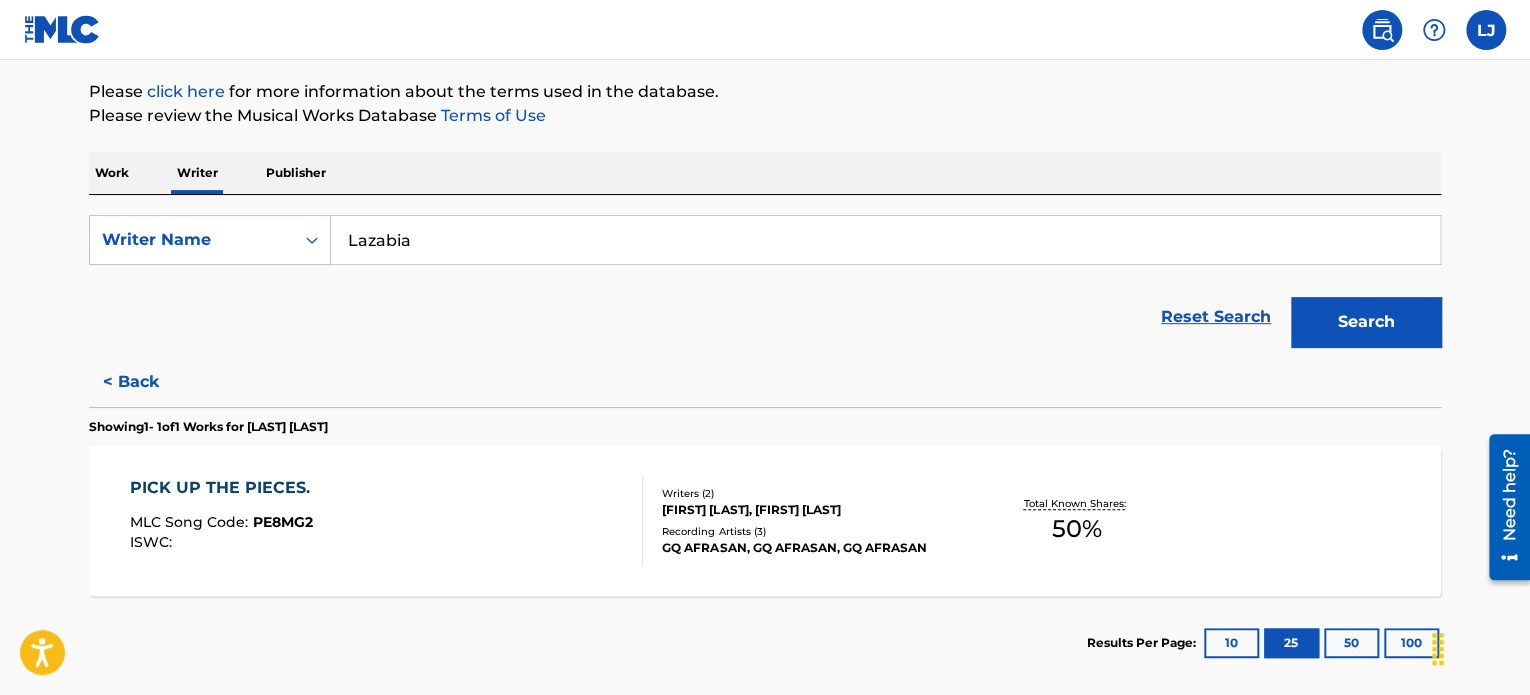 click on "PICK UP THE PIECES." at bounding box center (225, 488) 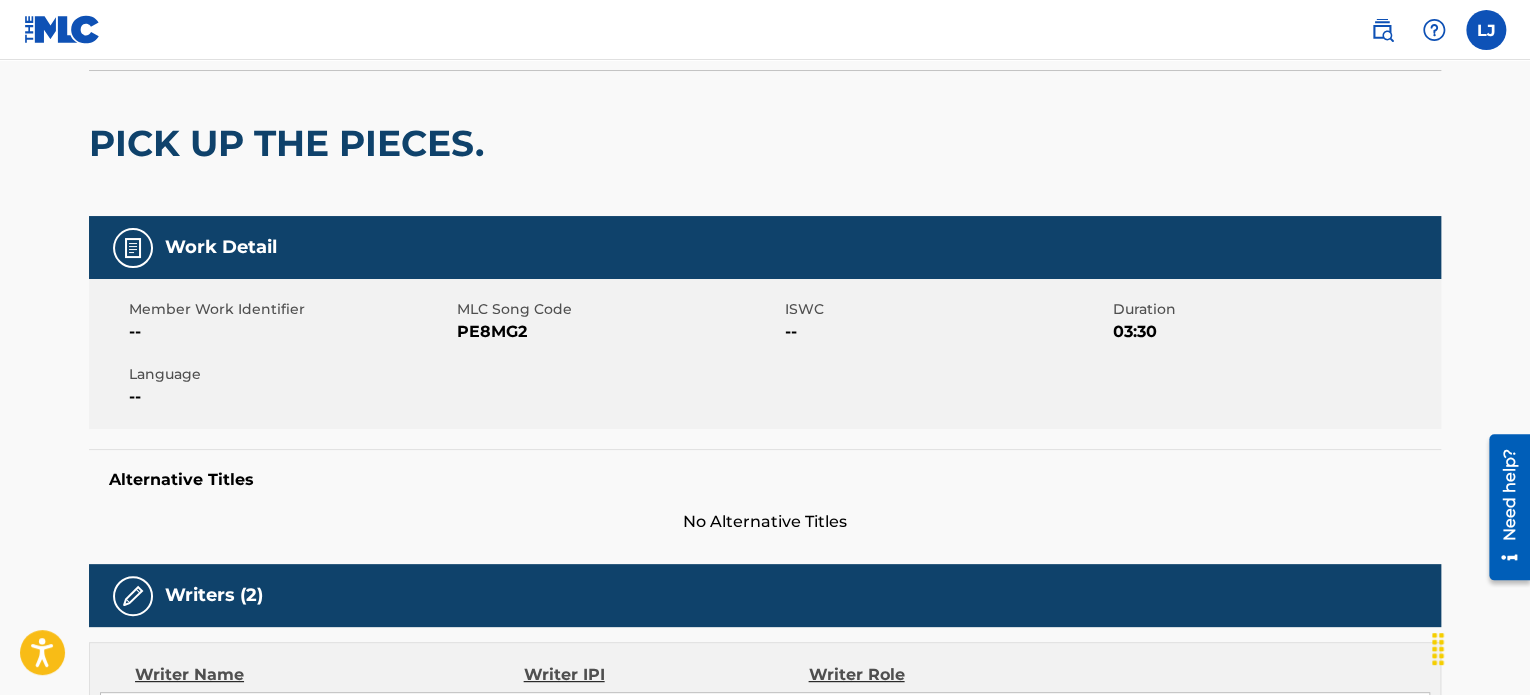 scroll, scrollTop: 60, scrollLeft: 0, axis: vertical 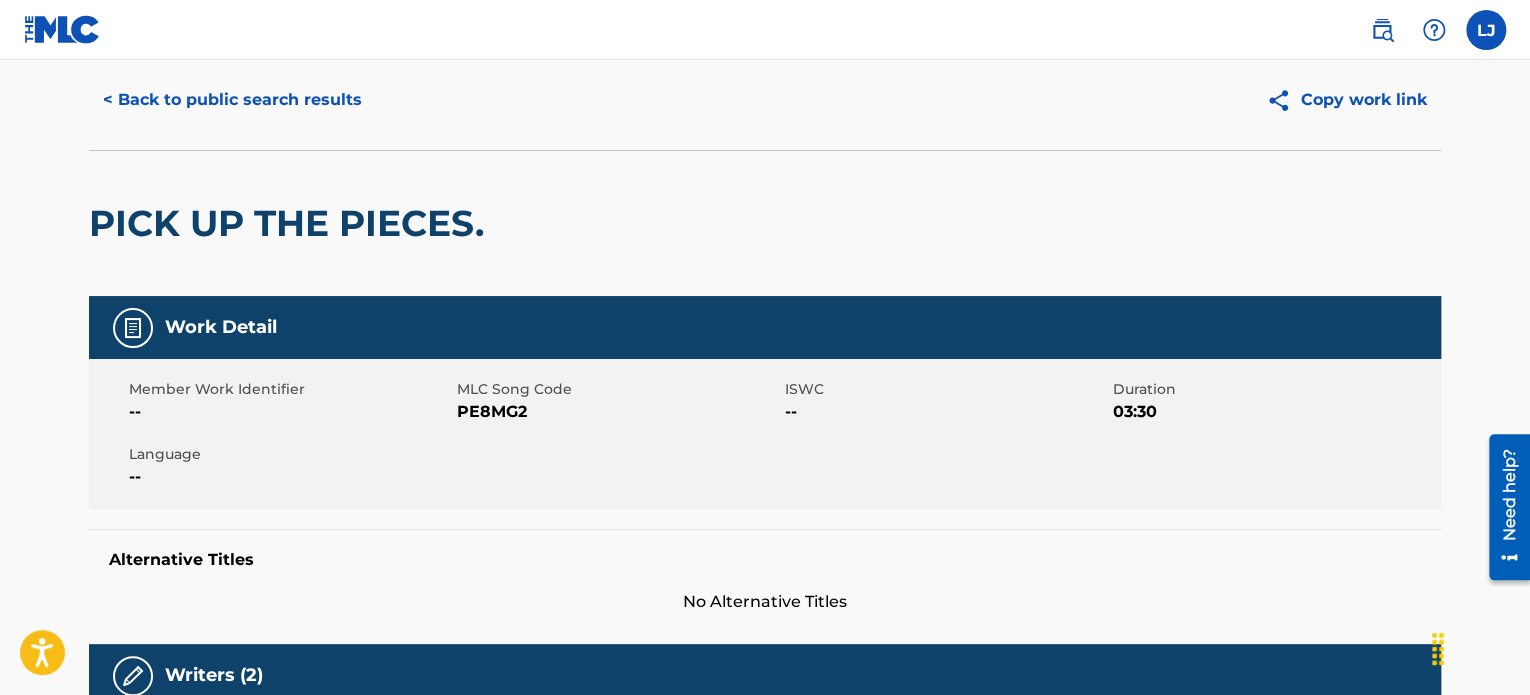 click on "< Back to public search results" at bounding box center [232, 100] 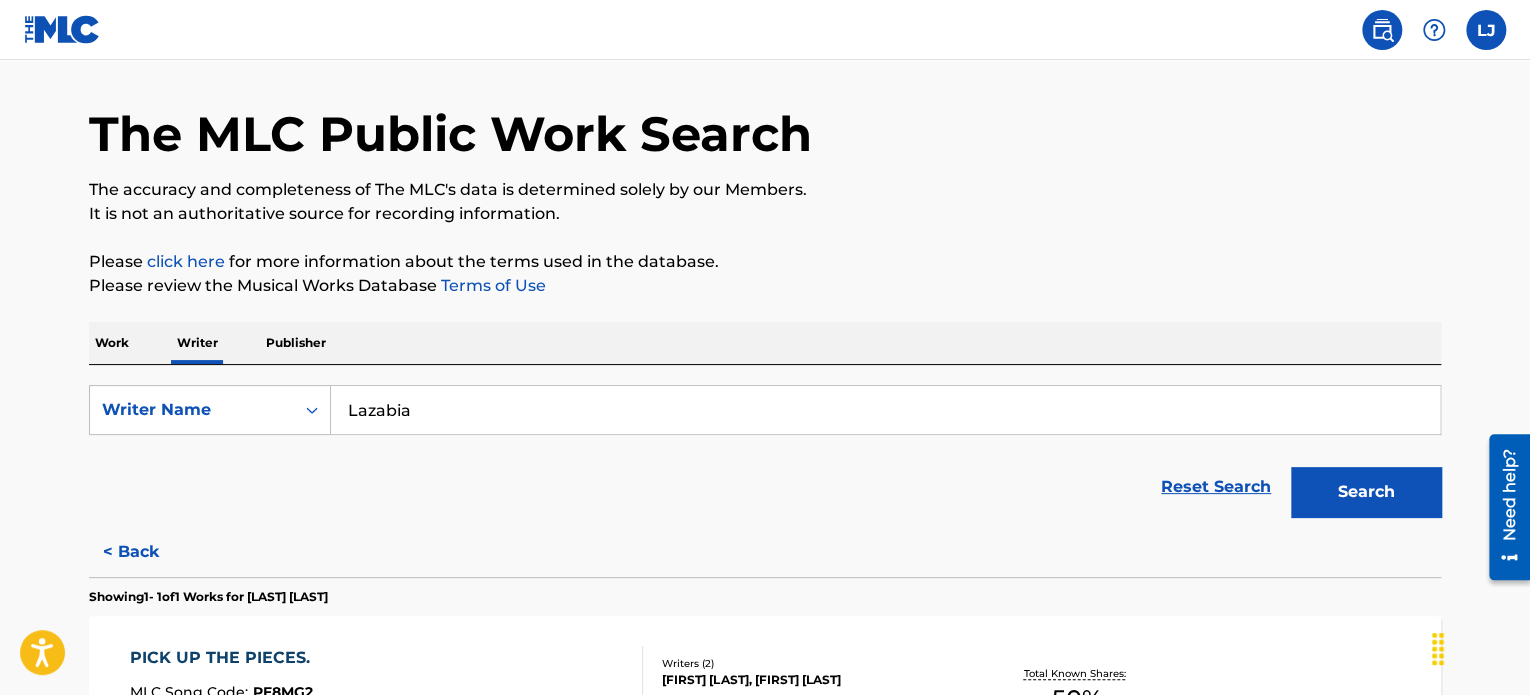 click at bounding box center [62, 29] 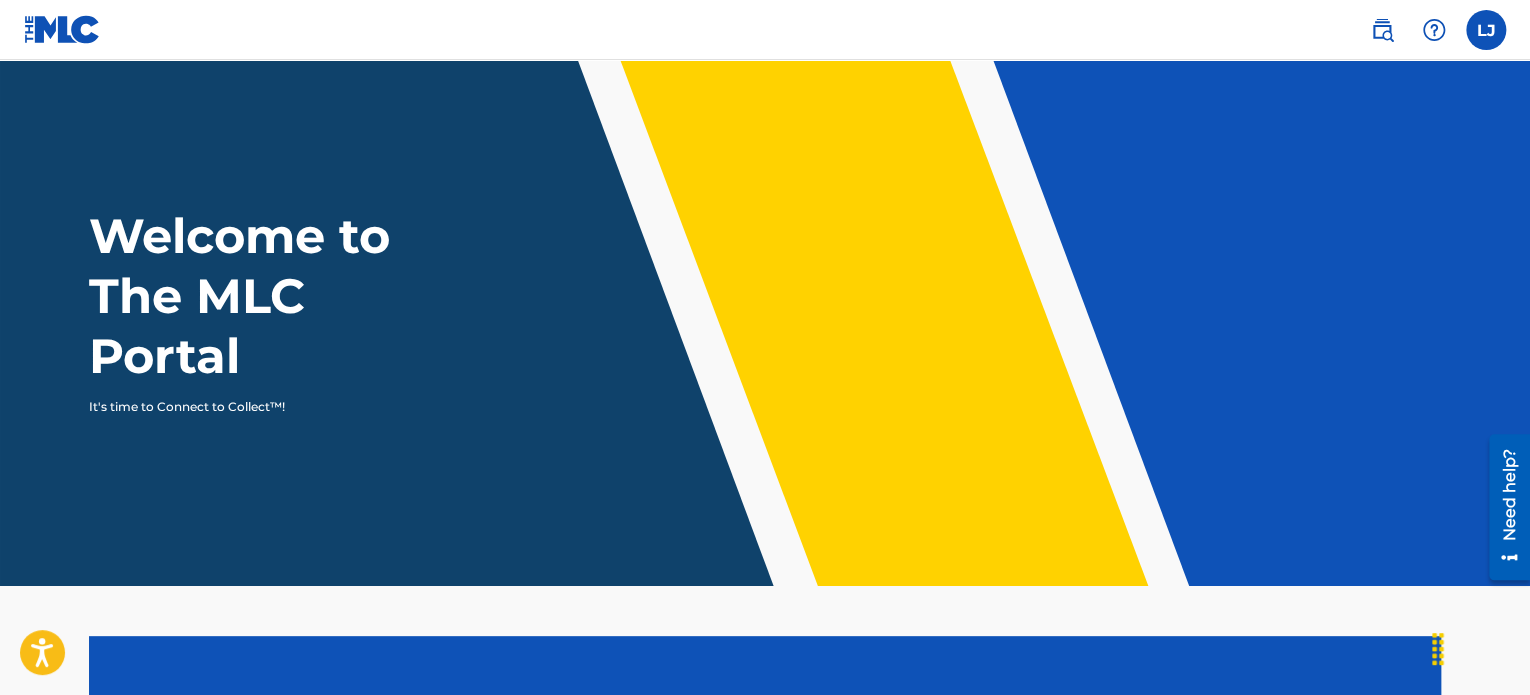 click at bounding box center (62, 29) 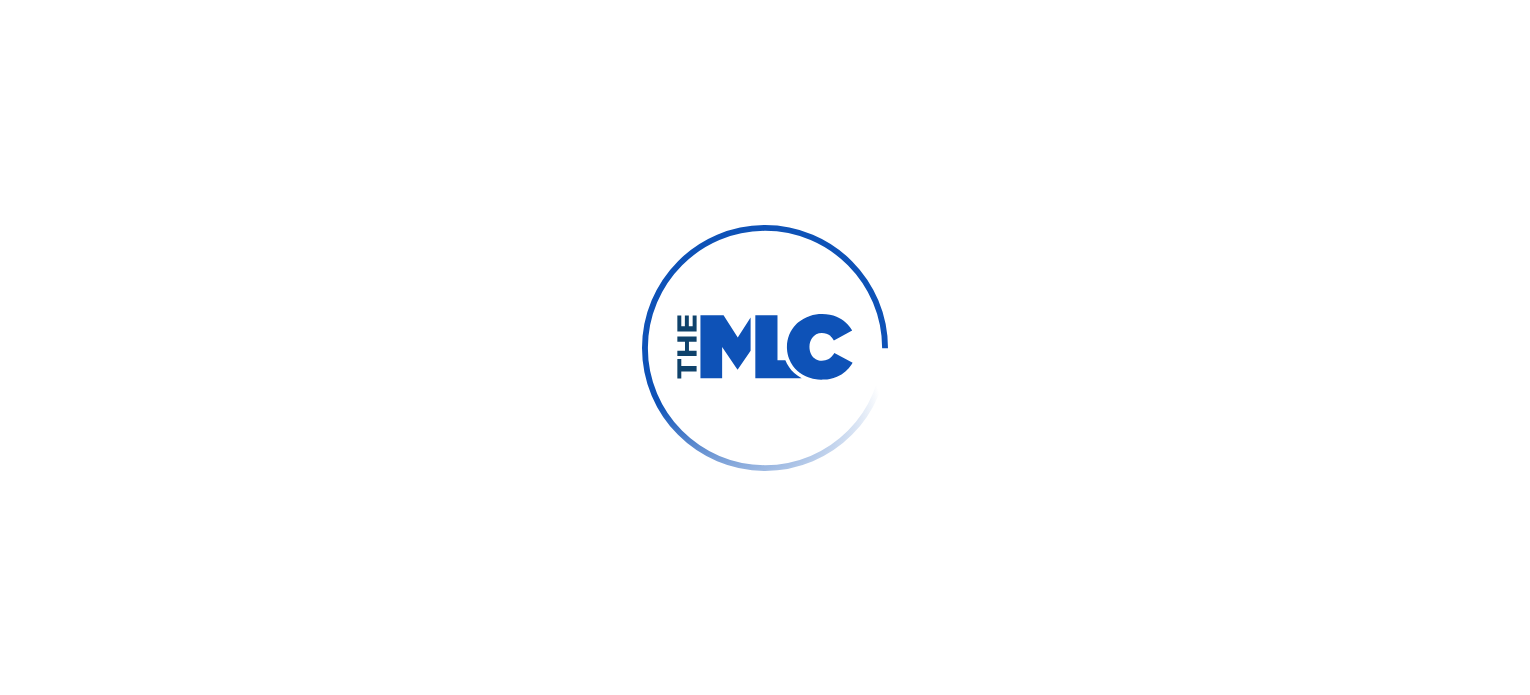 scroll, scrollTop: 0, scrollLeft: 0, axis: both 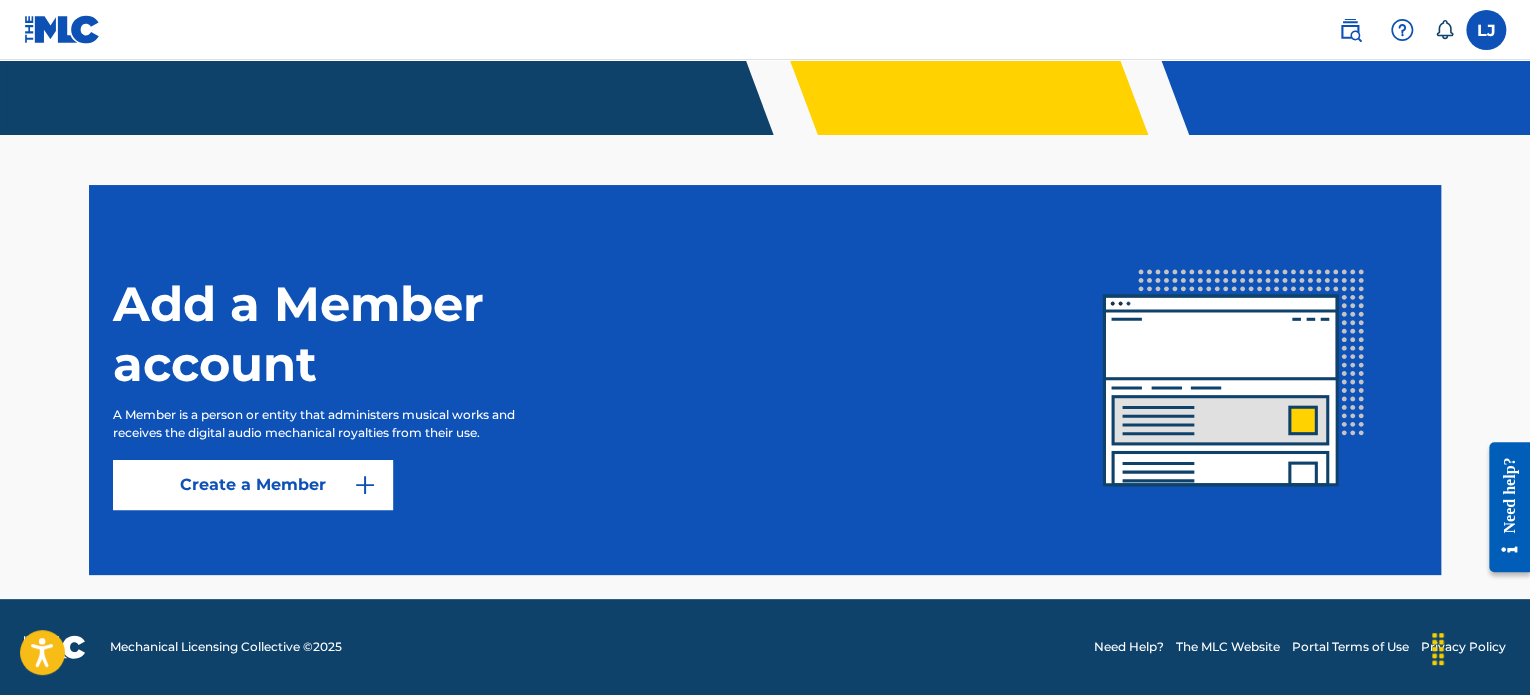 click on "Create a Member" at bounding box center [253, 485] 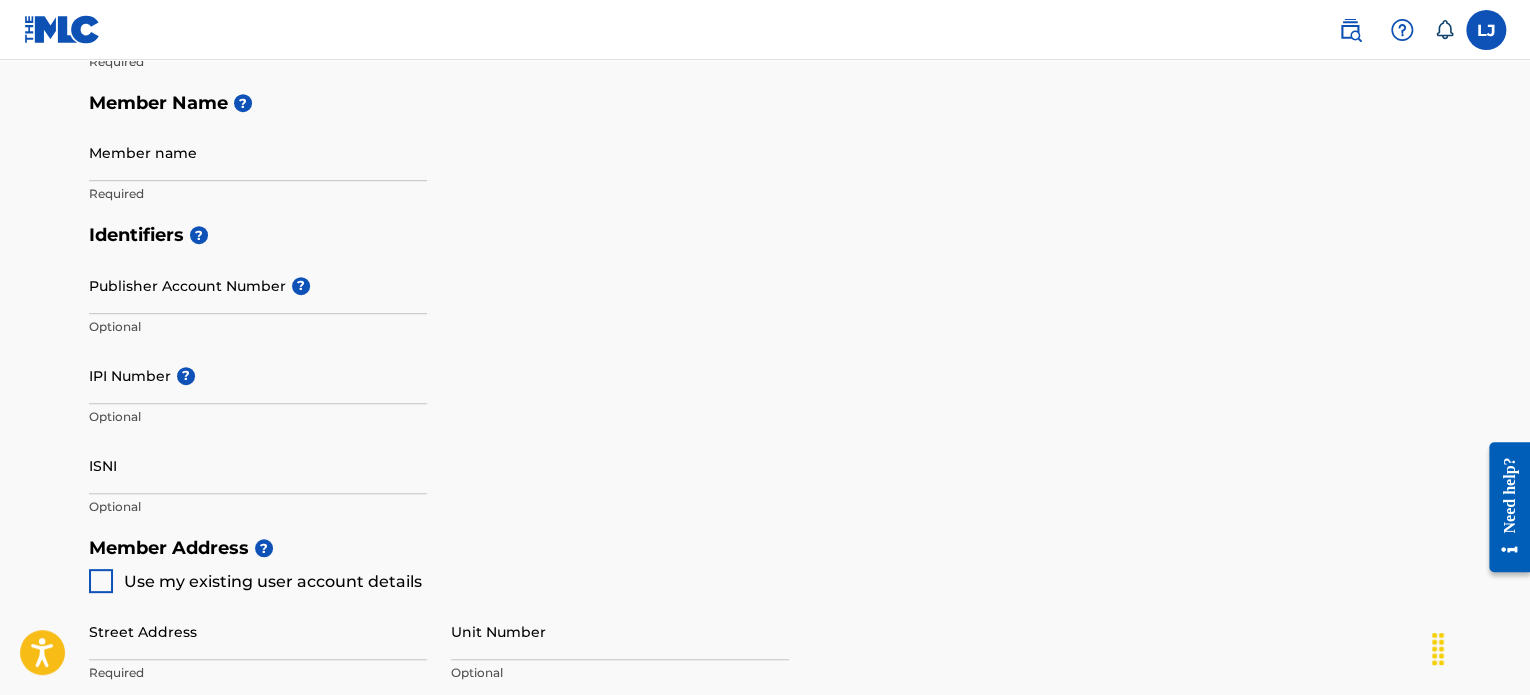 scroll, scrollTop: 0, scrollLeft: 0, axis: both 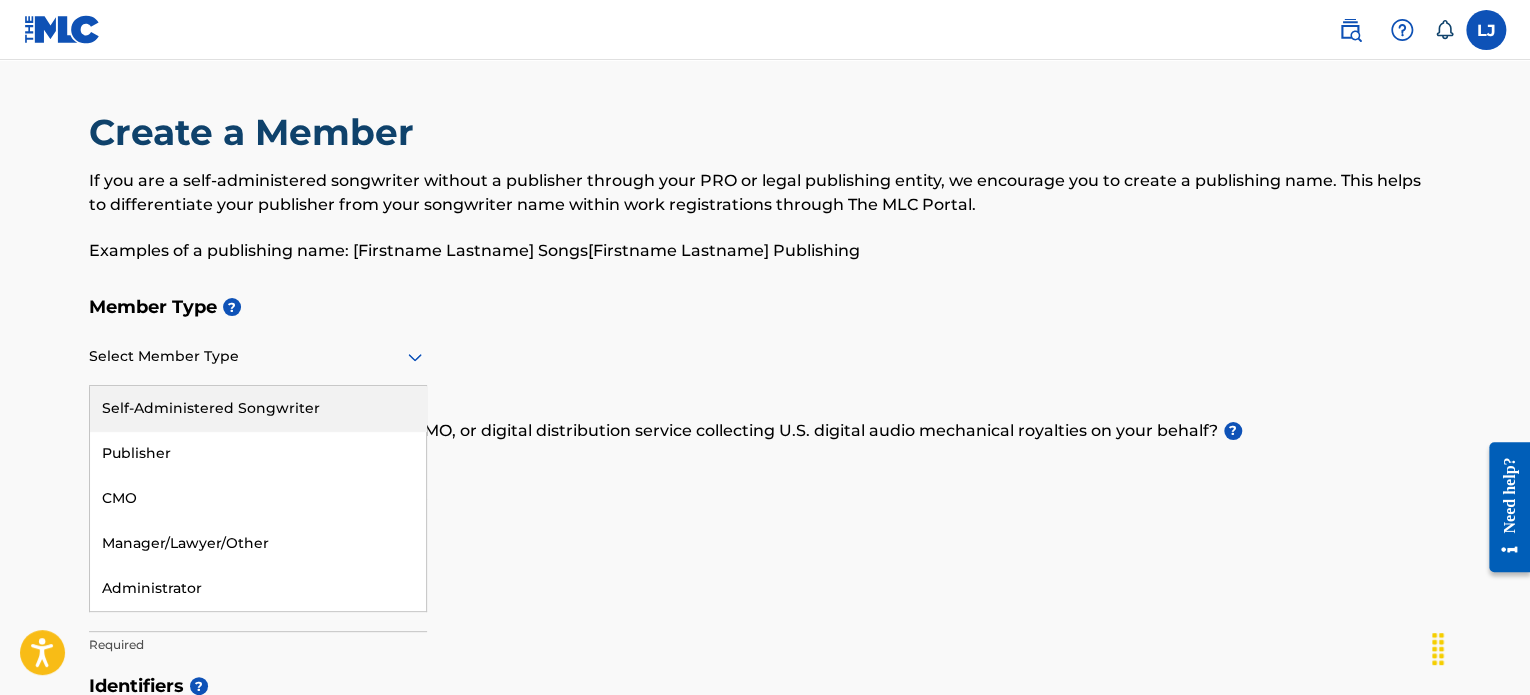 click on "Select Member Type" at bounding box center [258, 357] 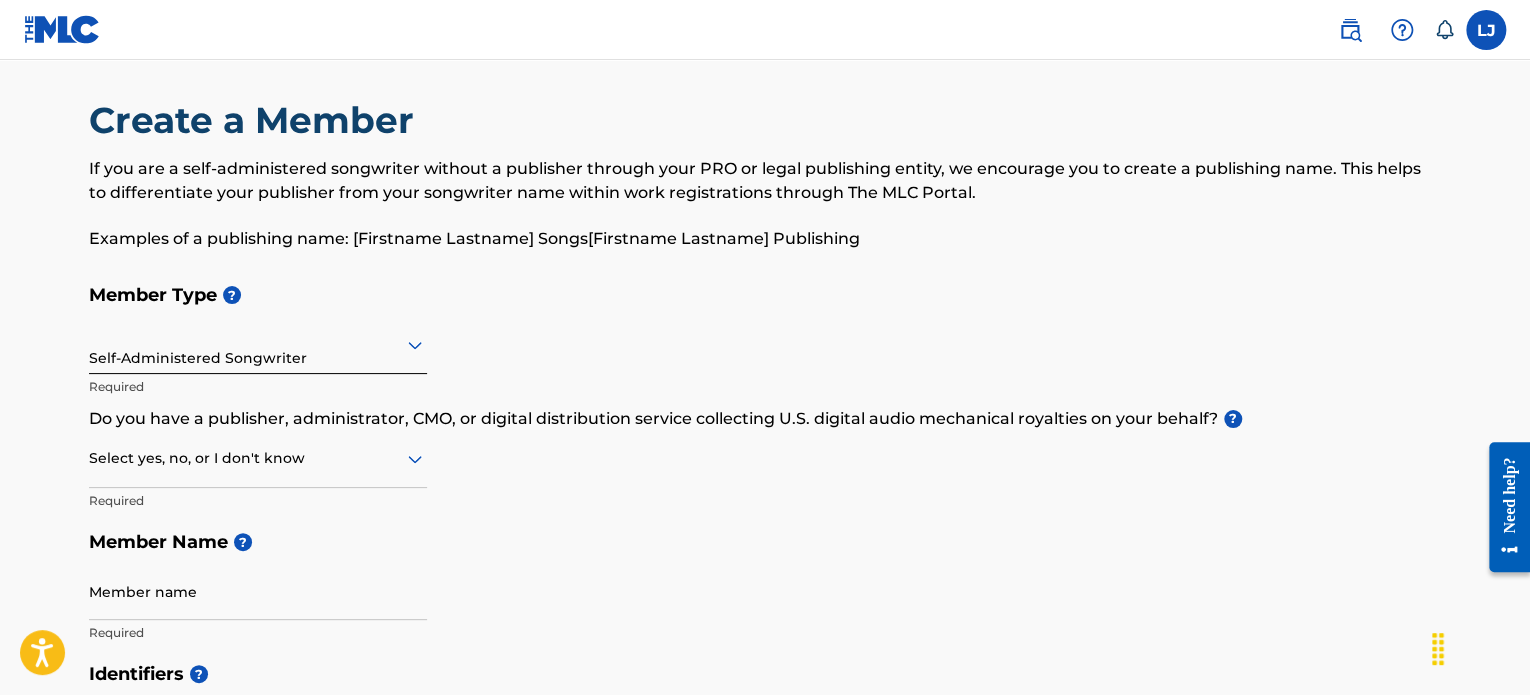 scroll, scrollTop: 100, scrollLeft: 0, axis: vertical 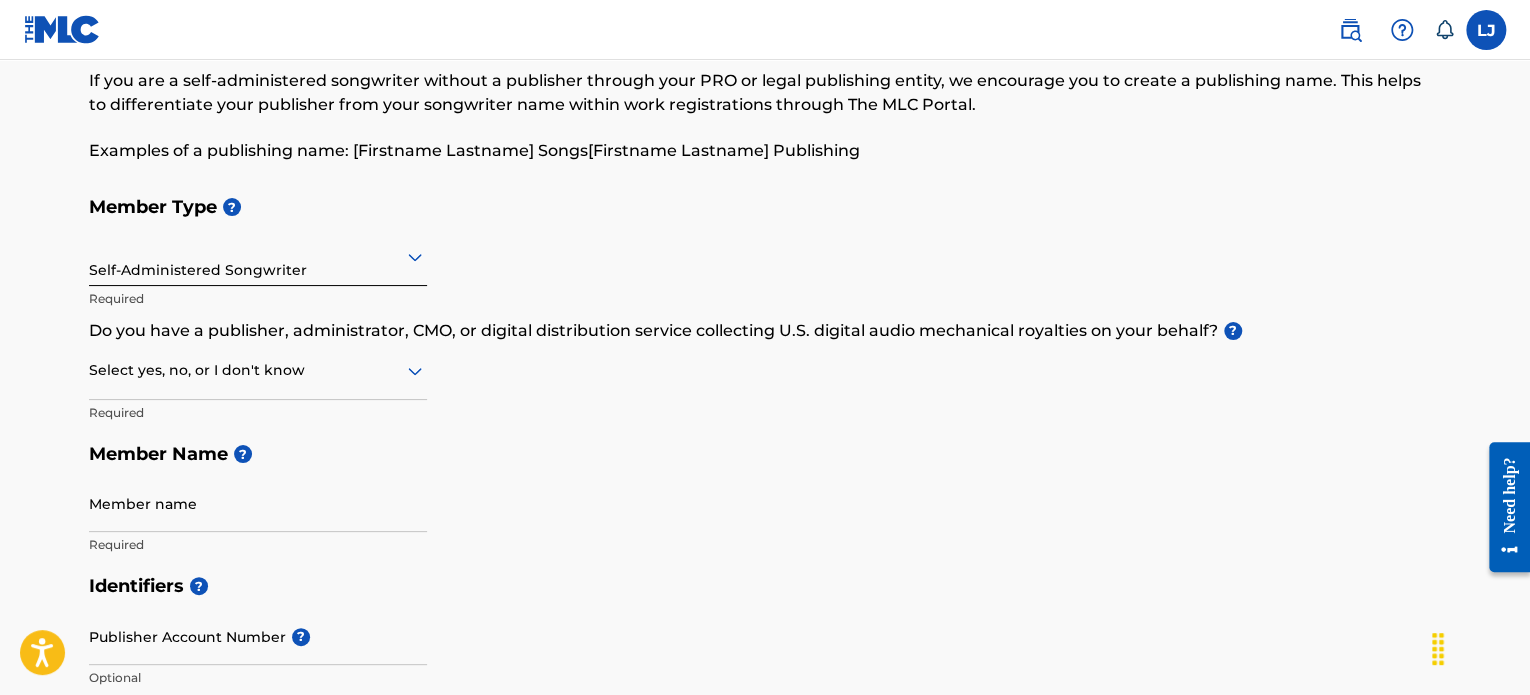 click at bounding box center [258, 370] 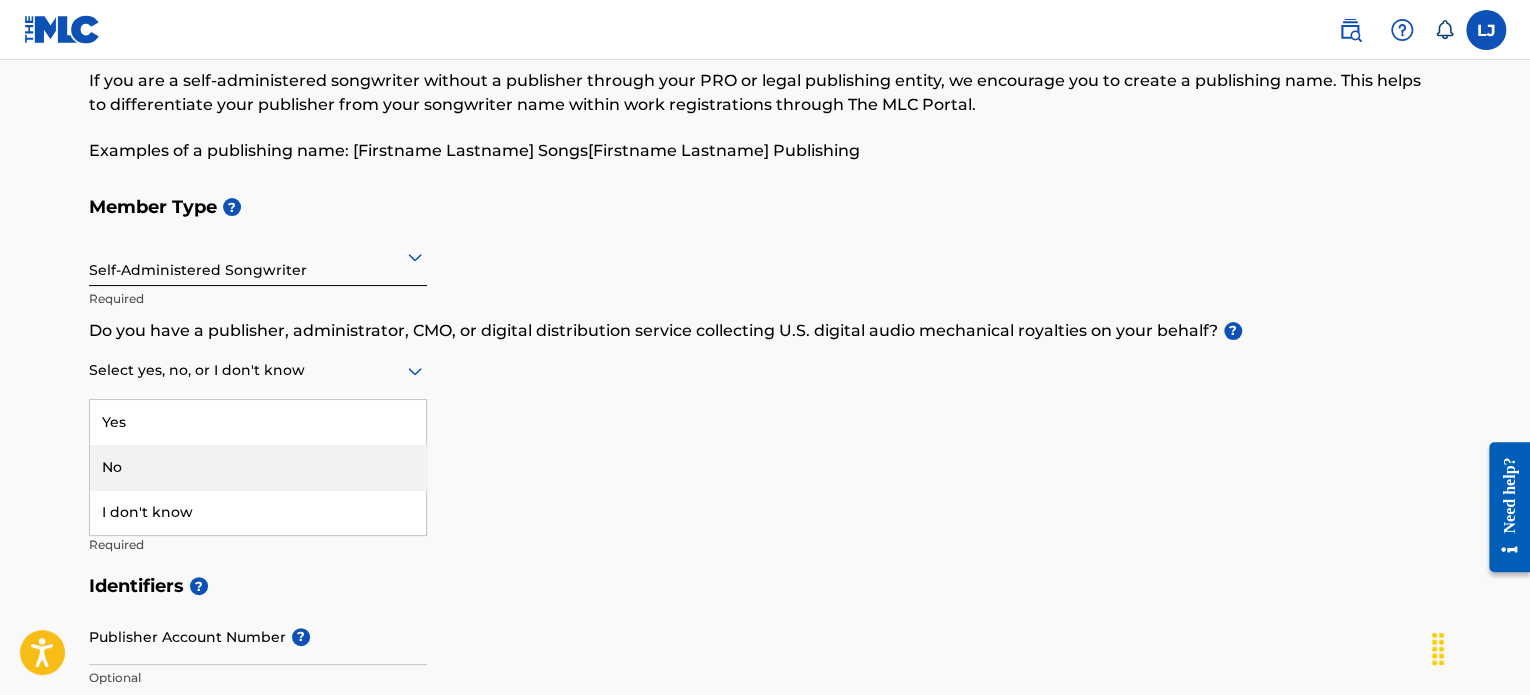 click on "No" at bounding box center [258, 467] 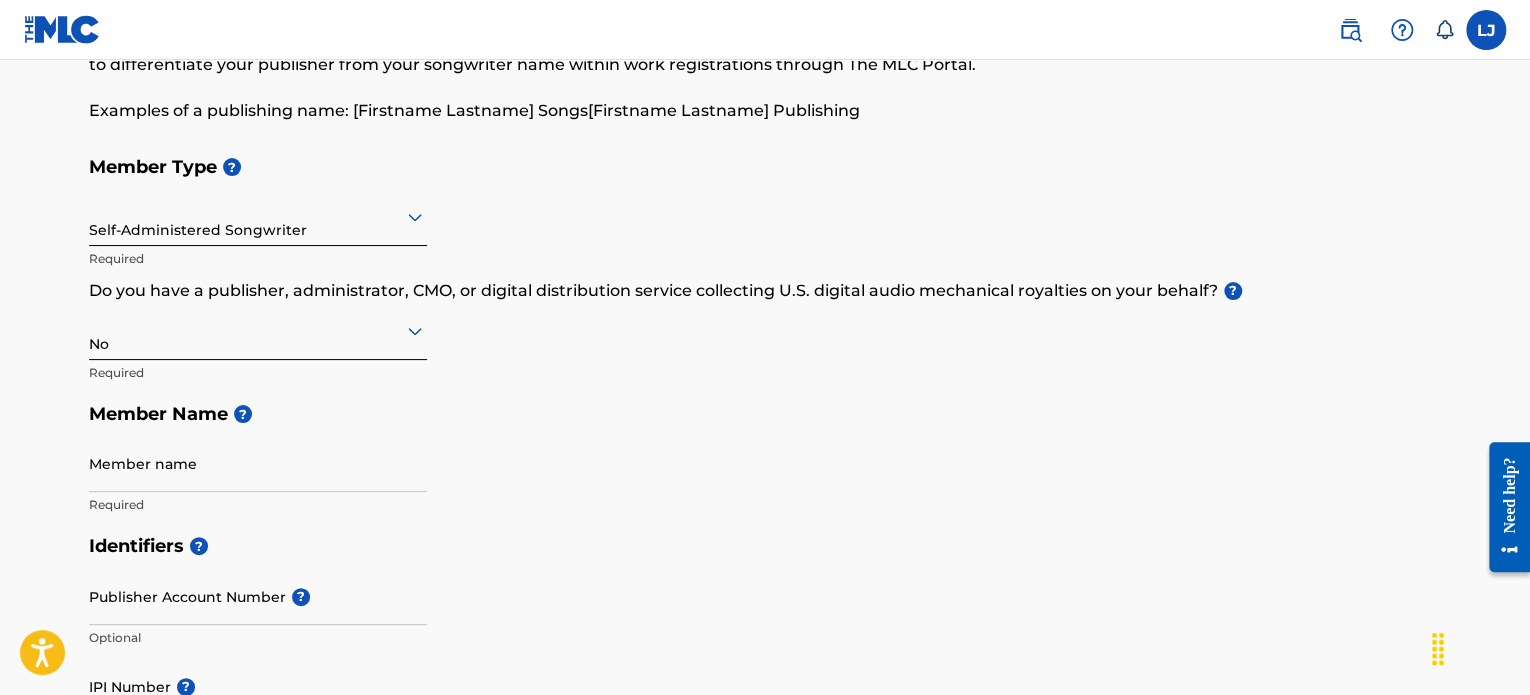 scroll, scrollTop: 200, scrollLeft: 0, axis: vertical 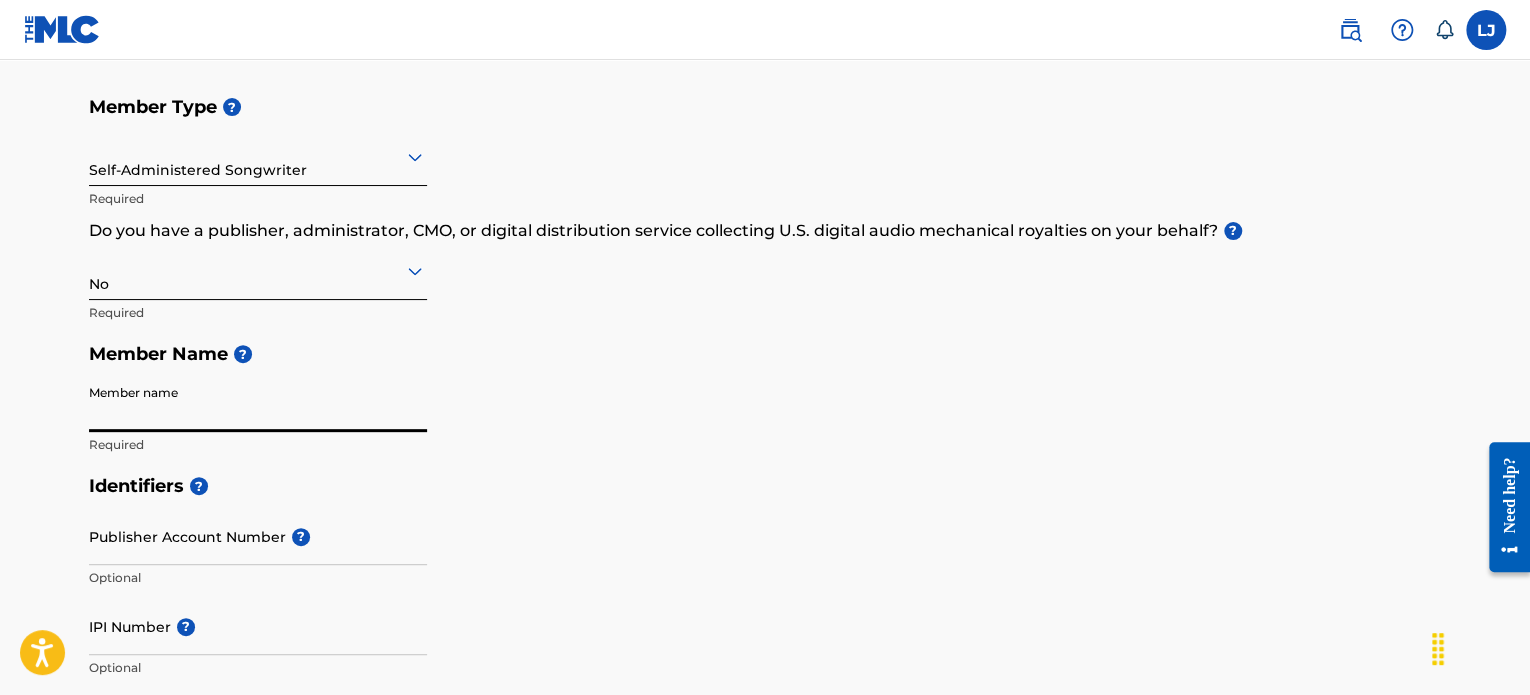 click on "Member name" at bounding box center [258, 403] 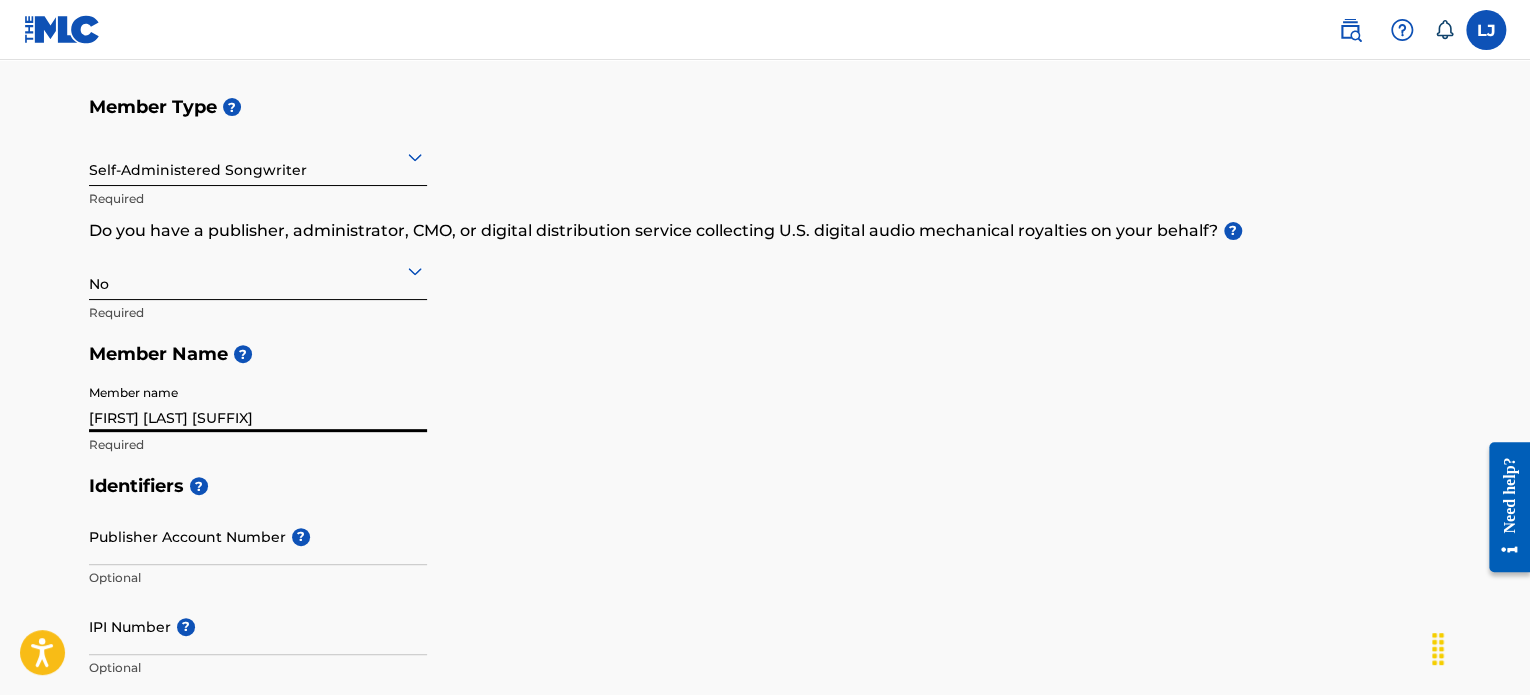 type on "[NUMBER] [STREET] [DIRECTION] [DIRECTION]" 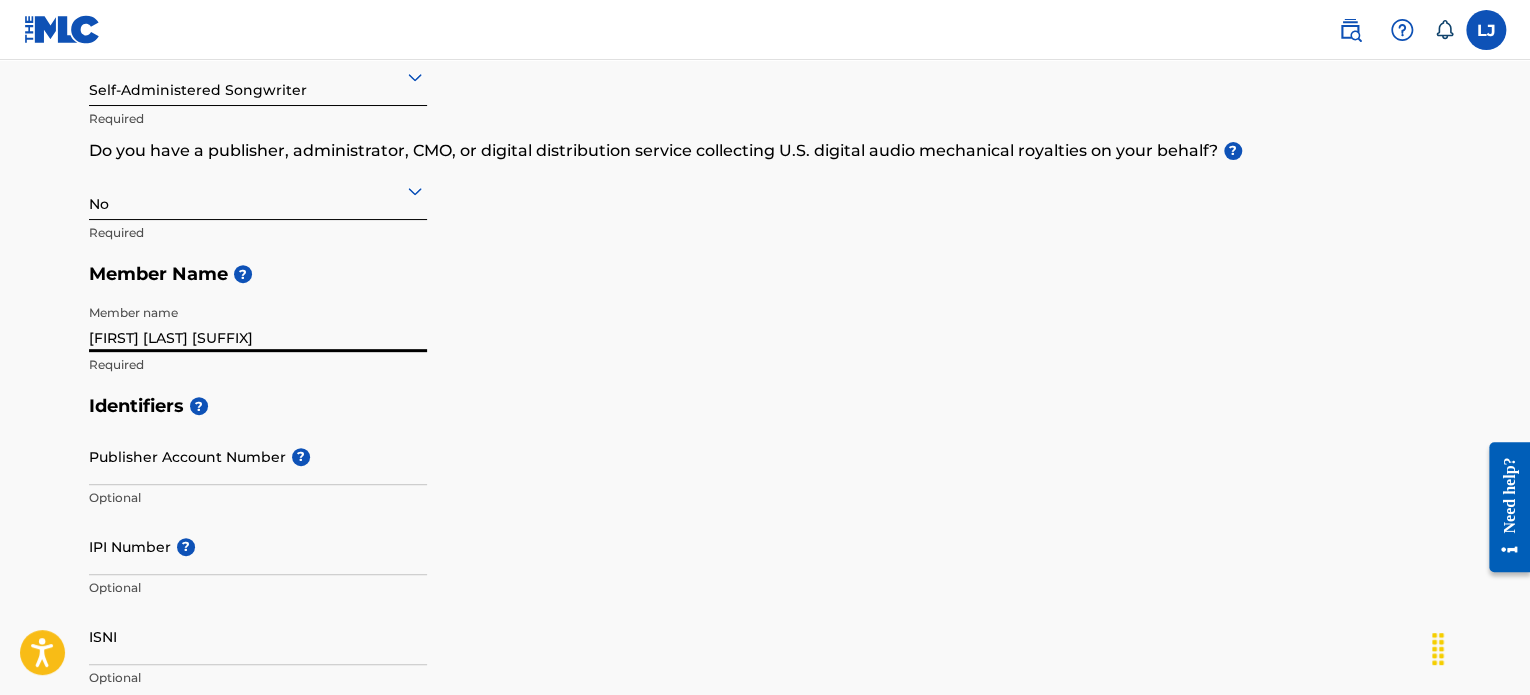 scroll, scrollTop: 400, scrollLeft: 0, axis: vertical 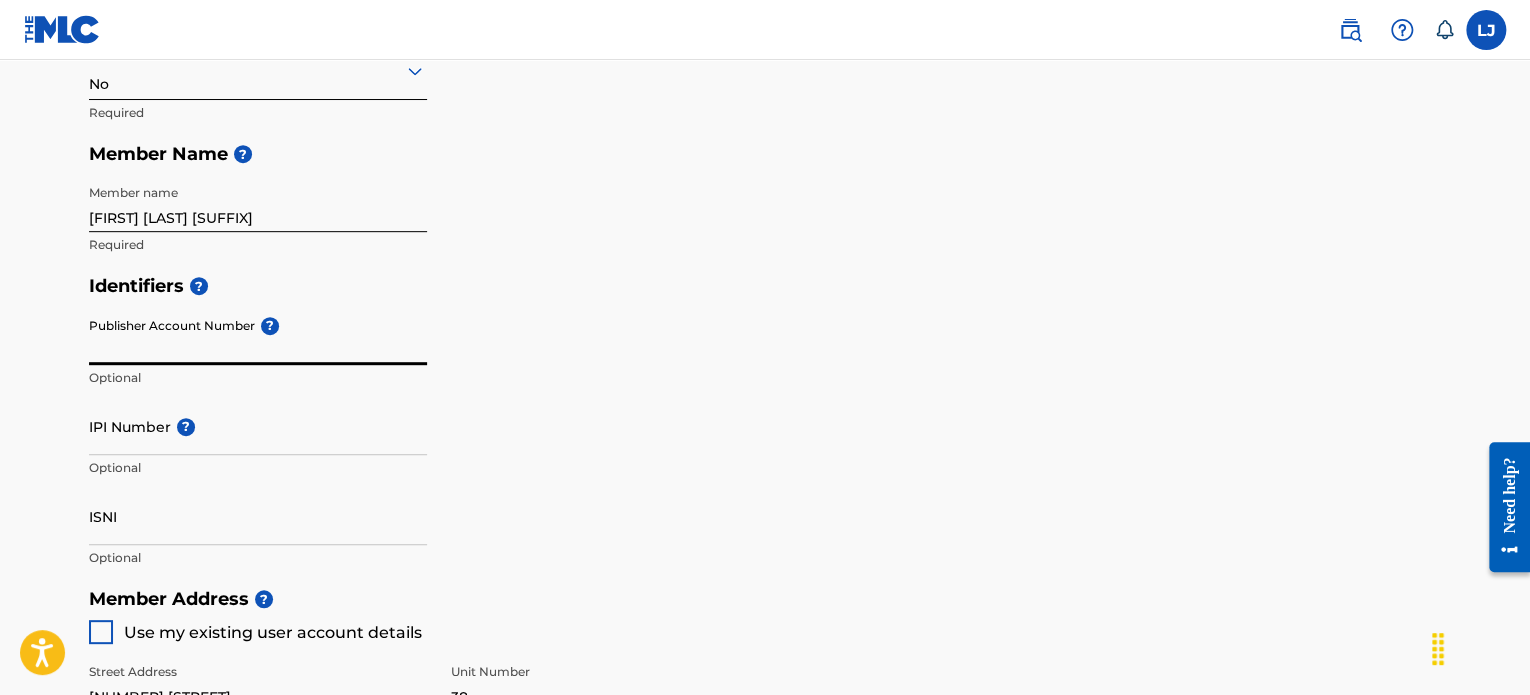click on "Publisher Account Number ?" at bounding box center (258, 336) 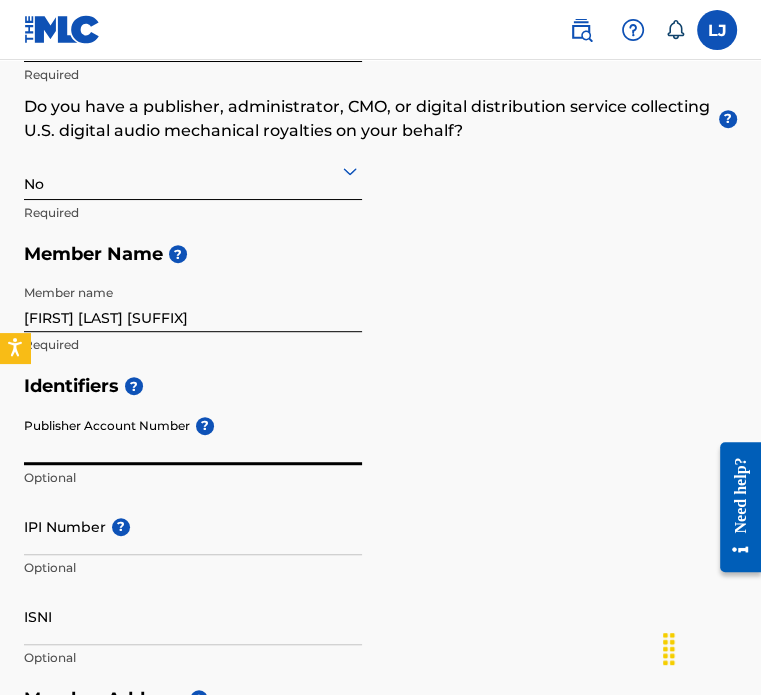 scroll, scrollTop: 472, scrollLeft: 0, axis: vertical 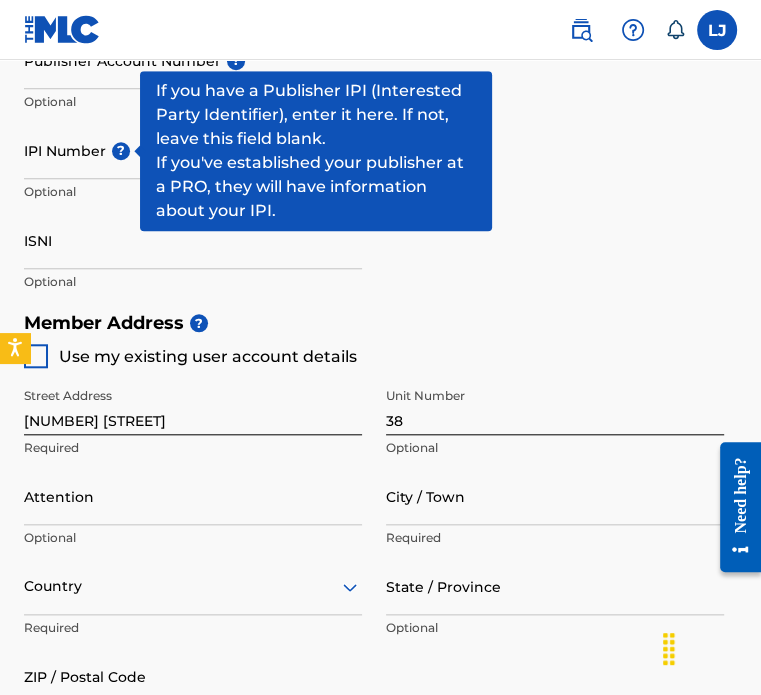 click at bounding box center (36, 356) 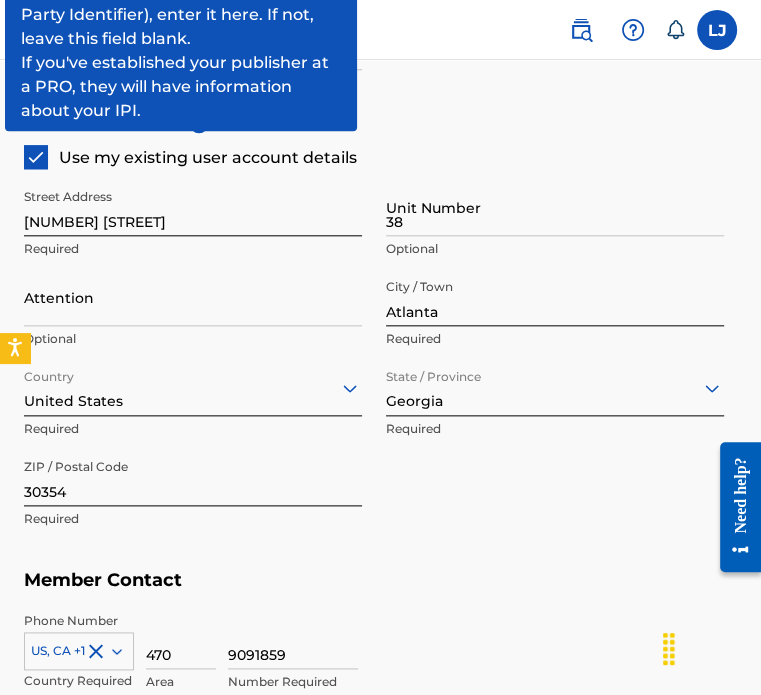 scroll, scrollTop: 972, scrollLeft: 0, axis: vertical 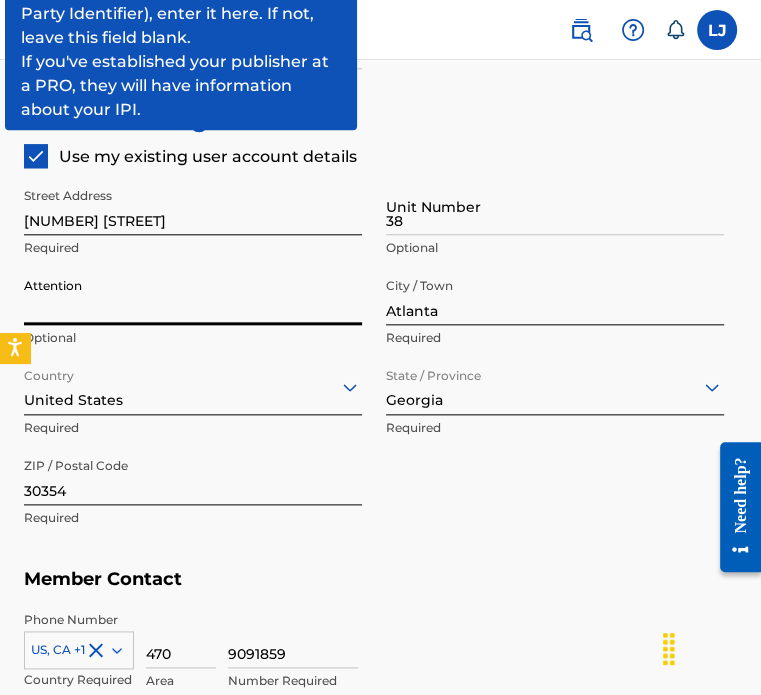 click on "Attention" at bounding box center (193, 296) 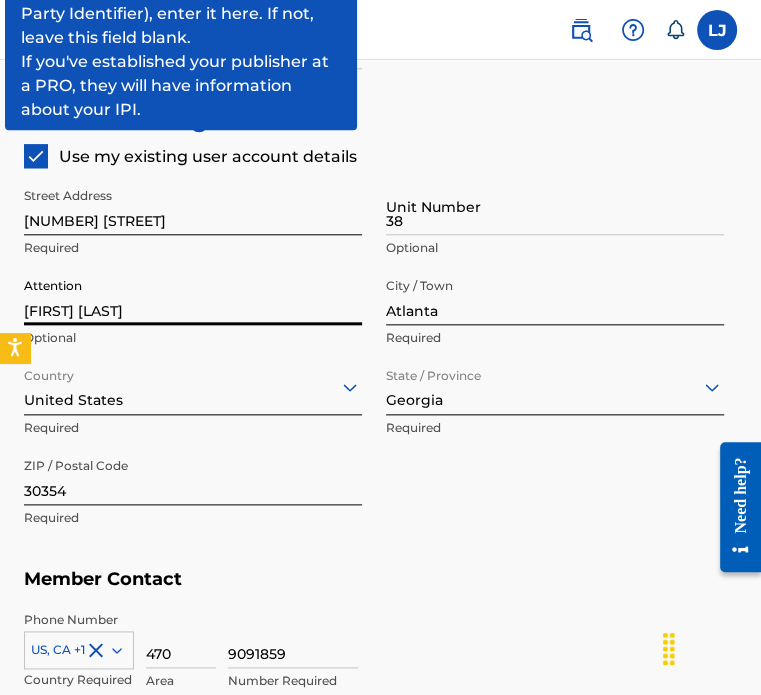 type on "United States" 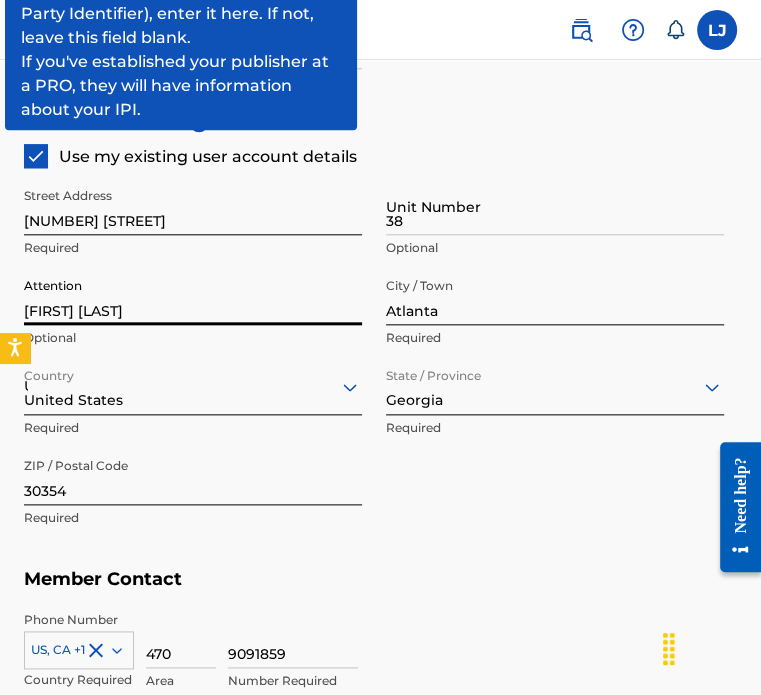 type on "GA" 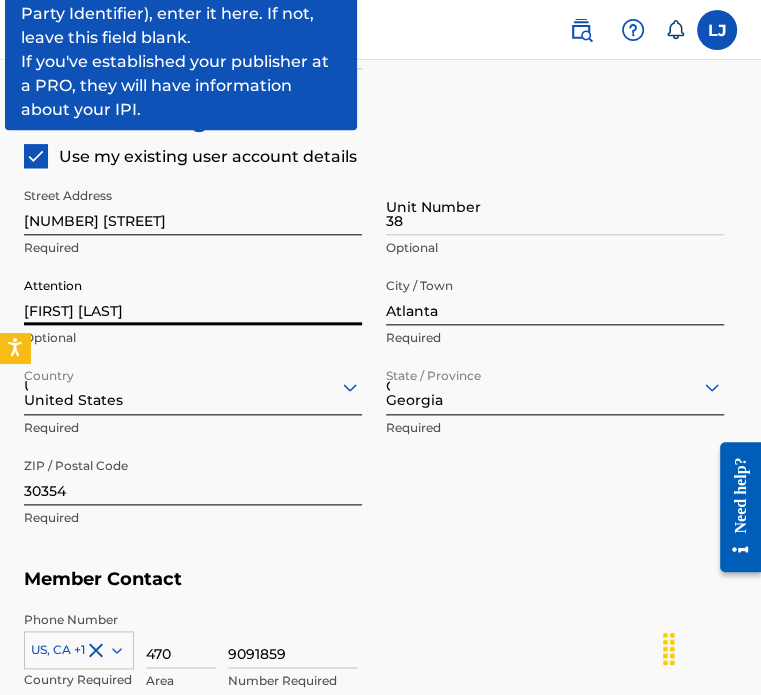type on "1" 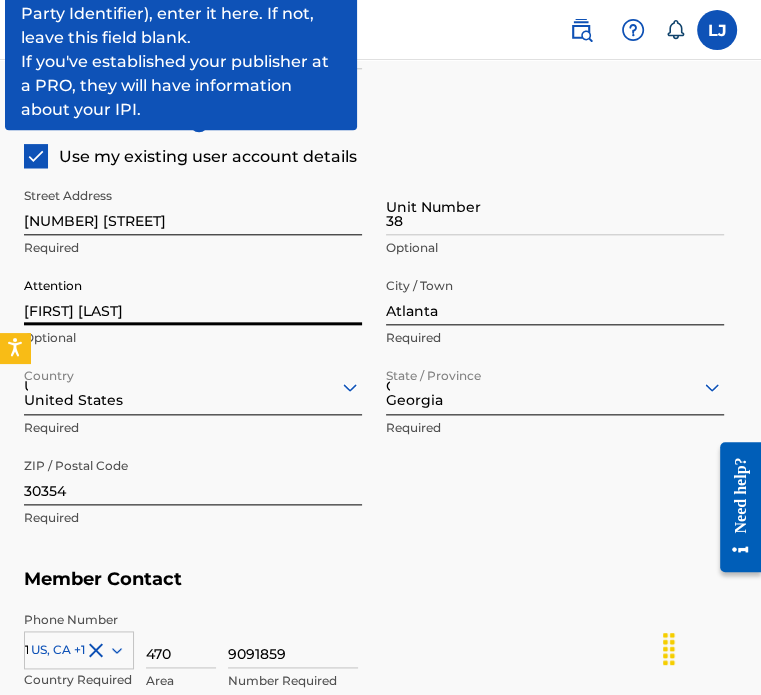 type on "[EMAIL]" 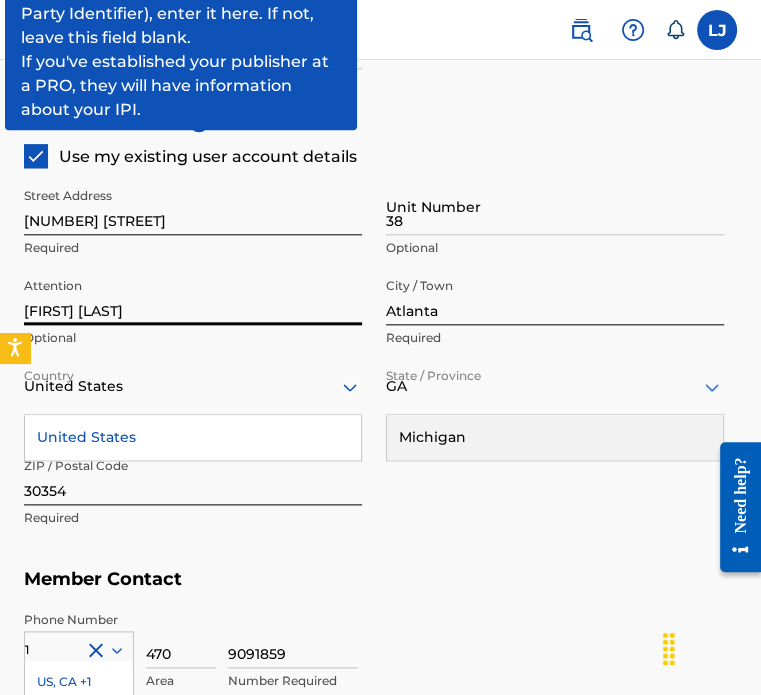 scroll, scrollTop: 1238, scrollLeft: 0, axis: vertical 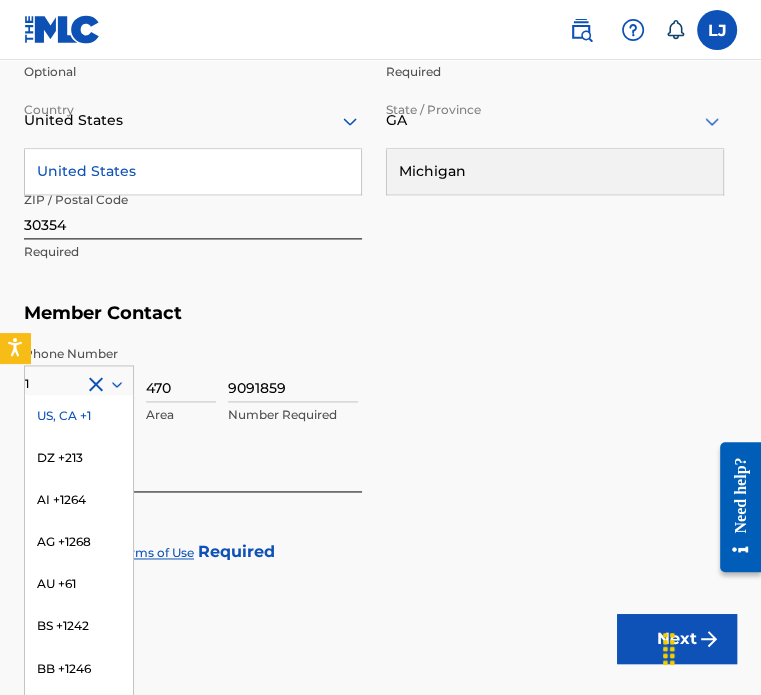 click on "470" at bounding box center (181, 373) 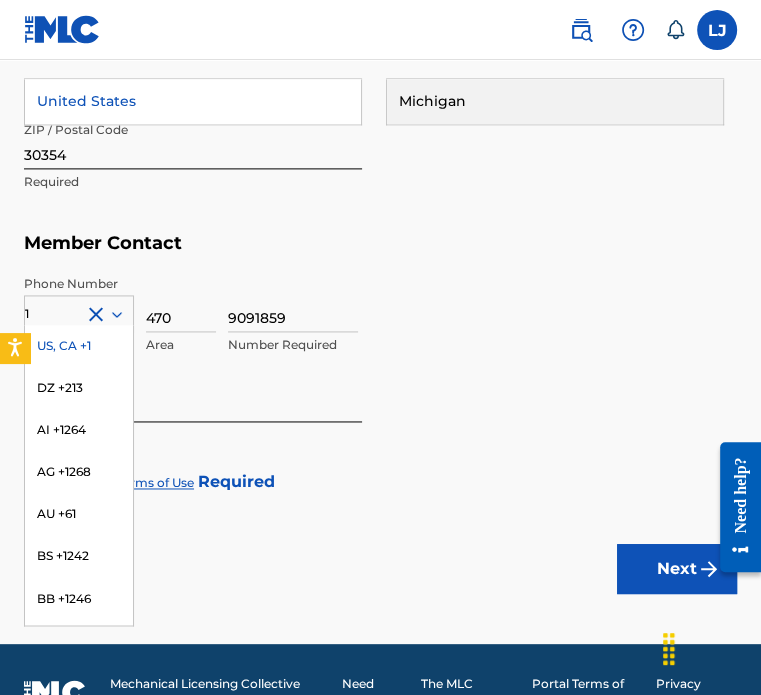 scroll, scrollTop: 1352, scrollLeft: 0, axis: vertical 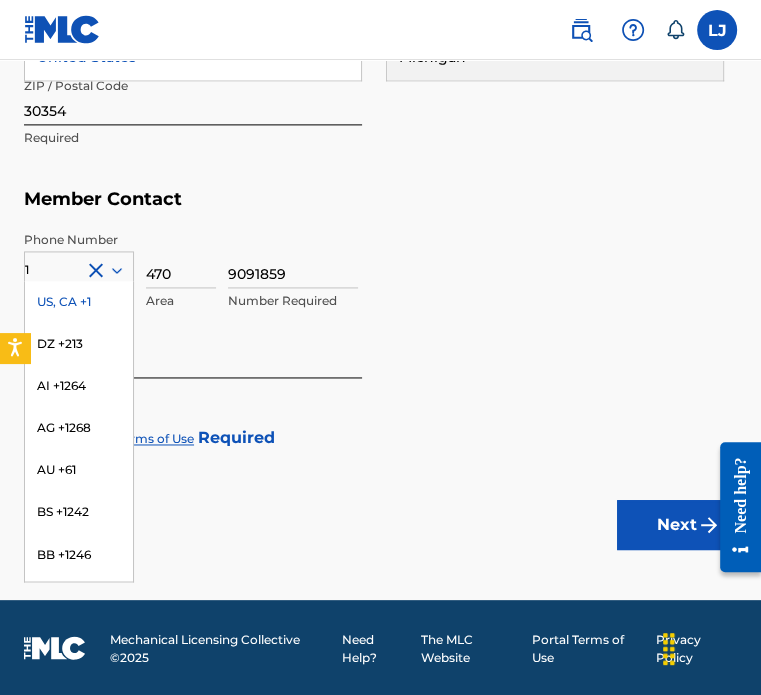 click on "Member Type ? Self-Administered Songwriter Required Do you have a publisher, administrator, CMO, or digital distribution service collecting U.S. digital audio mechanical royalties on your behalf? ? No Required Member Name ? Member name Lazabia Scott Jackson Jr Required Identifiers ? Publisher Account Number ? Optional IPI Number ? Optional ISNI Optional Member Address ? Use my existing user account details Street Address 85 Mount Zion Rd SW Required Unit Number 38 Optional Attention Lazabia S Jackson Optional City / Town Atlanta Required Country United States United States Required State / Province GA Michigan Required ZIP / Postal Code 30354 Required Member Contact Phone Number 1 US, CA +1 DZ +213 AI +1264 AG +1268 AU +61 BS +1242 BB +1246 BZ +501 BM +1441 BO +591 KY +1345 DM +1767 DO +1809 ER +291 ET +251 GA +241 GD +1473 IN +91 JM +1876 JP +81 LV +371 LB +961 LR +231 LY +218 MG +261 FM +691 ME, RS +381 MS +1664 MA, EH +212 NL +31 PE +51 PT +351 KN +1869 LC +1758 VC +1784 SN +221 SK +421 CH +41 TT +1868 470" at bounding box center (380, -272) 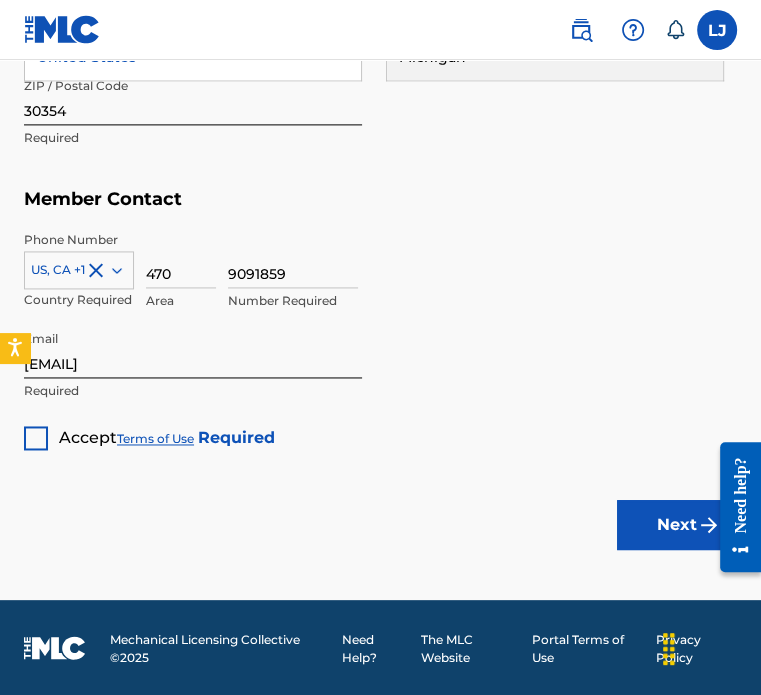 click at bounding box center [36, 438] 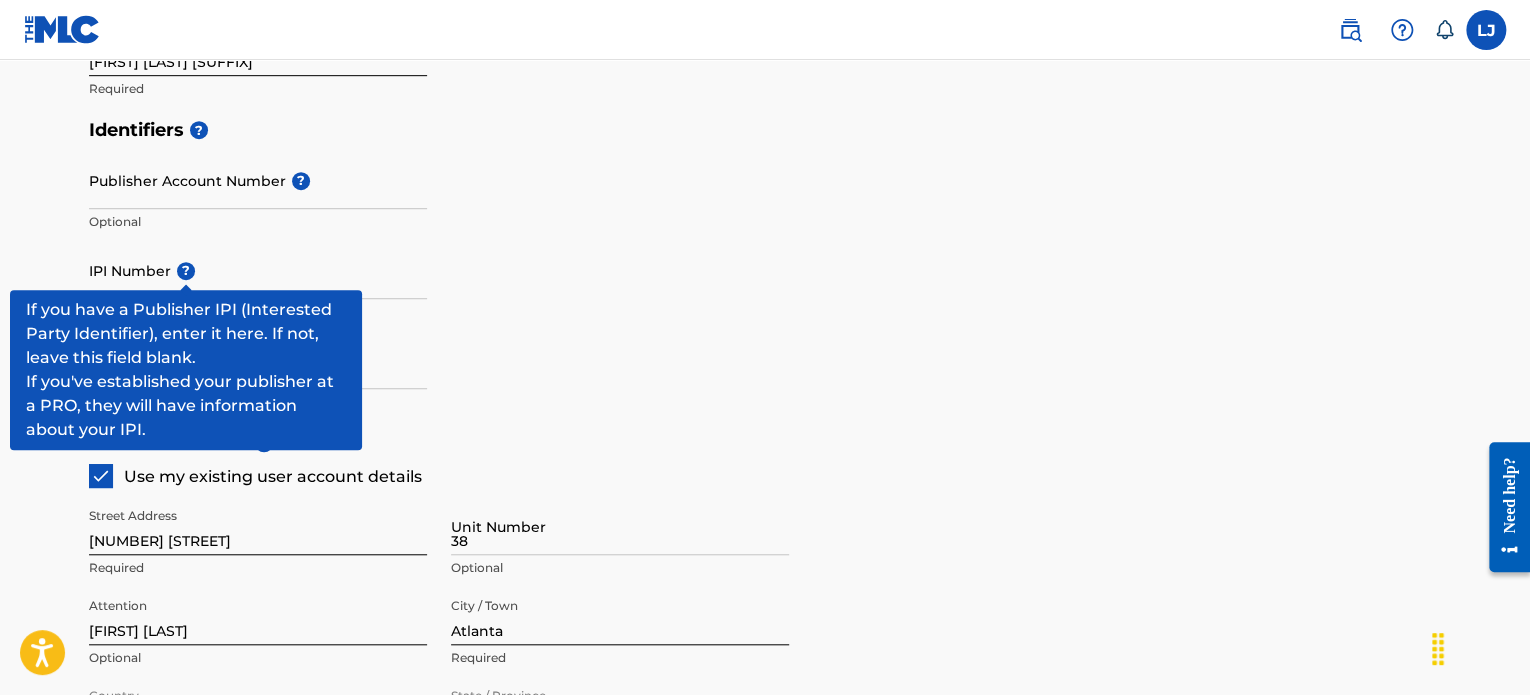 scroll, scrollTop: 1256, scrollLeft: 0, axis: vertical 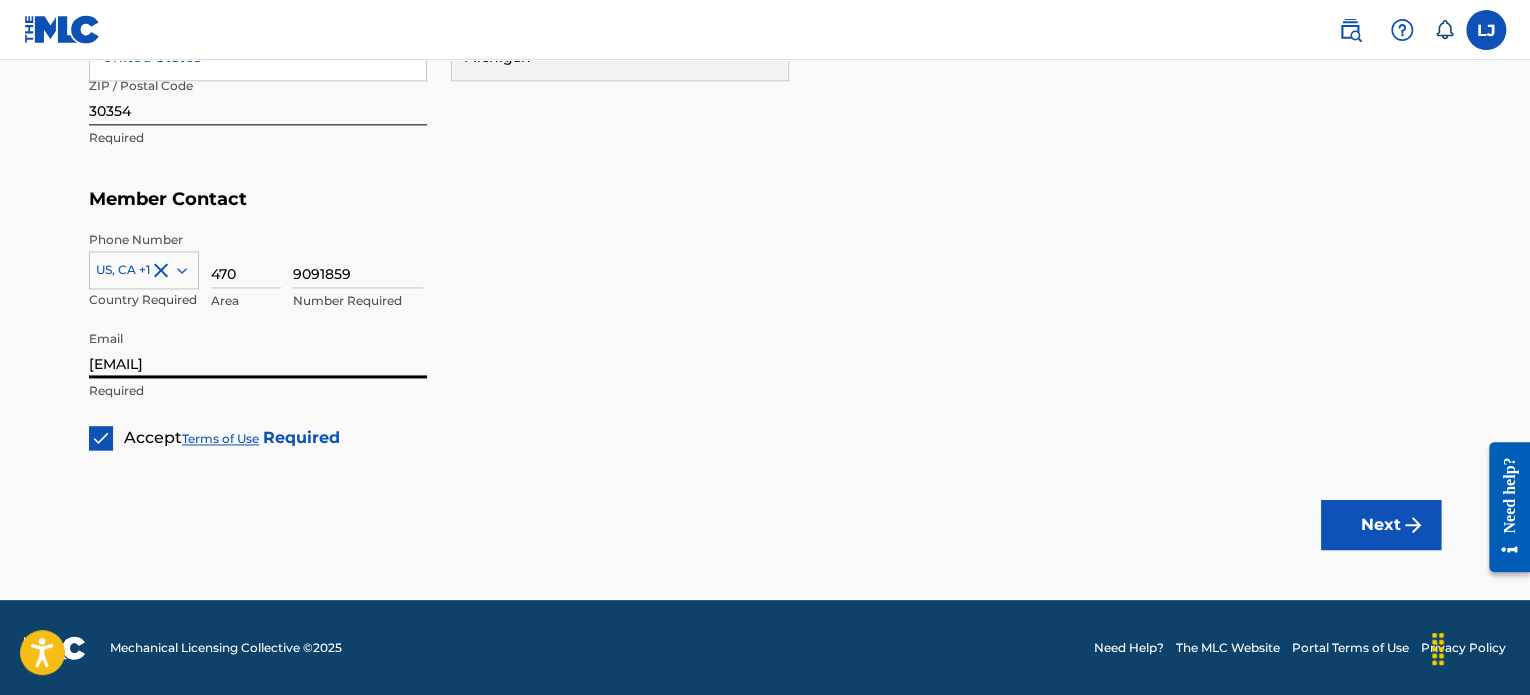 drag, startPoint x: 286, startPoint y: 371, endPoint x: 88, endPoint y: 366, distance: 198.06313 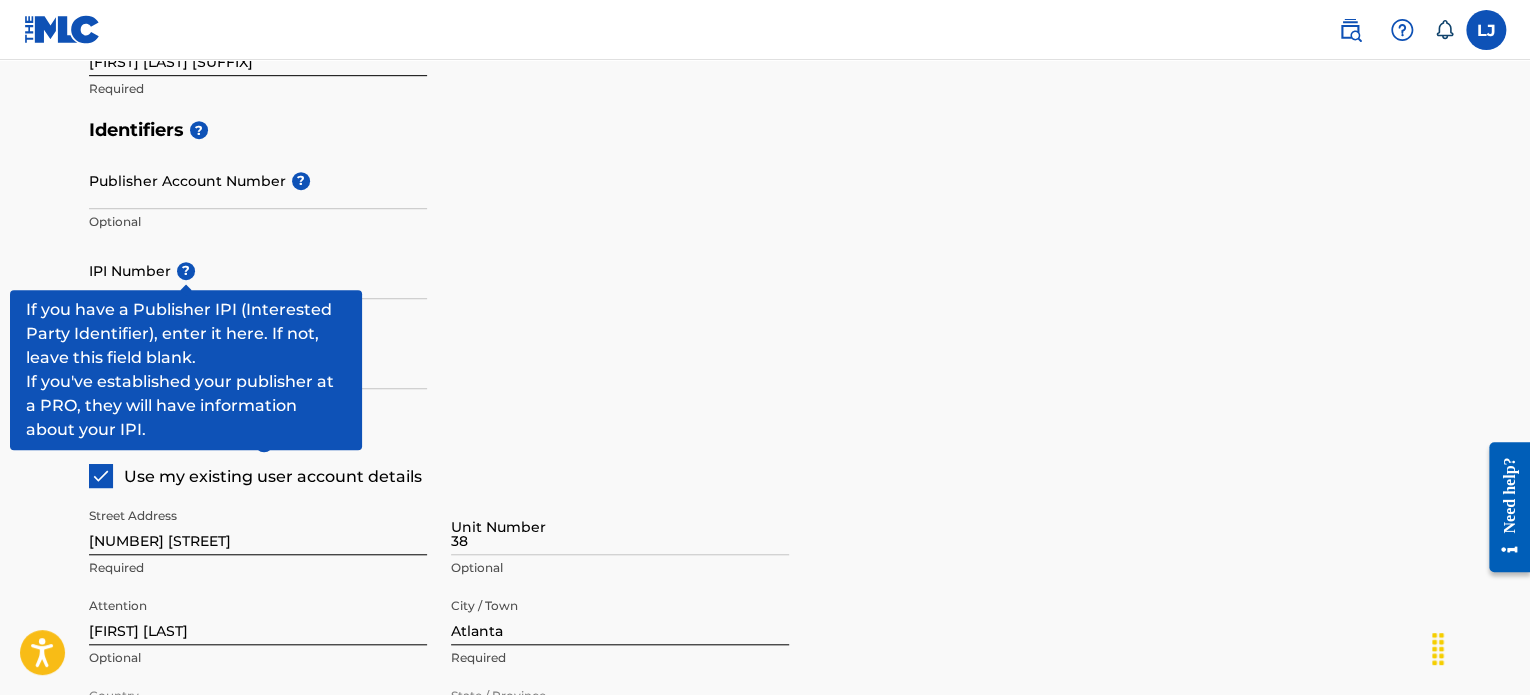scroll, scrollTop: 756, scrollLeft: 0, axis: vertical 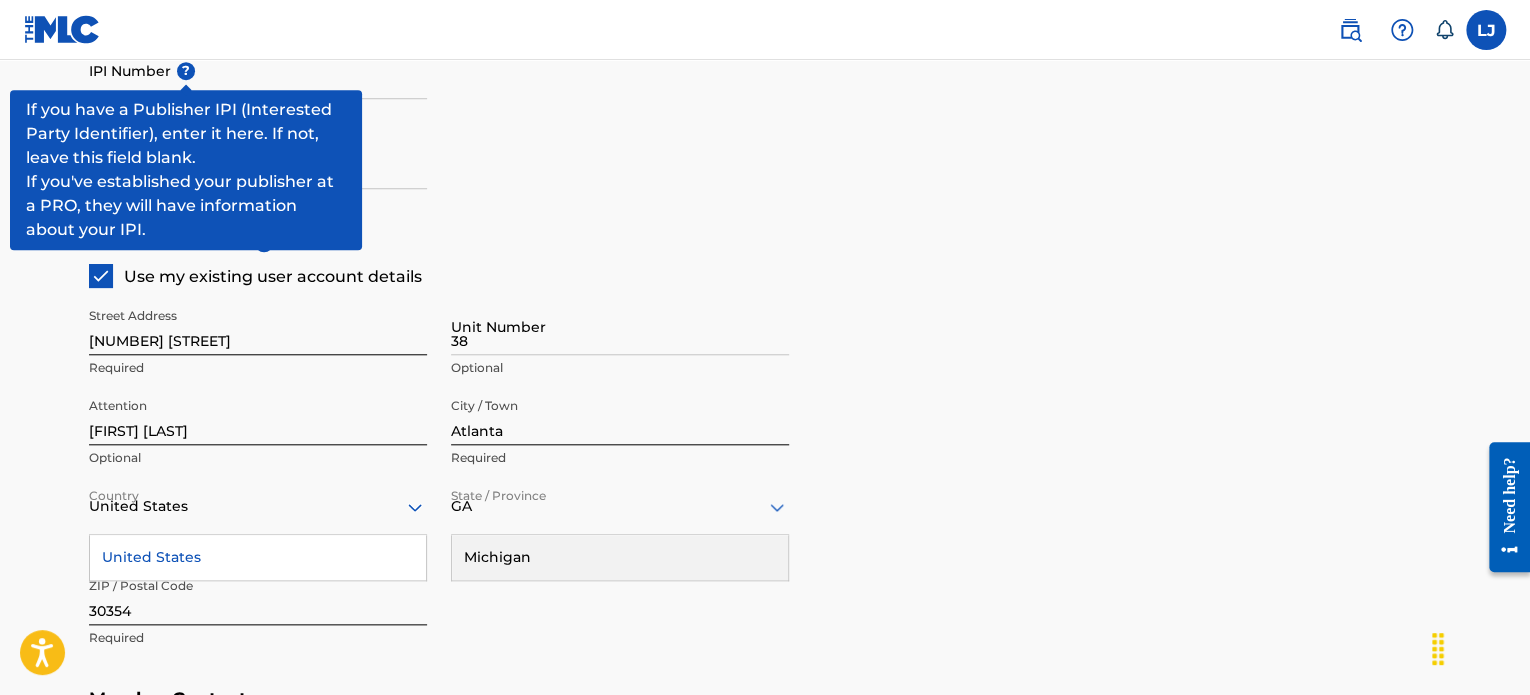 click on "Michigan" at bounding box center (620, 557) 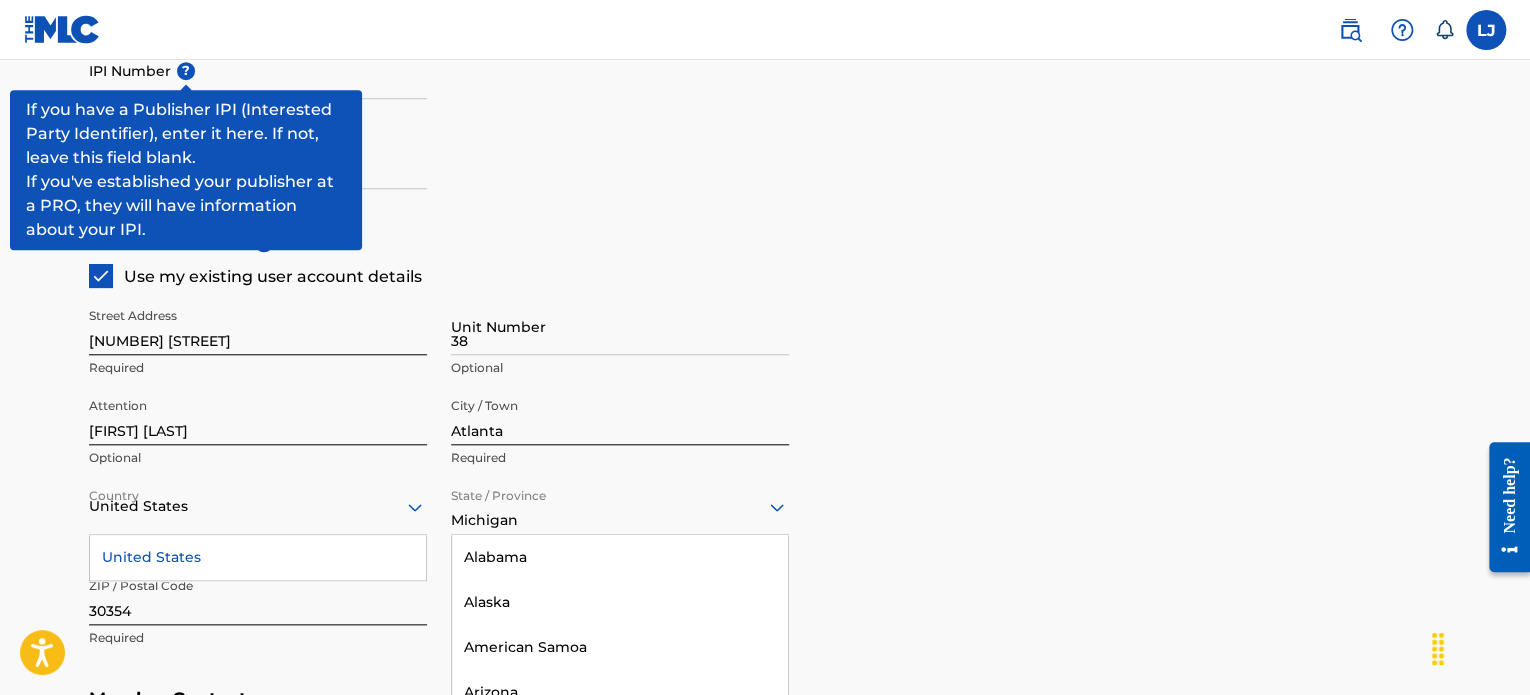 click on "57 results available. Use Up and Down to choose options, press Enter to select the currently focused option, press Escape to exit the menu, press Tab to select the option and exit the menu. Michigan Alabama Alaska American Samoa Arizona Arkansas California Colorado Connecticut Delaware District of Columbia Florida Georgia Guam Hawaii Idaho Illinois Indiana Iowa Kansas Kentucky Louisiana Maine Maryland Massachusetts Michigan Minnesota Mississippi Missouri Montana Nebraska Nevada New Hampshire New Jersey New Mexico New York North Carolina North Dakota Northern Mariana Islands Ohio Oklahoma Oregon Pennsylvania Puerto Rico Puerto Rico Rhode Island South Carolina South Dakota Tennessee Texas Utah Vermont Virgin Islands, U.S. Virginia Washington West Virginia Wisconsin Wyoming" at bounding box center [620, 506] 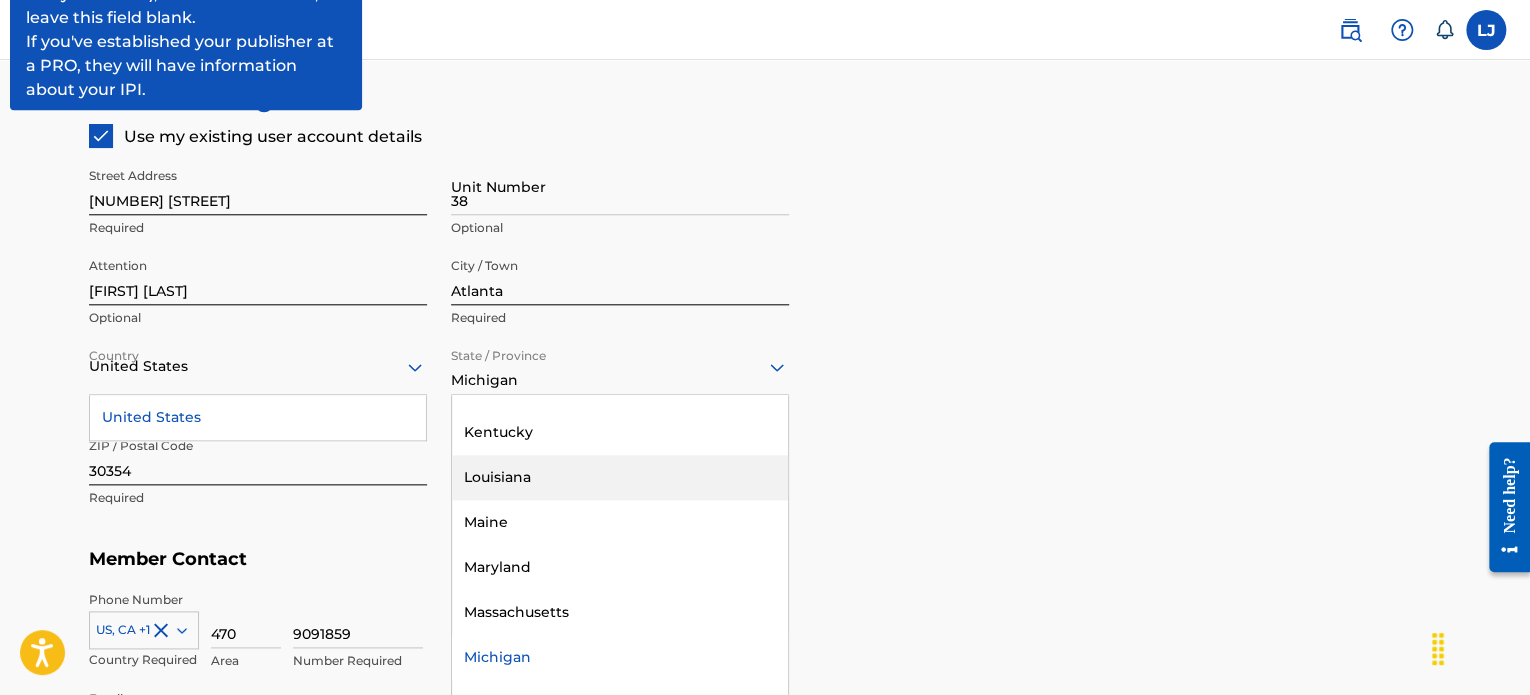 scroll, scrollTop: 440, scrollLeft: 0, axis: vertical 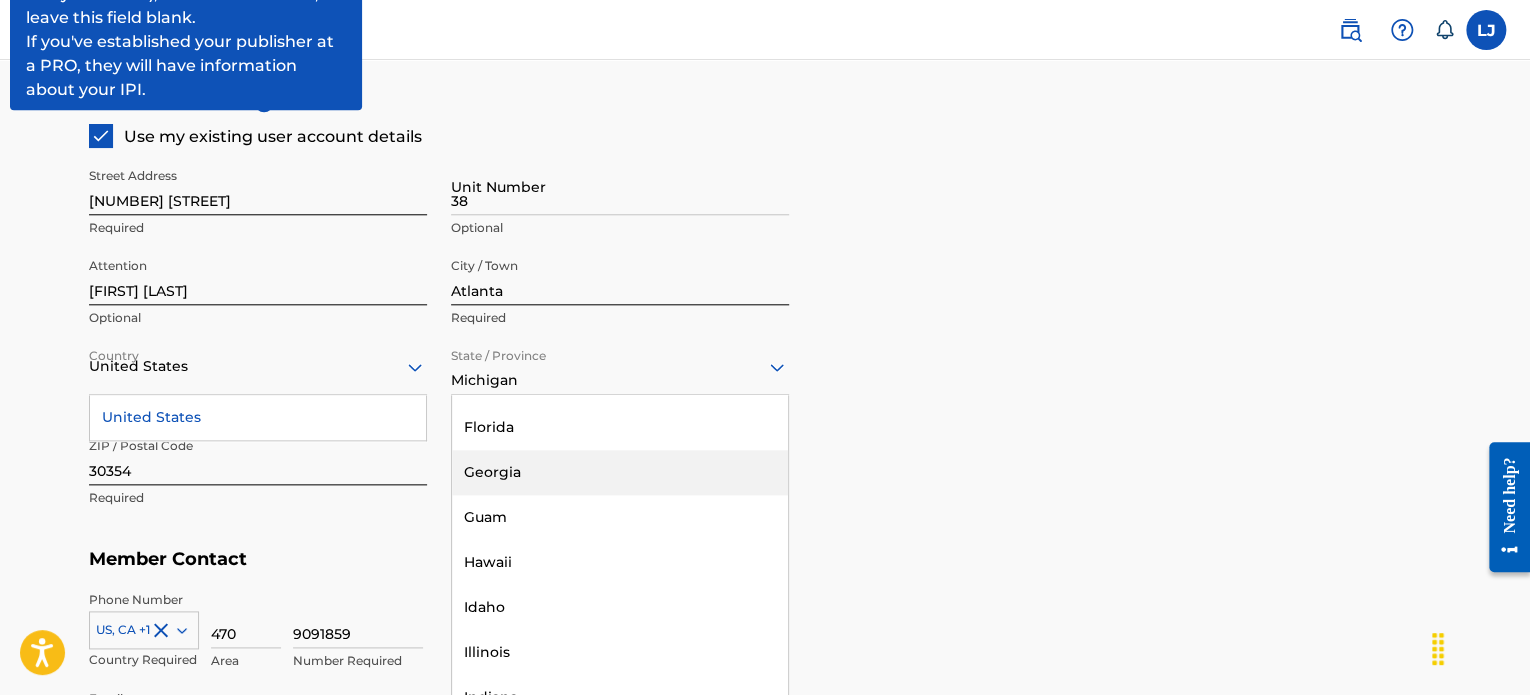 click on "Georgia" at bounding box center (620, 472) 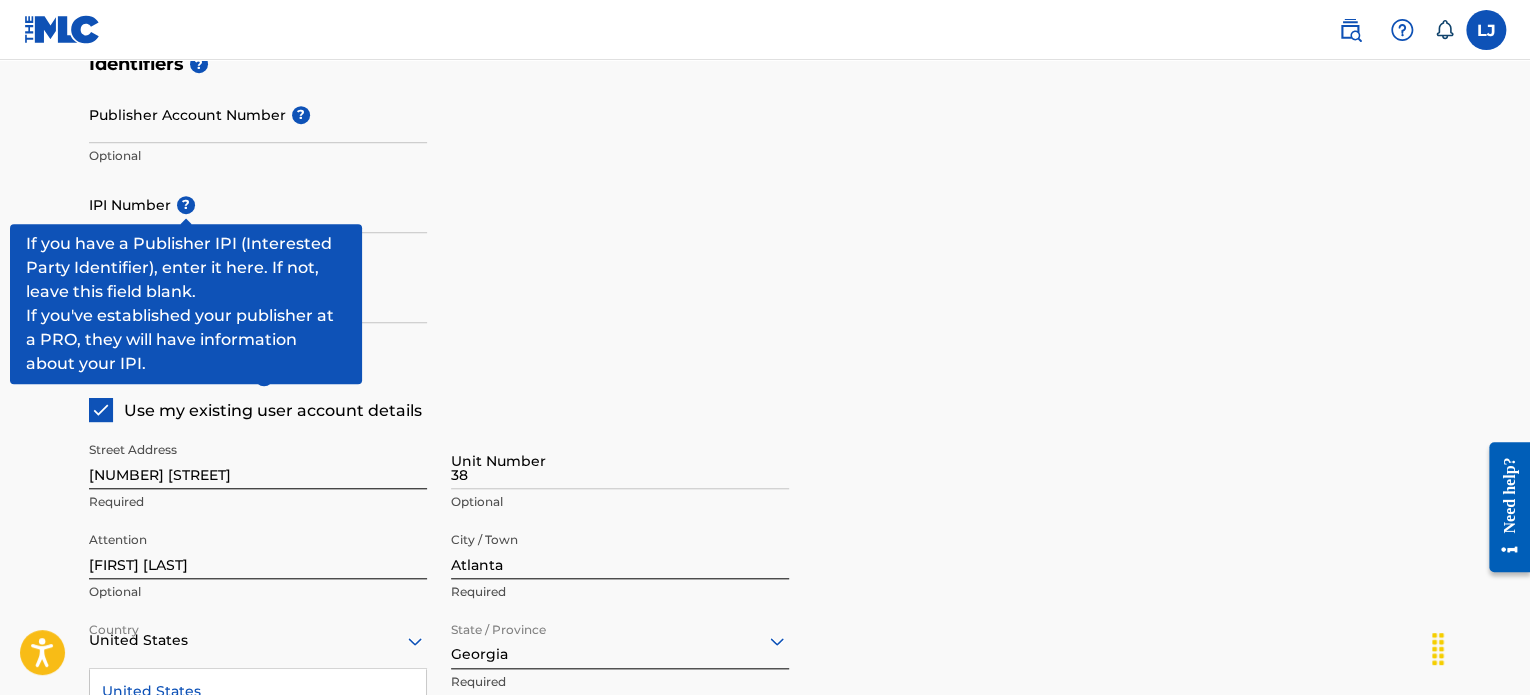 scroll, scrollTop: 396, scrollLeft: 0, axis: vertical 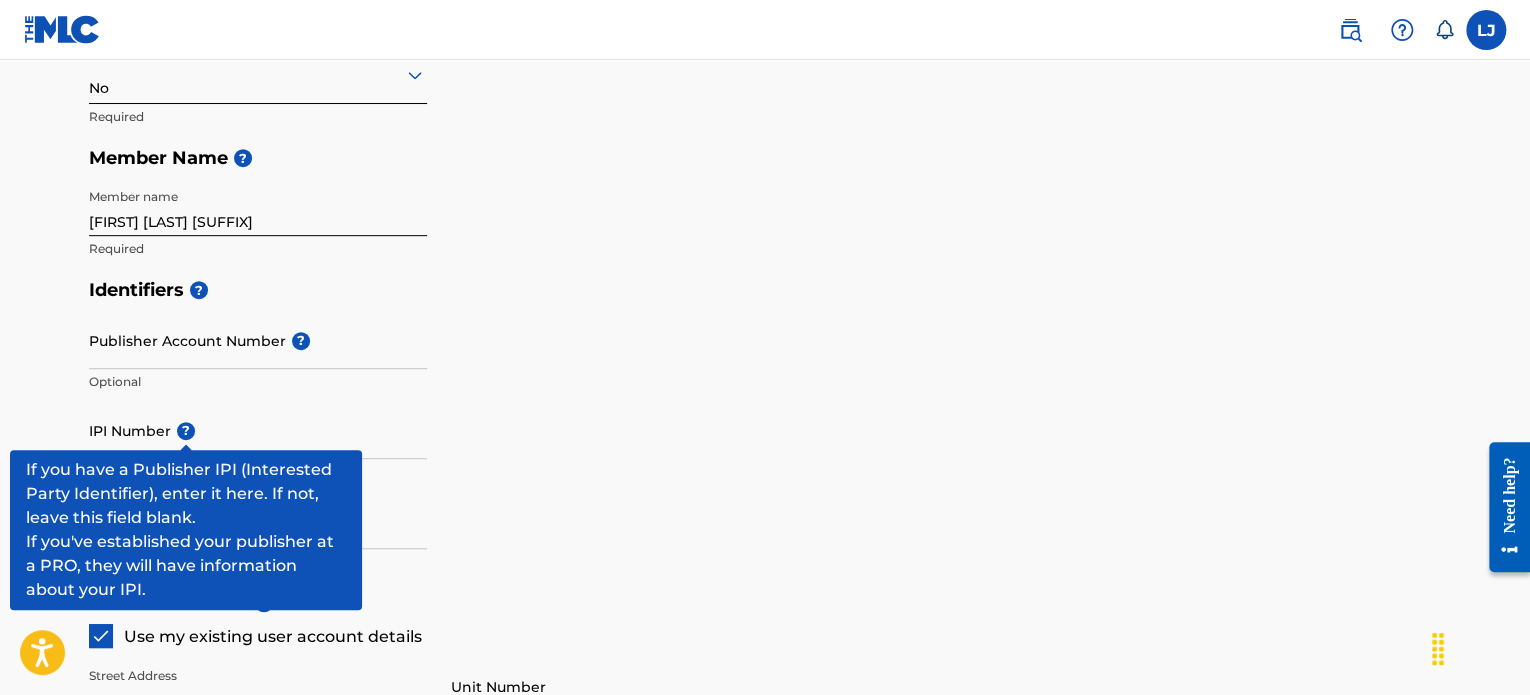 click on "Identifiers ?" at bounding box center [765, 290] 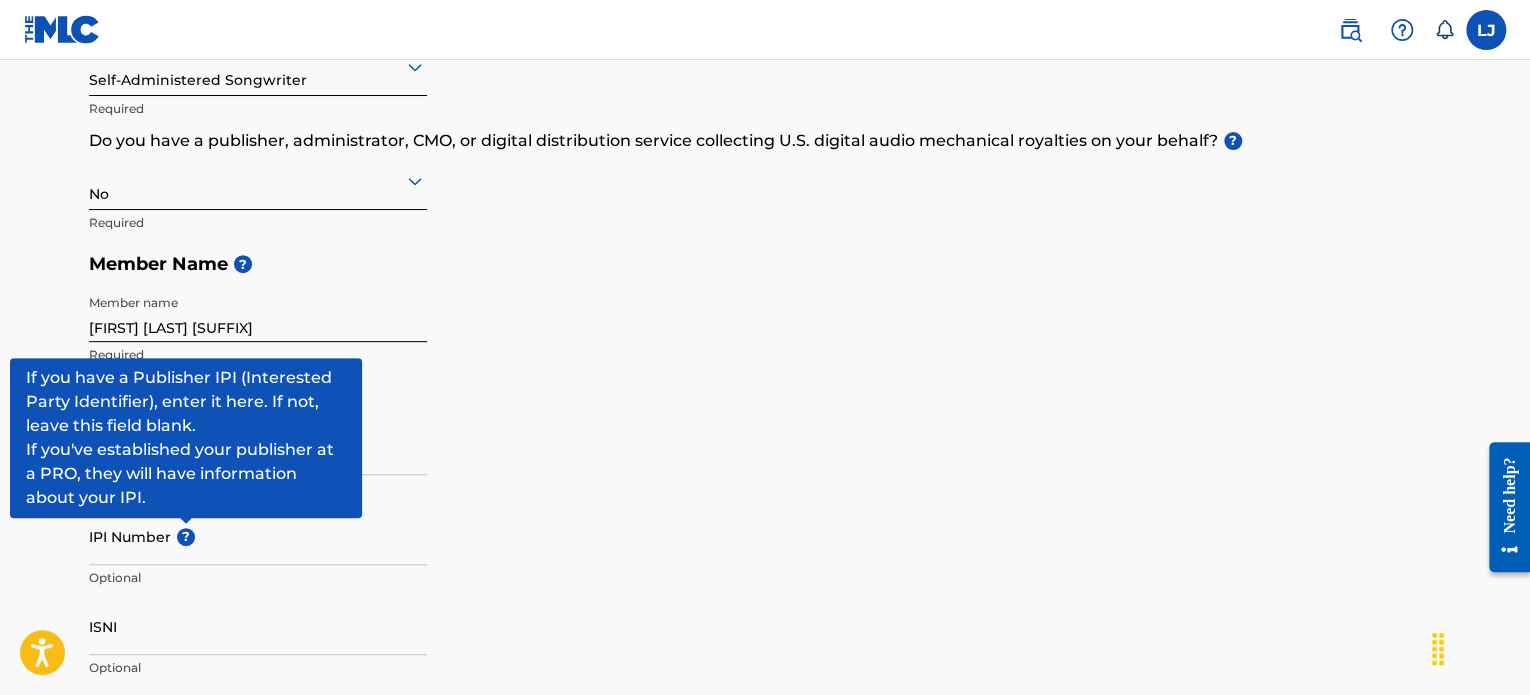 scroll, scrollTop: 256, scrollLeft: 0, axis: vertical 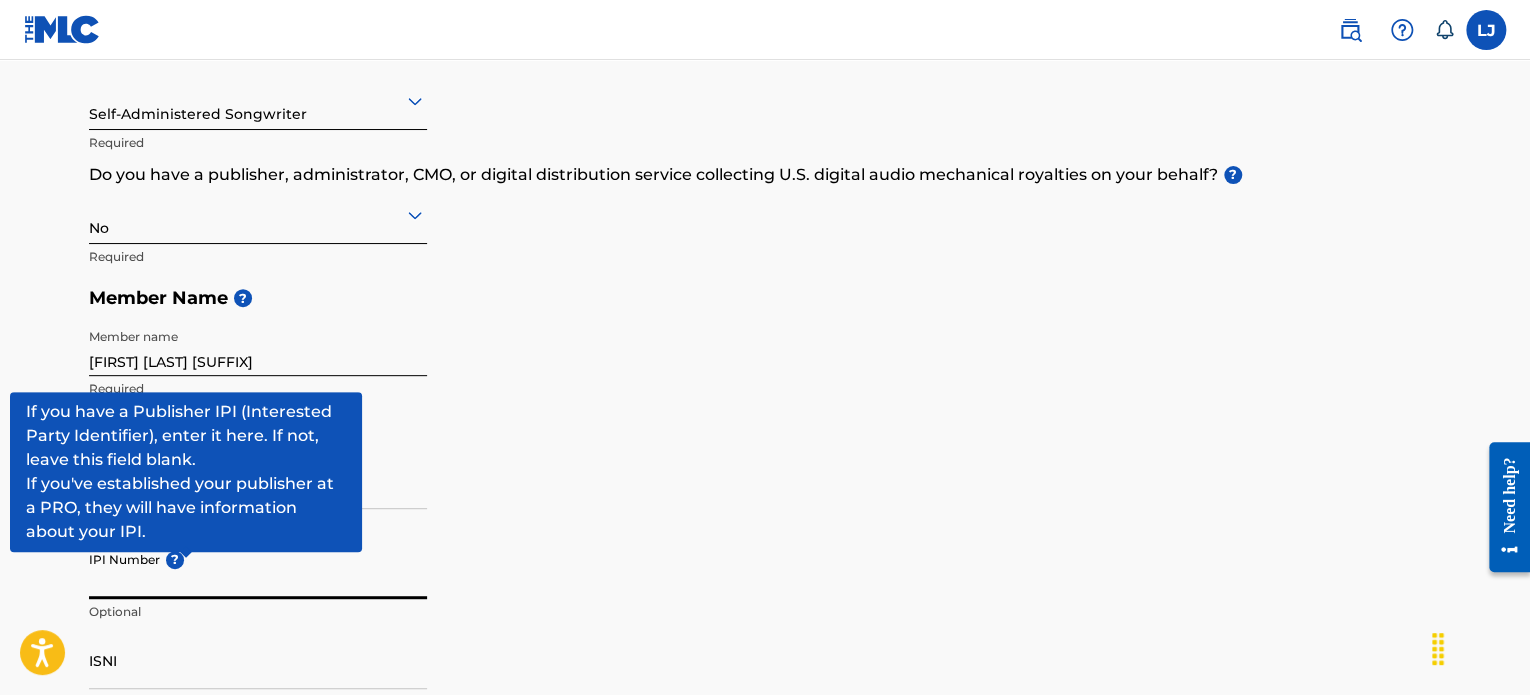 click on "IPI Number ?" at bounding box center [258, 570] 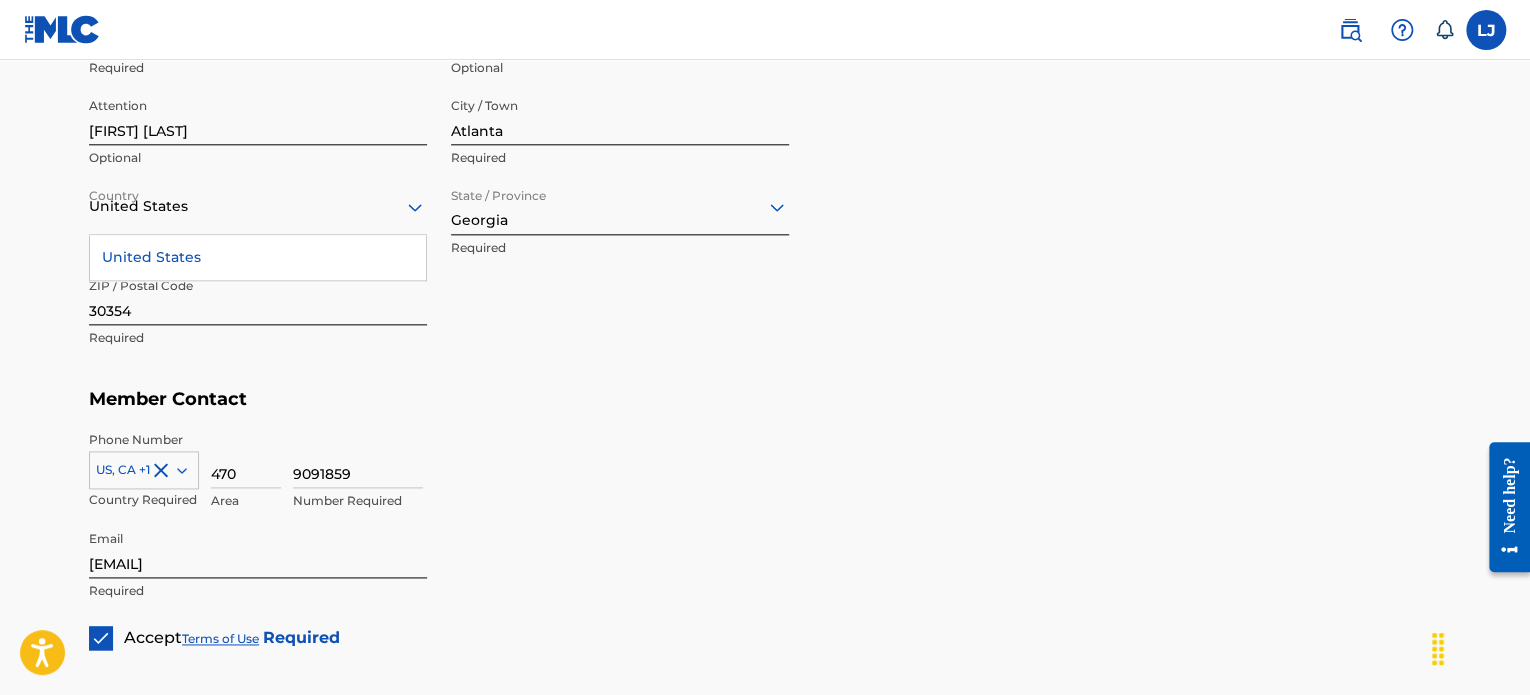 scroll, scrollTop: 1256, scrollLeft: 0, axis: vertical 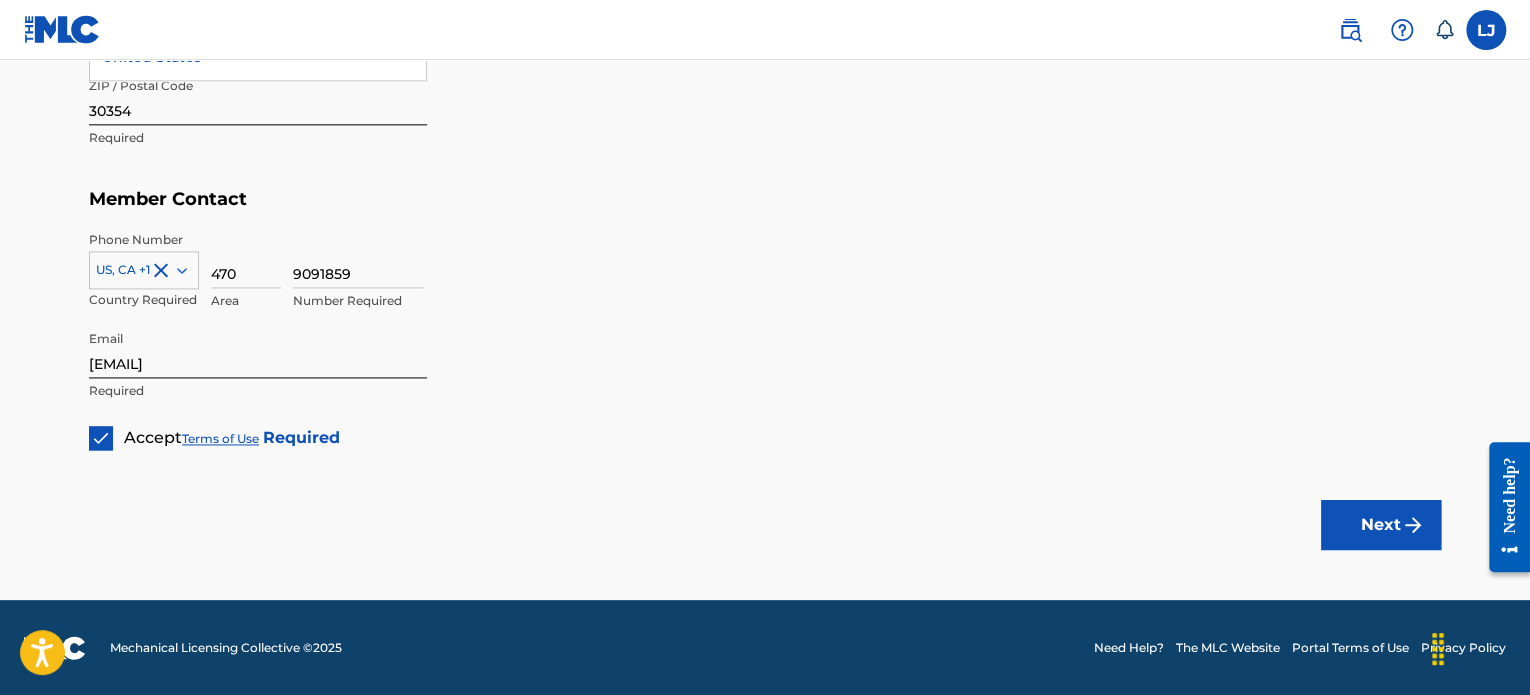 click on "Next" at bounding box center [1381, 525] 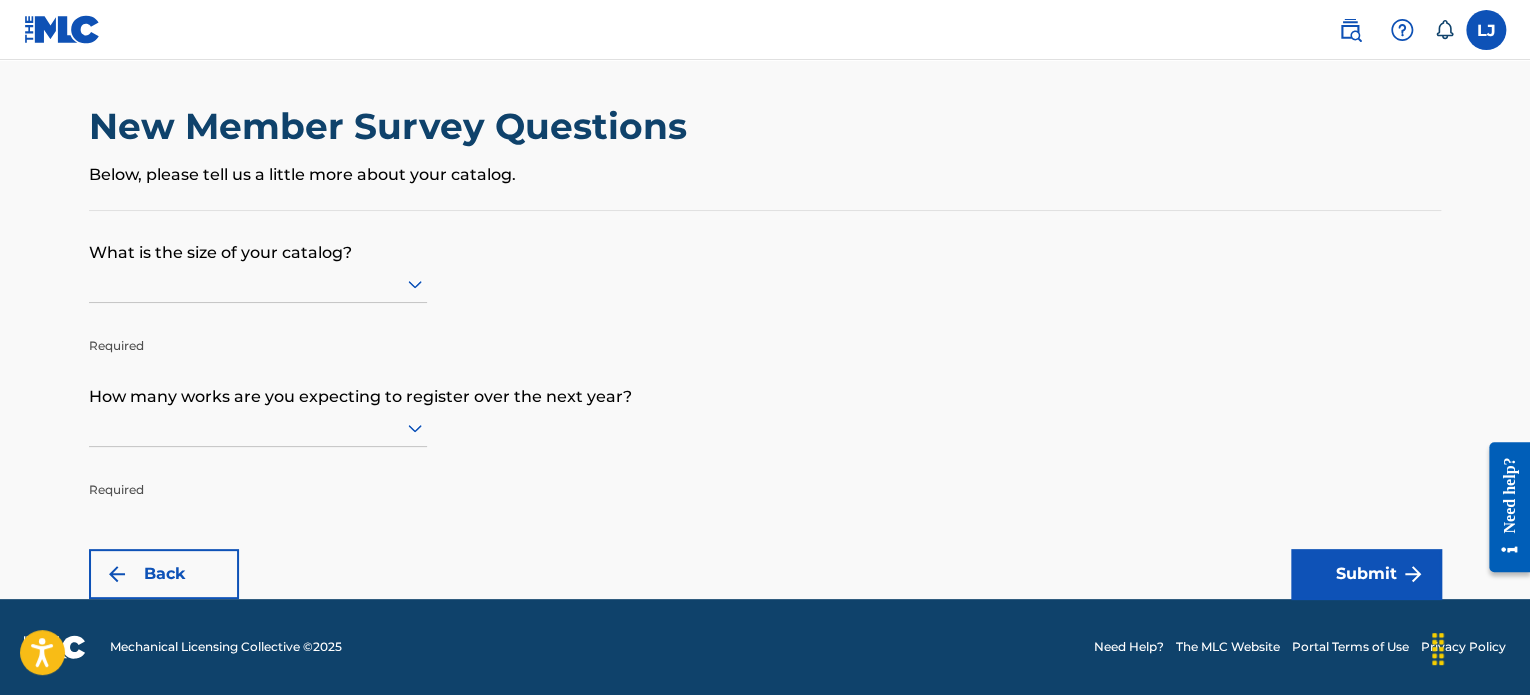 scroll, scrollTop: 0, scrollLeft: 0, axis: both 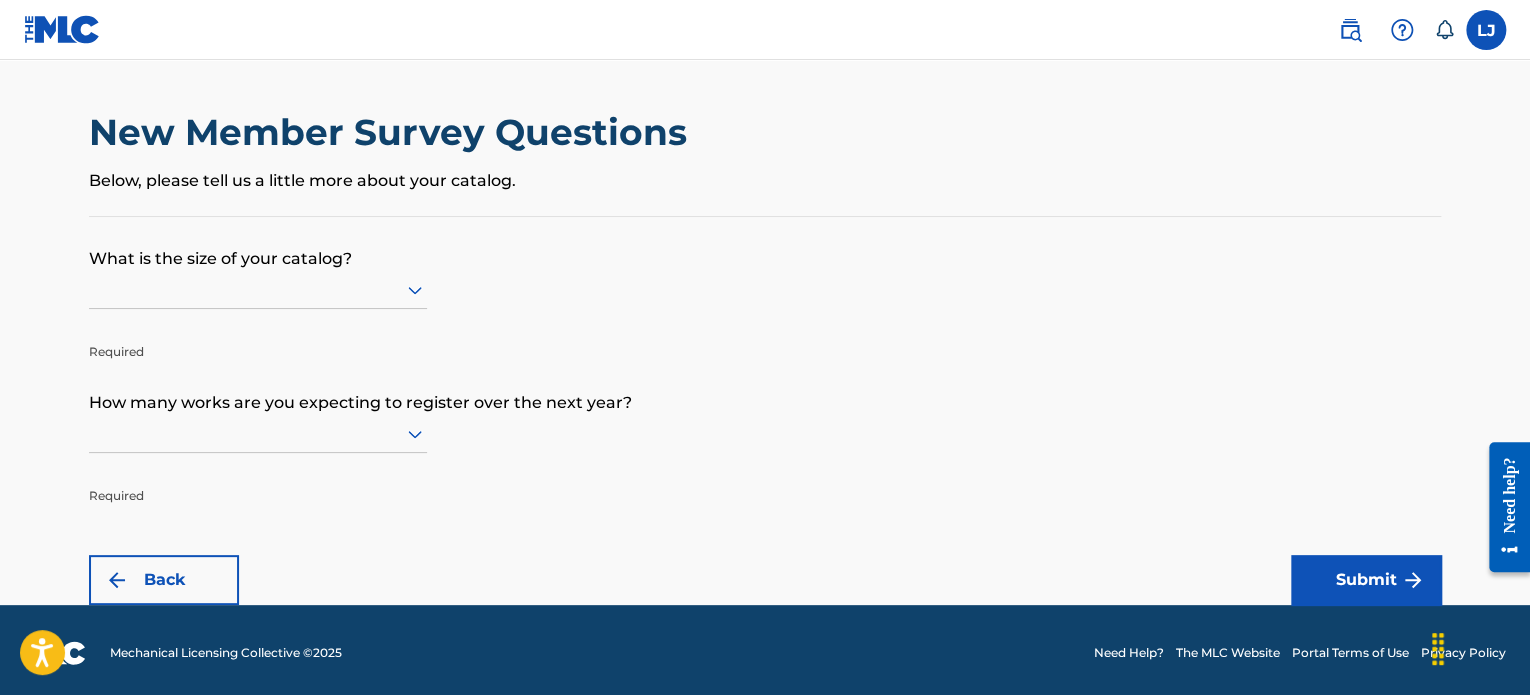 click on "What is the size of your catalog? Required How many works are you expecting to register over the next year? Required Back Submit" at bounding box center [765, 411] 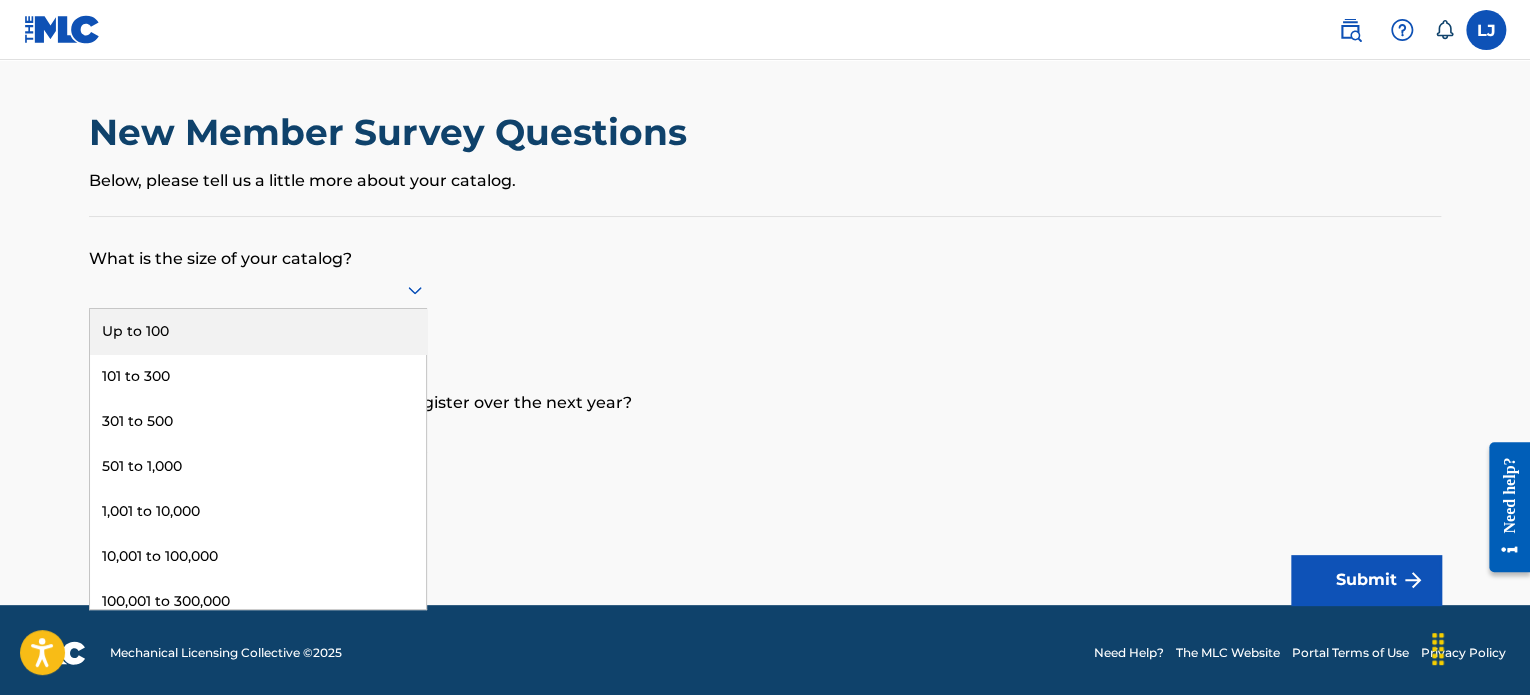 click on "Up to 100" at bounding box center (258, 331) 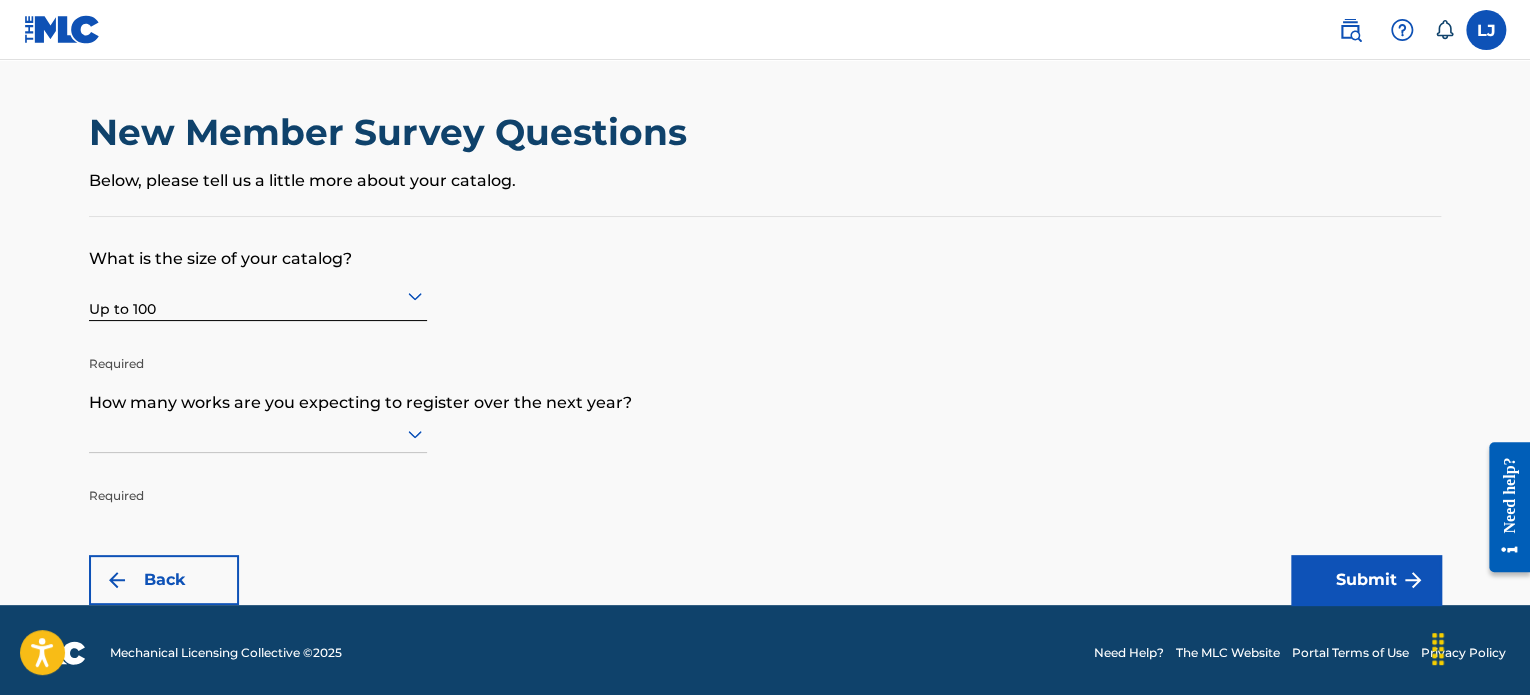 click on "Below, please tell us a little more about your catalog." at bounding box center (765, 181) 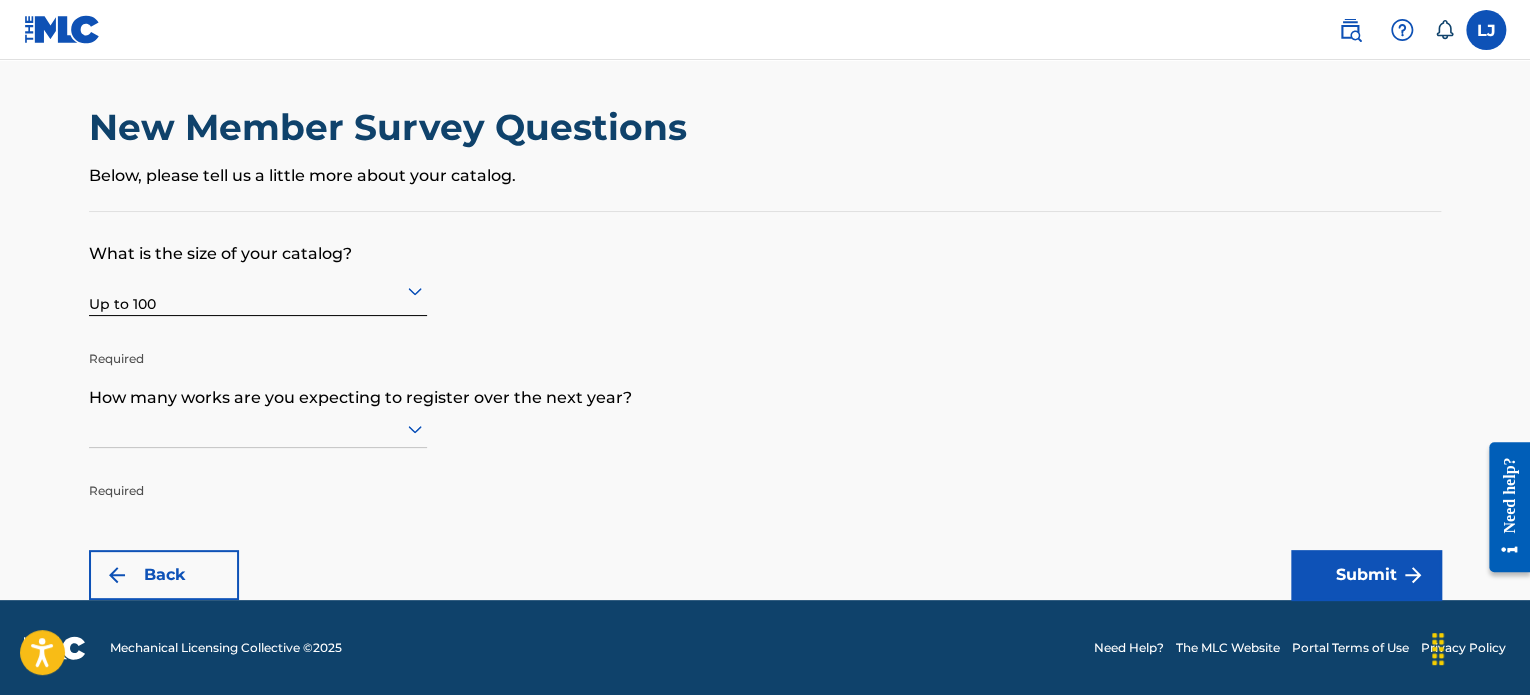 click at bounding box center [258, 428] 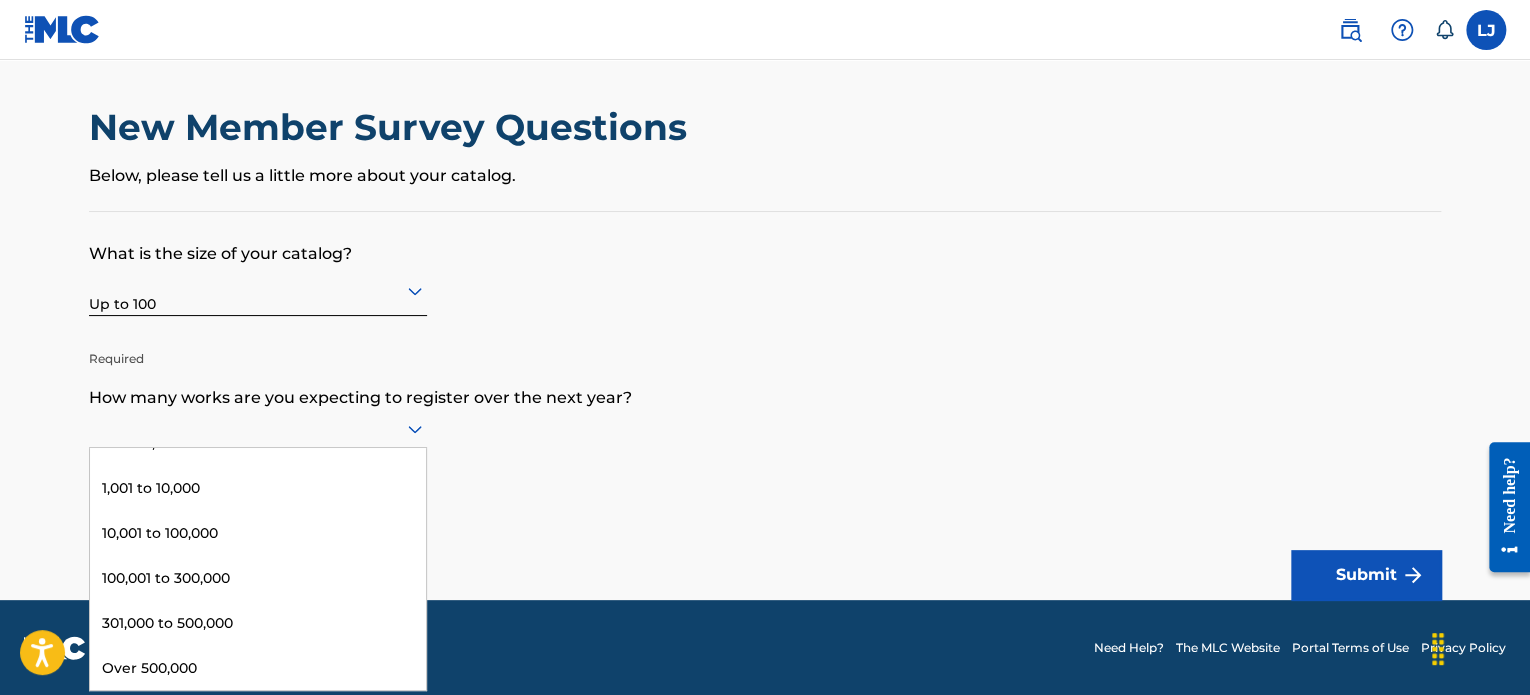 scroll, scrollTop: 0, scrollLeft: 0, axis: both 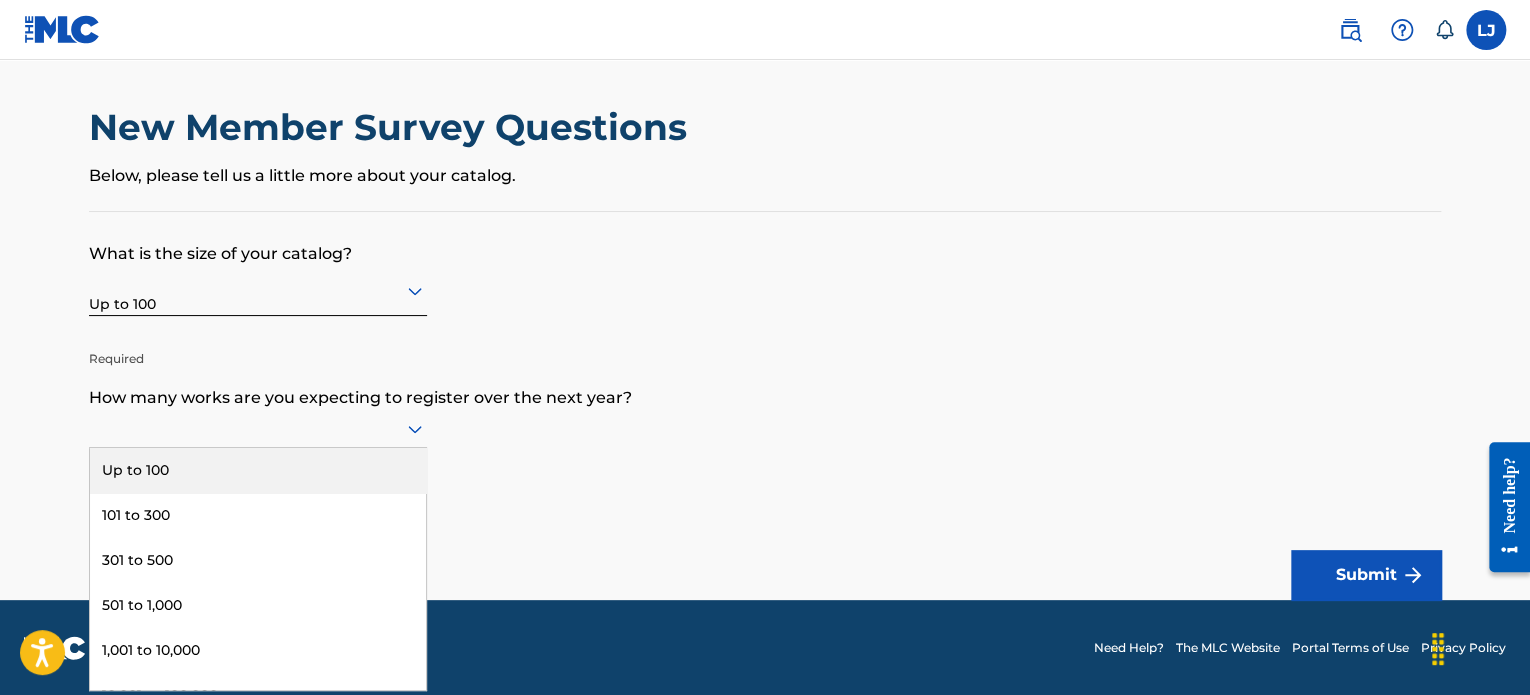click on "Up to 100" at bounding box center (258, 470) 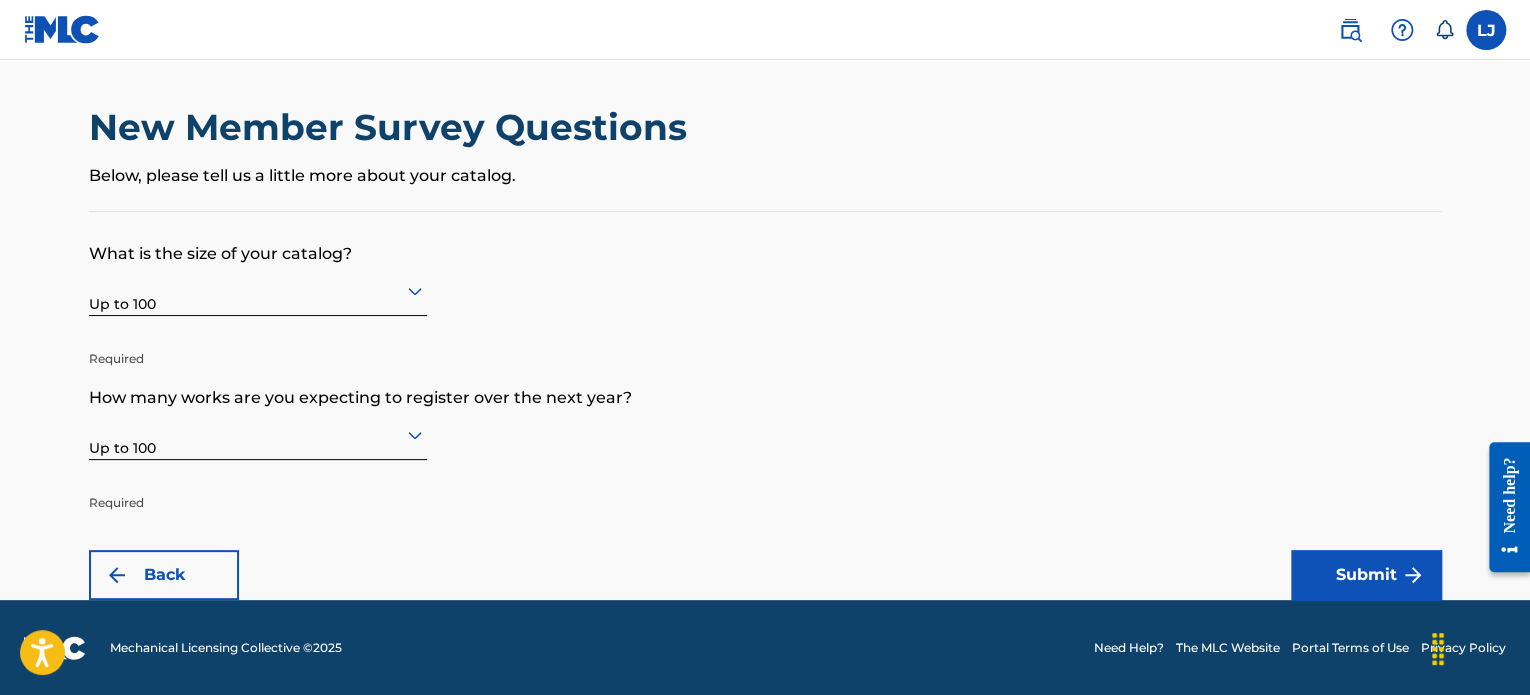 click on "Submit" at bounding box center [1366, 575] 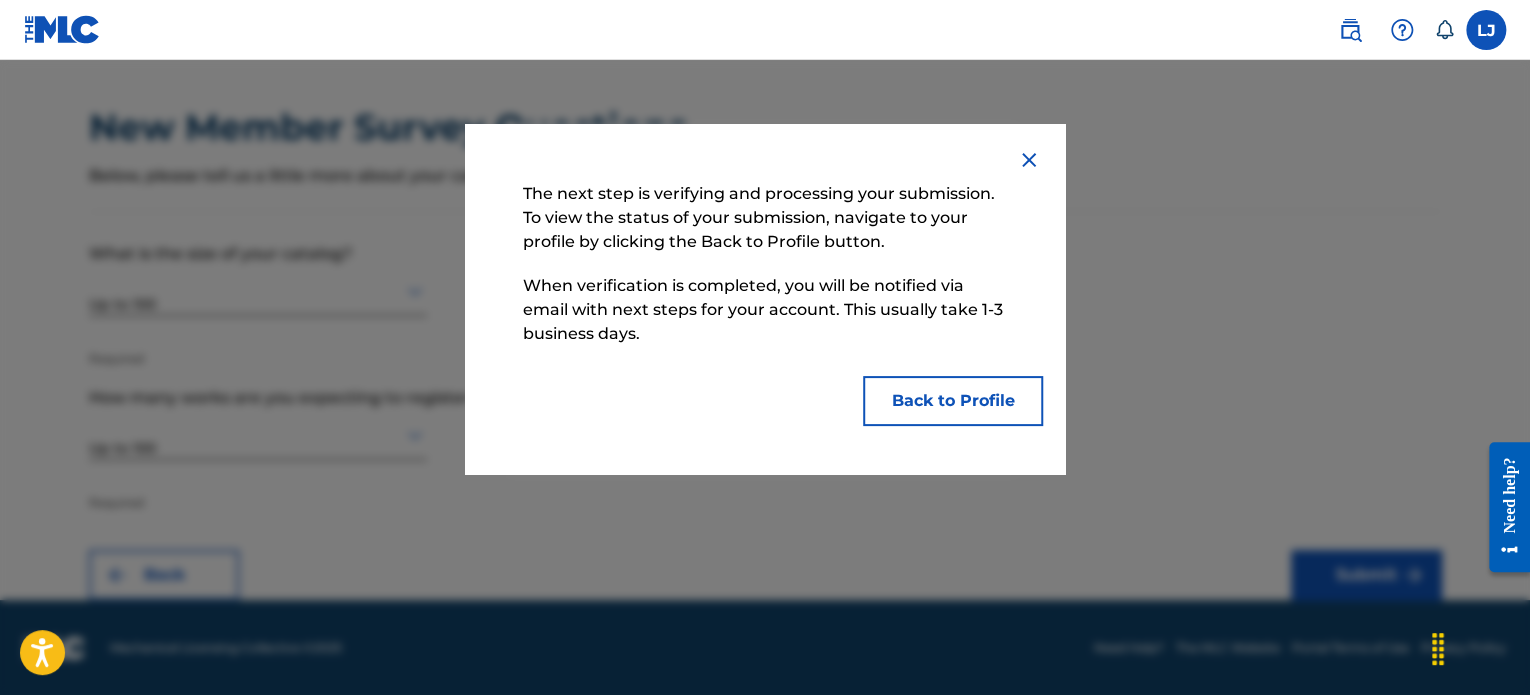 click on "Back to Profile" at bounding box center (953, 401) 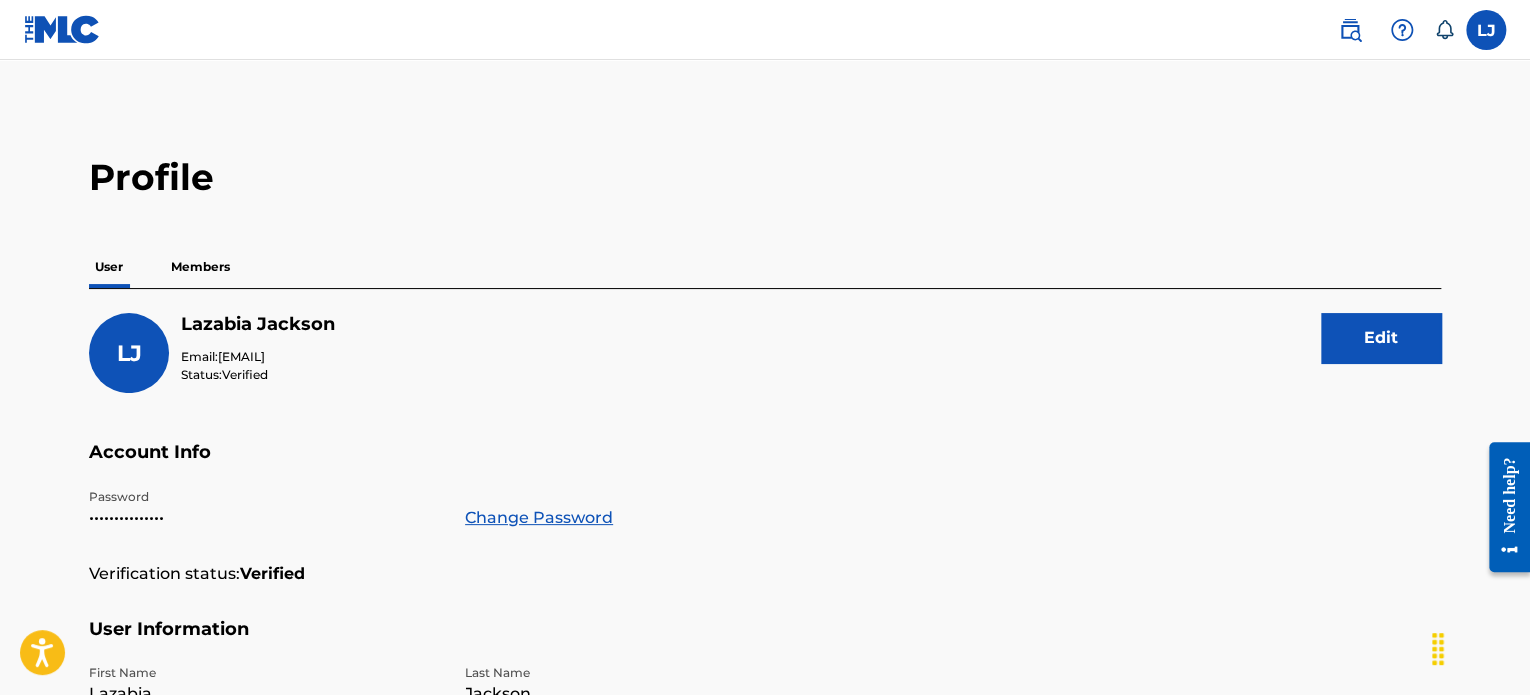 scroll, scrollTop: 0, scrollLeft: 0, axis: both 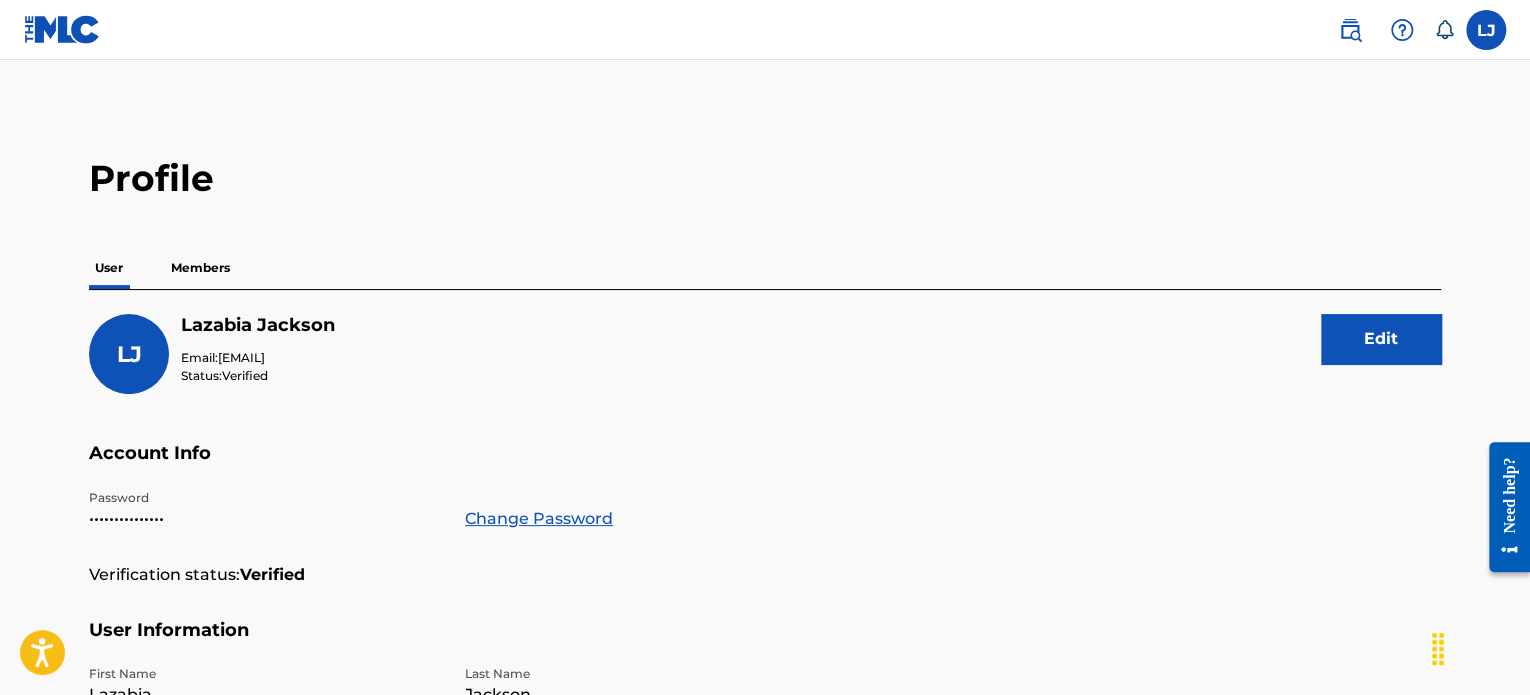 click on "LJ LJ Lazabia   Jackson generationalquest@gmail.com Notification Preferences Profile Log out" at bounding box center (765, 30) 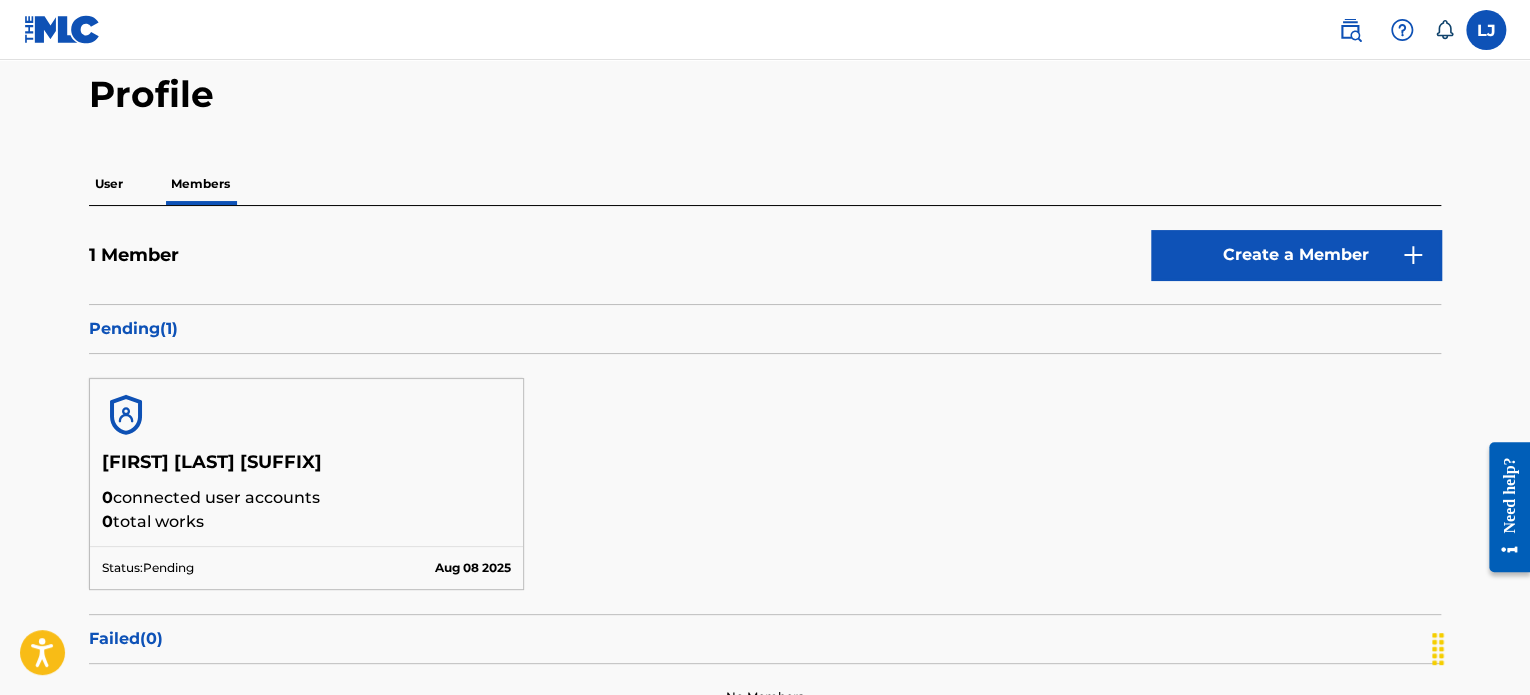 scroll, scrollTop: 0, scrollLeft: 0, axis: both 